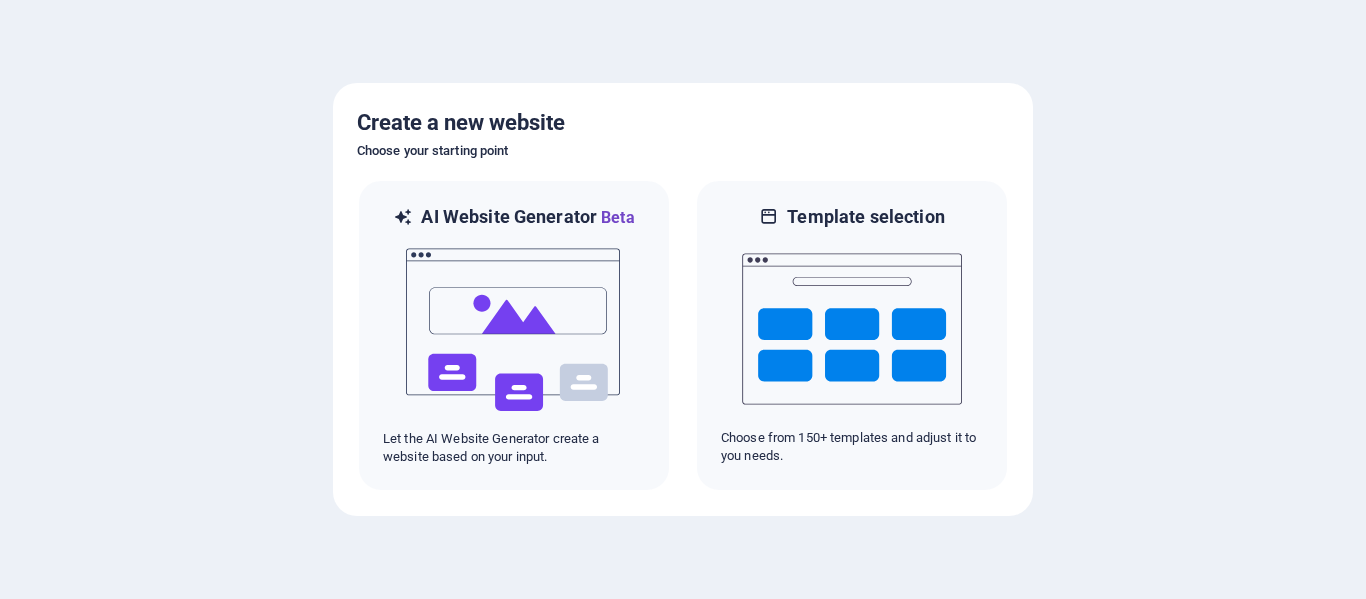 scroll, scrollTop: 0, scrollLeft: 0, axis: both 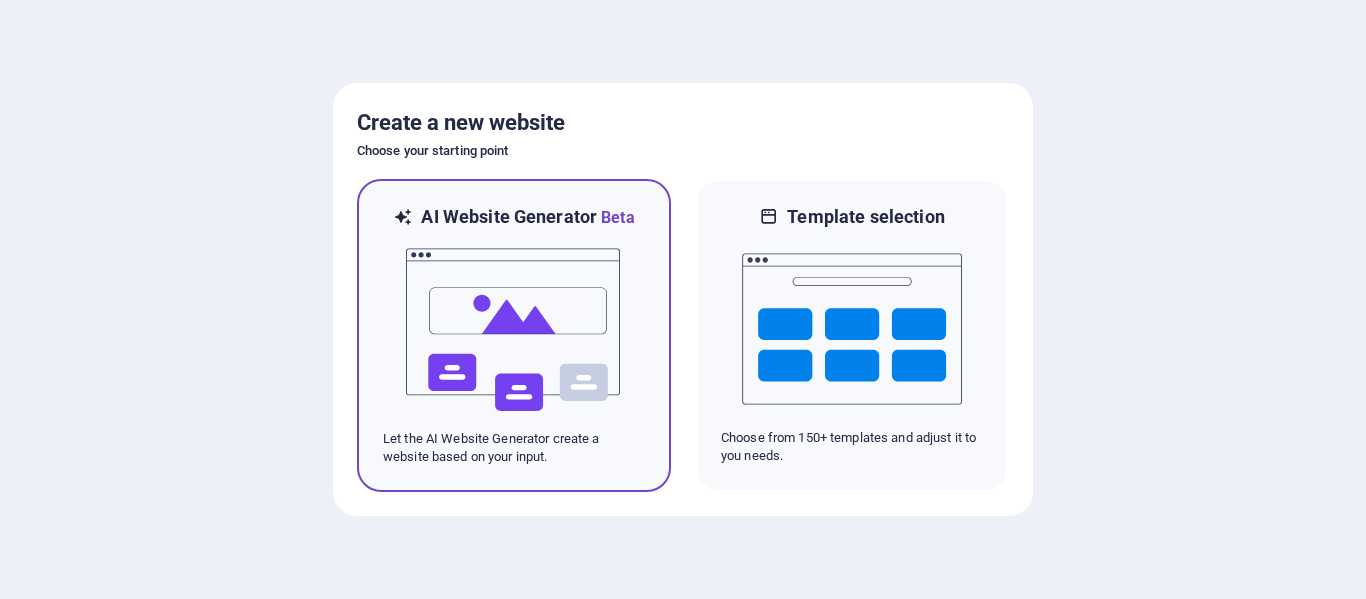 click at bounding box center (514, 330) 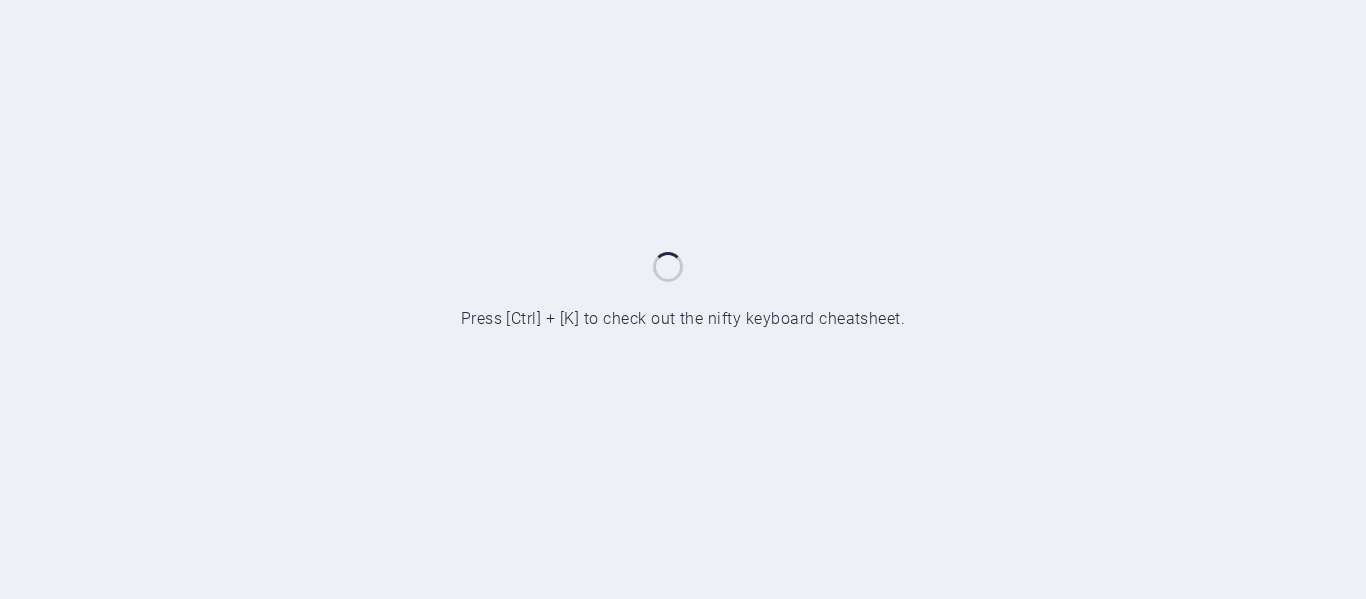 scroll, scrollTop: 0, scrollLeft: 0, axis: both 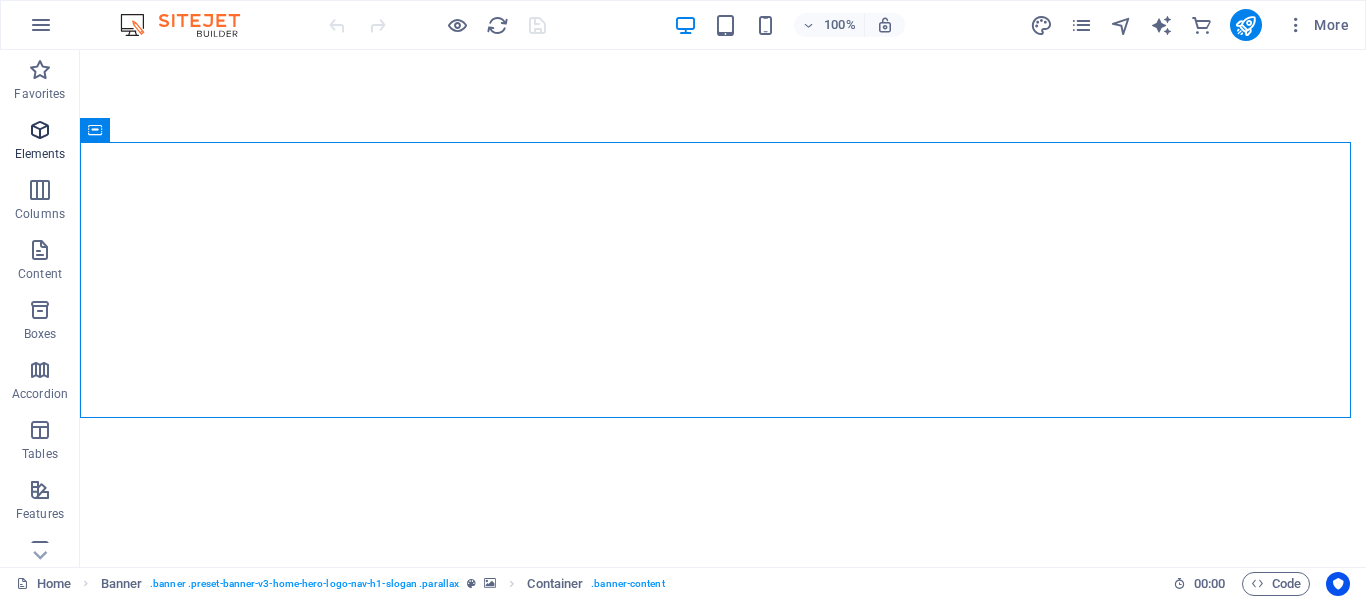 click at bounding box center [40, 130] 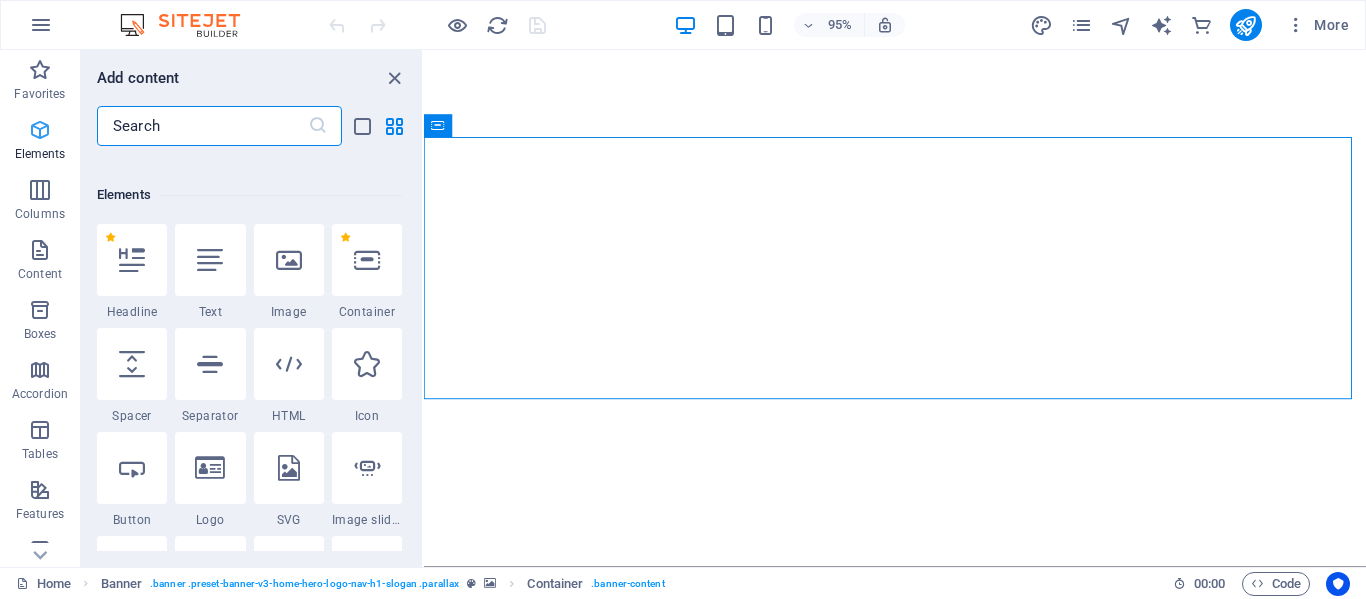 scroll, scrollTop: 213, scrollLeft: 0, axis: vertical 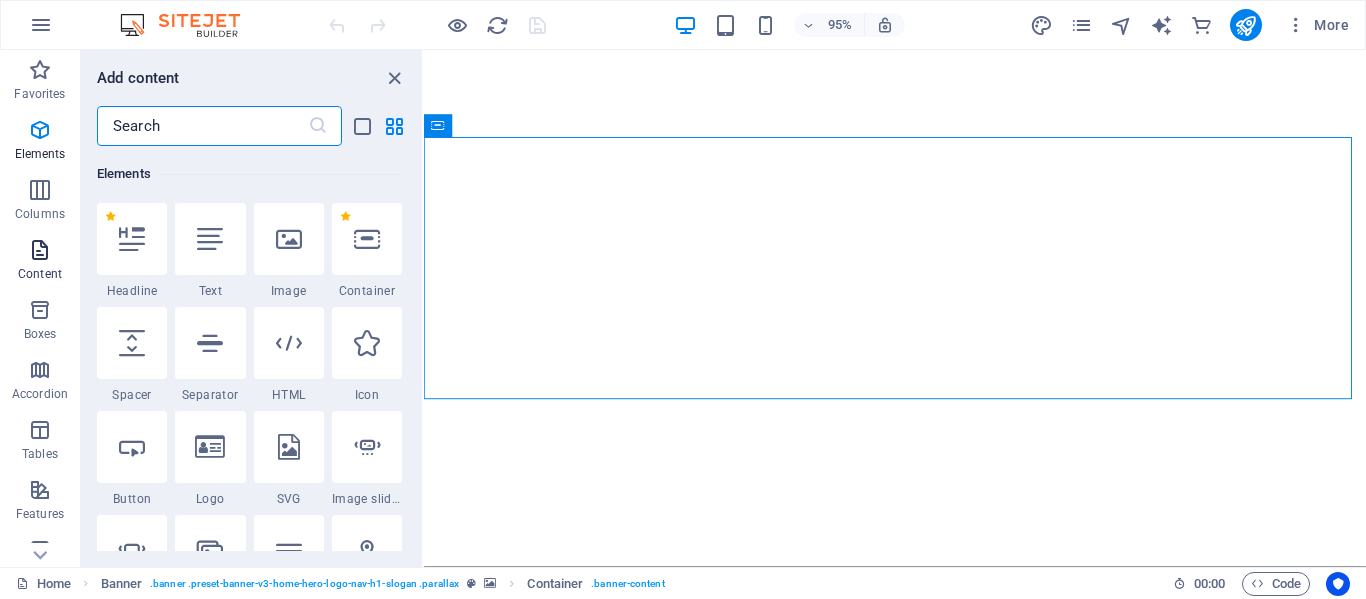 click on "Content" at bounding box center (40, 274) 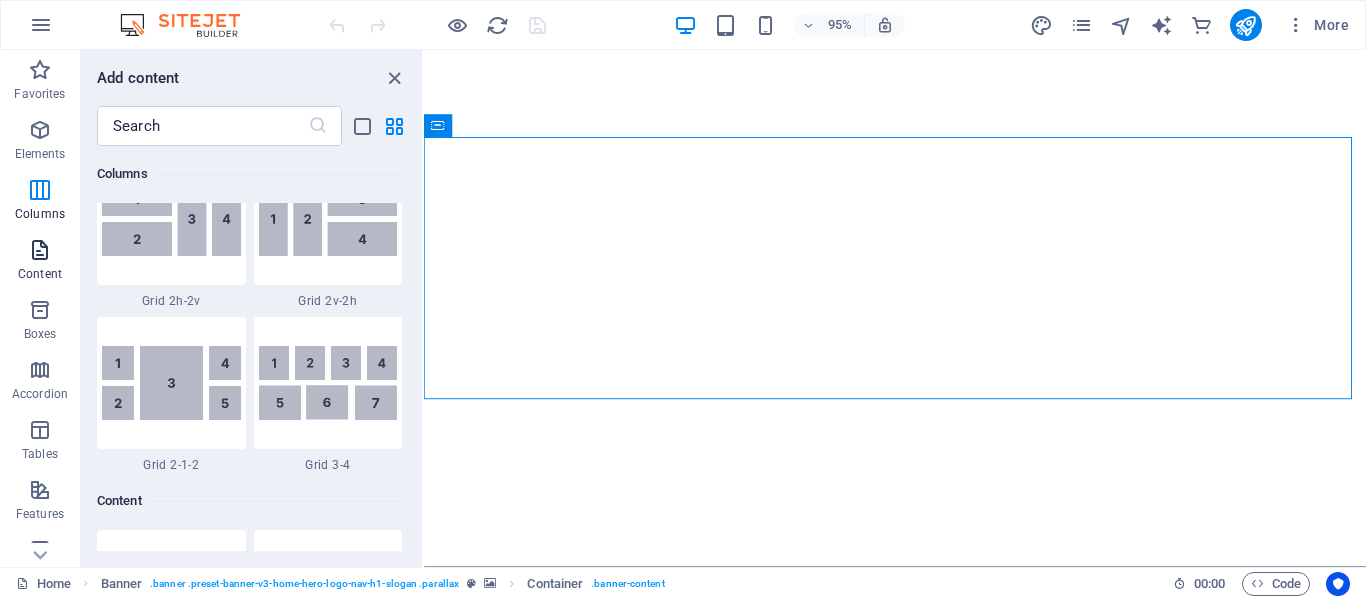scroll, scrollTop: 3499, scrollLeft: 0, axis: vertical 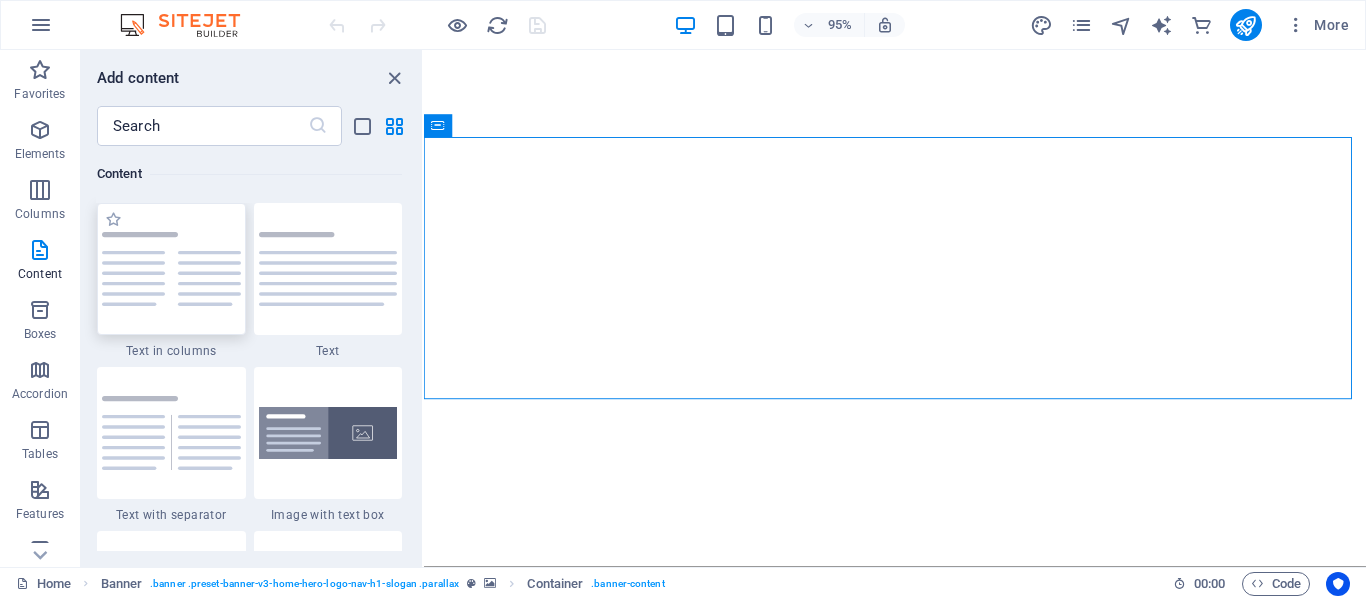 click at bounding box center (171, 269) 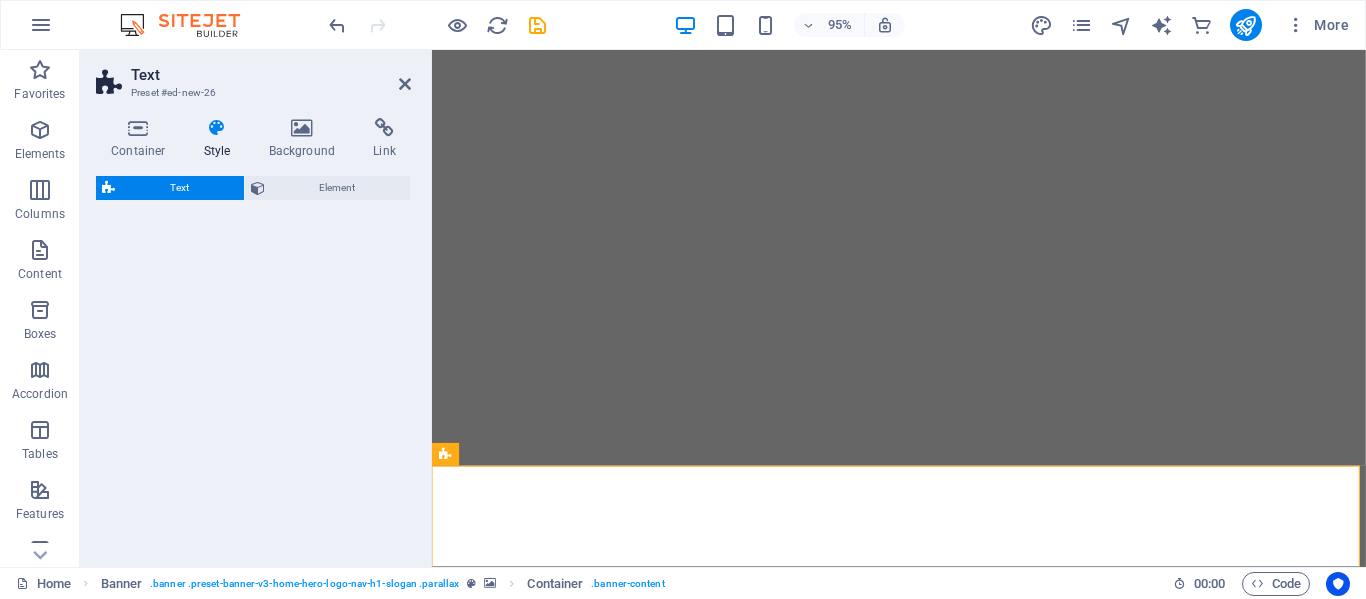 select on "rem" 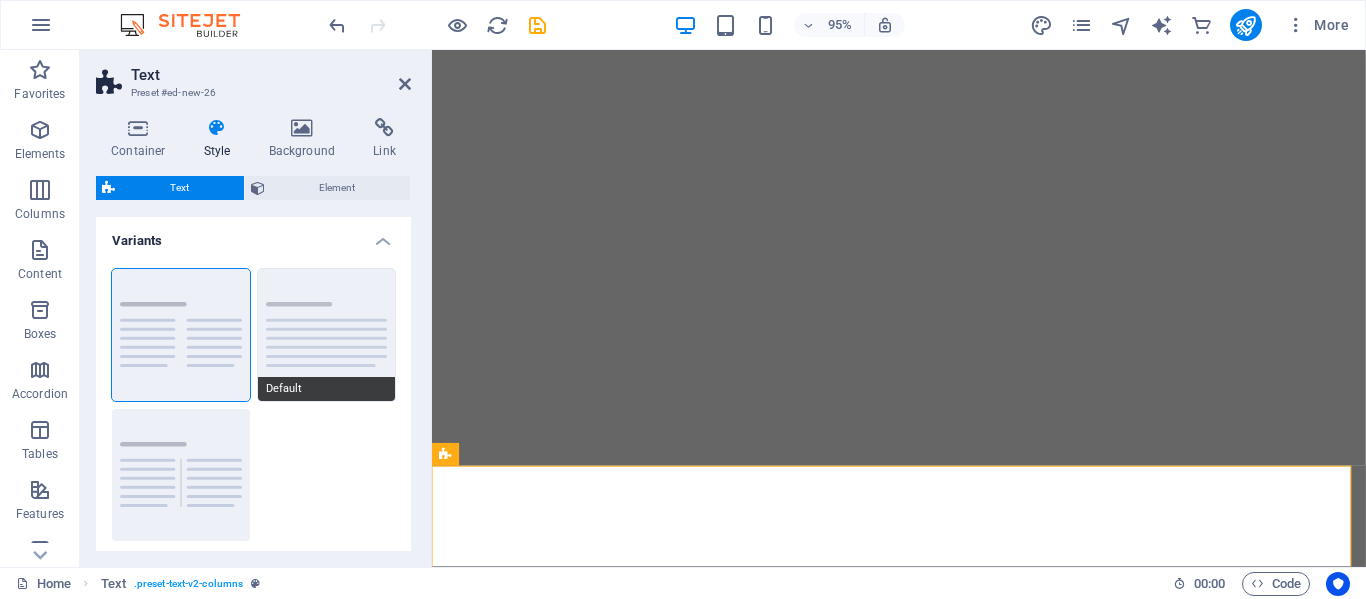 click on "Default" at bounding box center (327, 335) 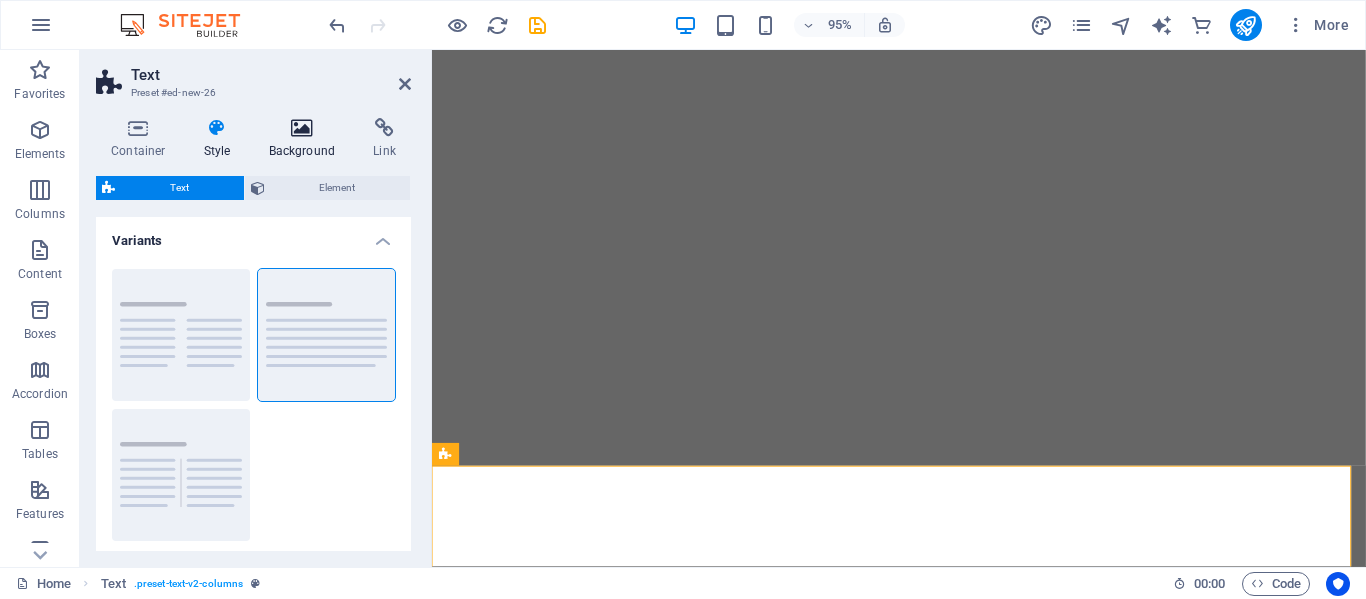 click on "Background" at bounding box center (306, 139) 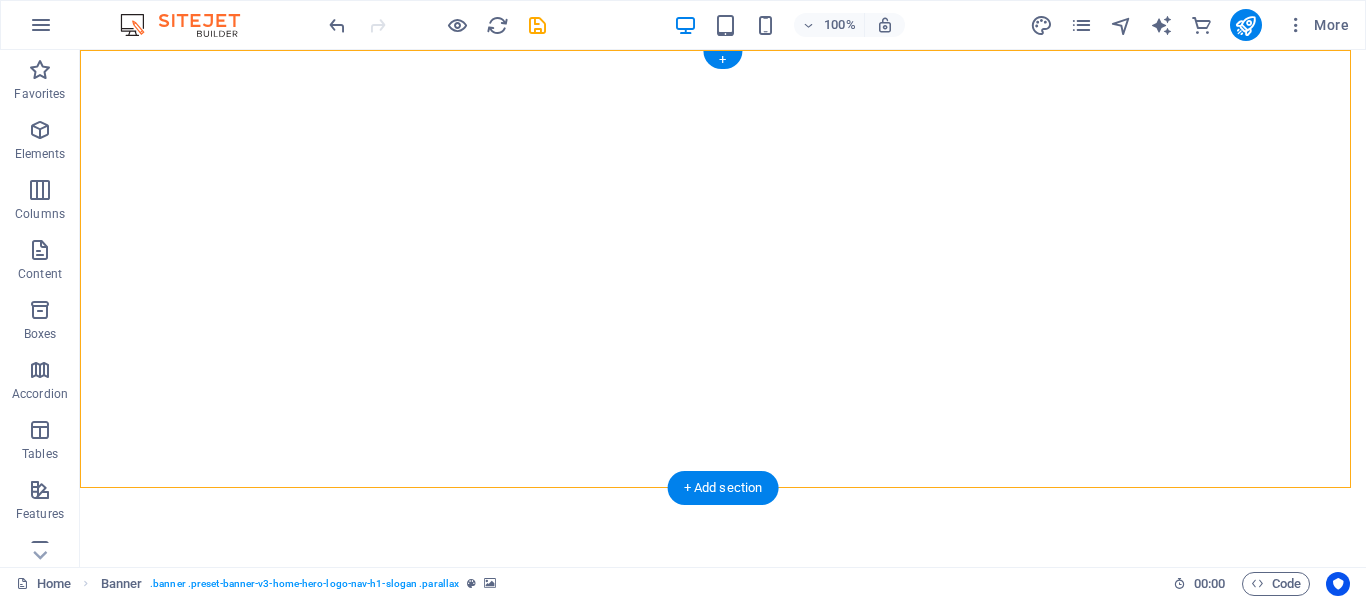 select on "vh" 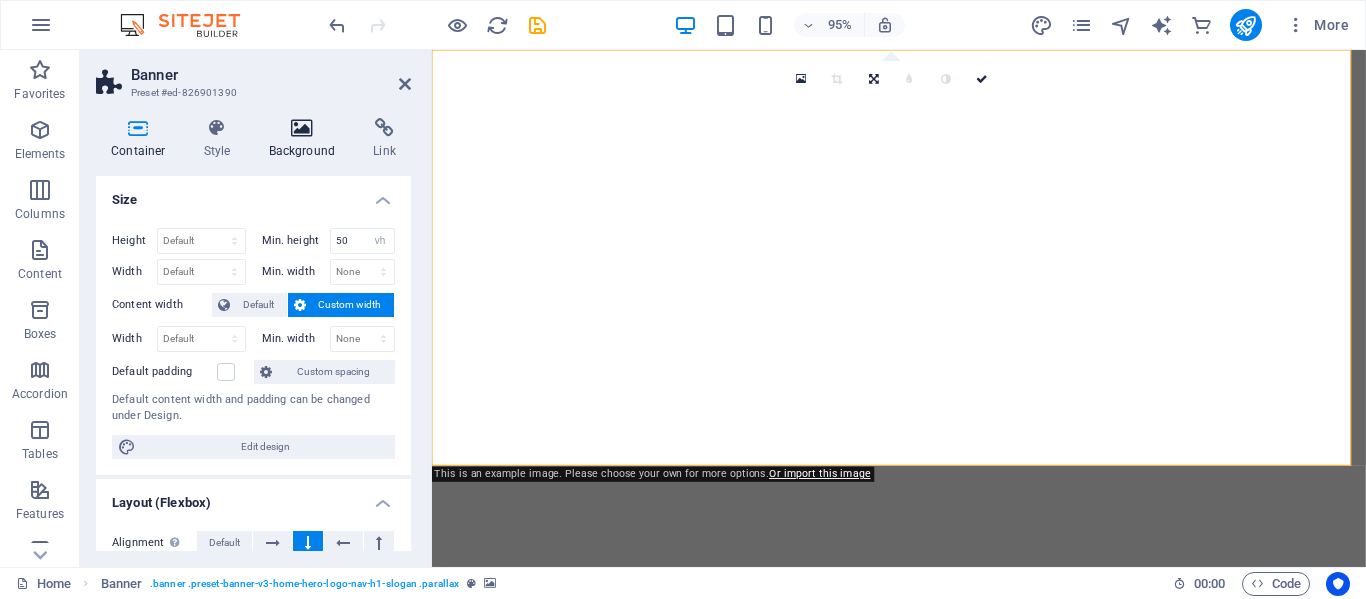 click at bounding box center [302, 128] 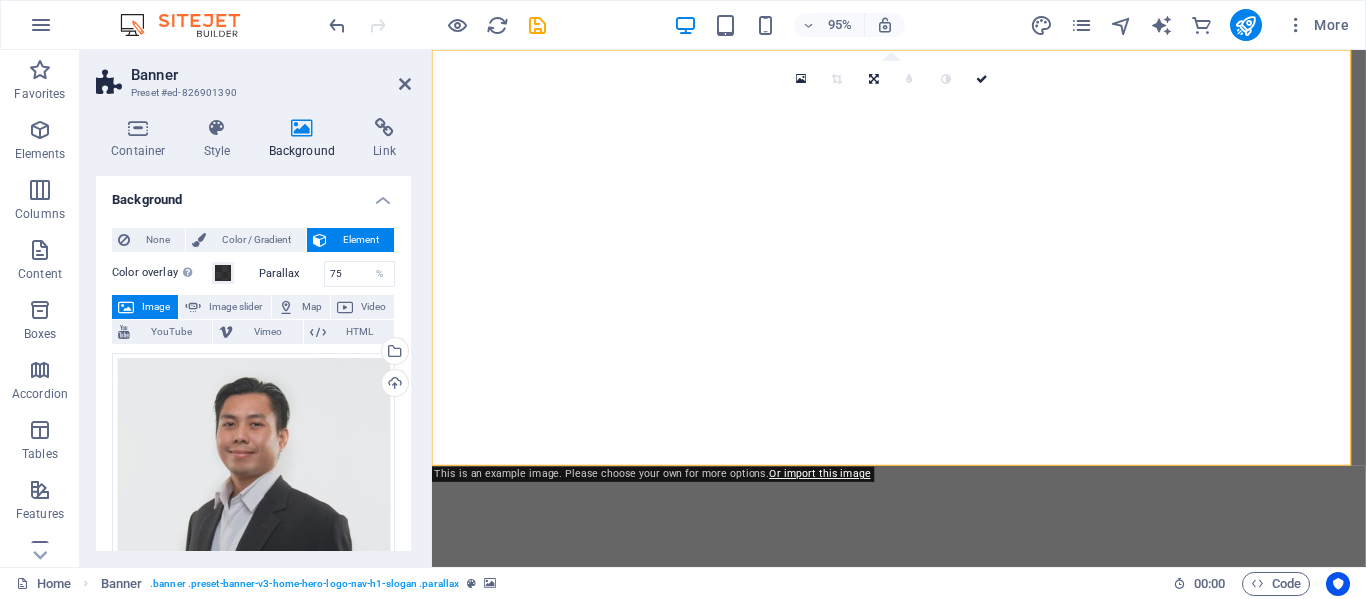drag, startPoint x: 405, startPoint y: 239, endPoint x: 405, endPoint y: 325, distance: 86 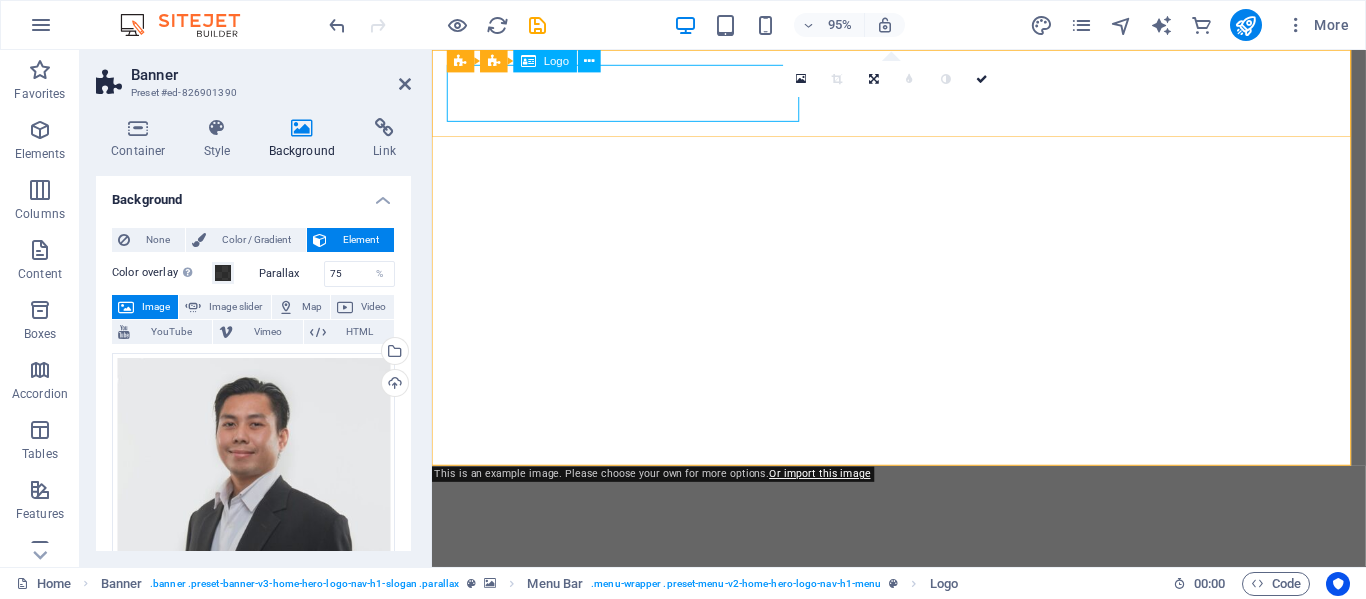 click on "Logo" at bounding box center (556, 61) 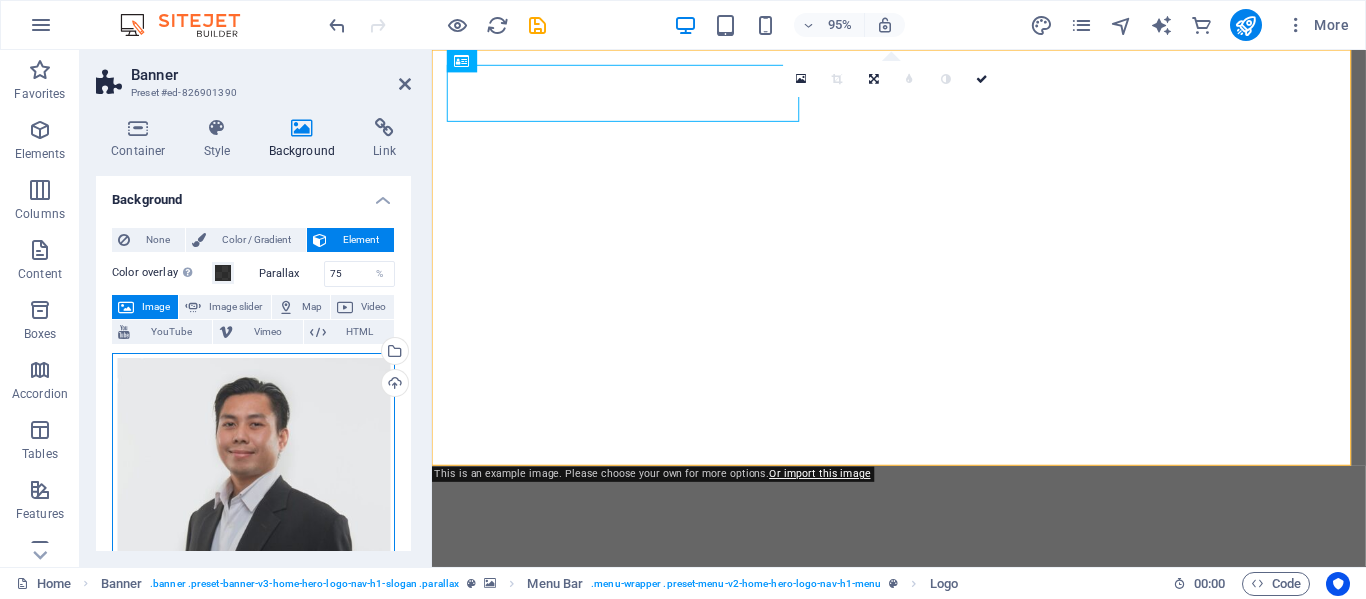 click on "Drag files here, click to choose files or select files from Files or our free stock photos & videos" at bounding box center (253, 479) 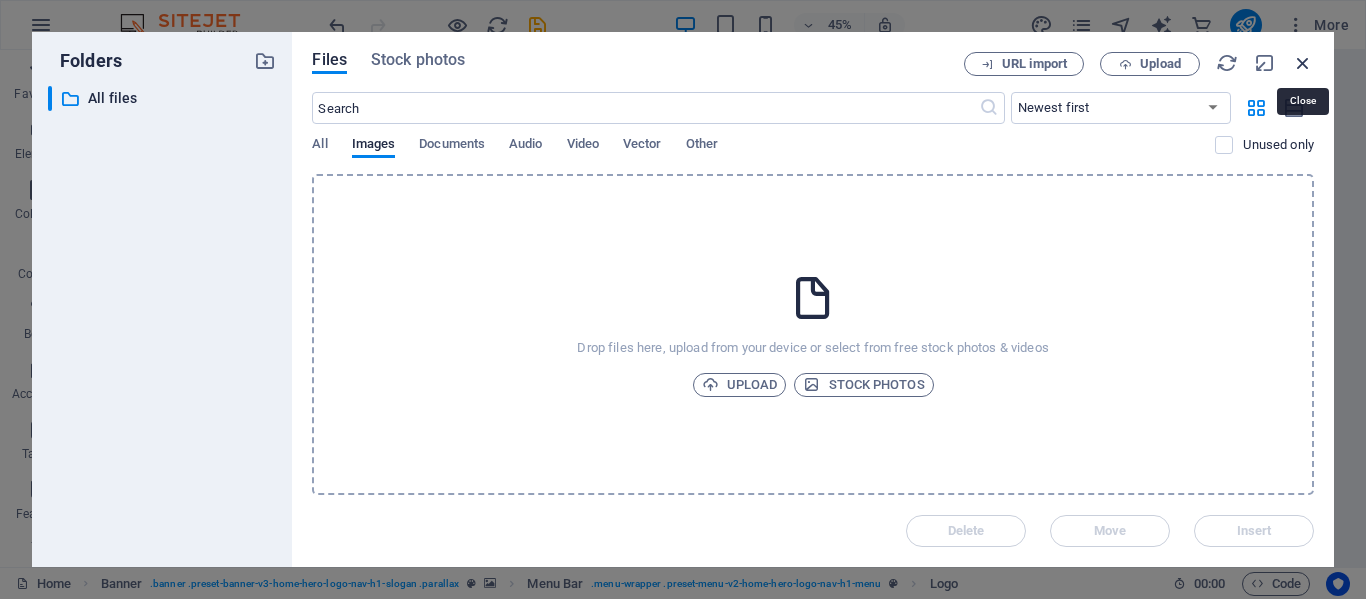 click at bounding box center (1303, 63) 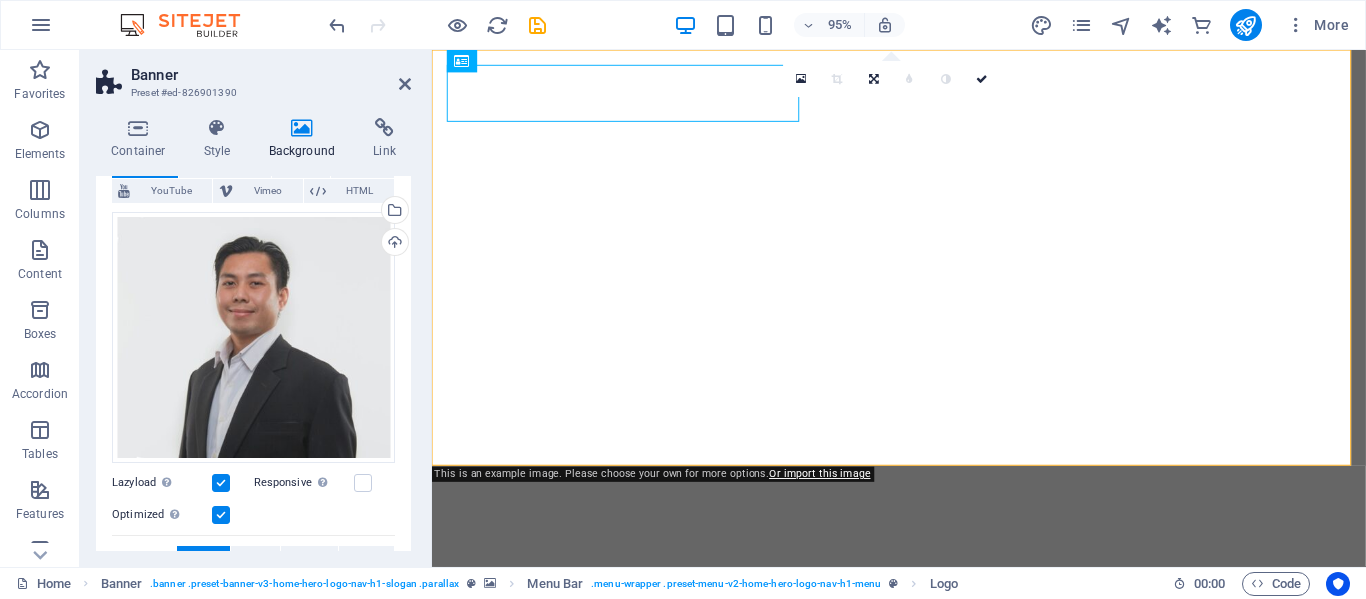 scroll, scrollTop: 83, scrollLeft: 0, axis: vertical 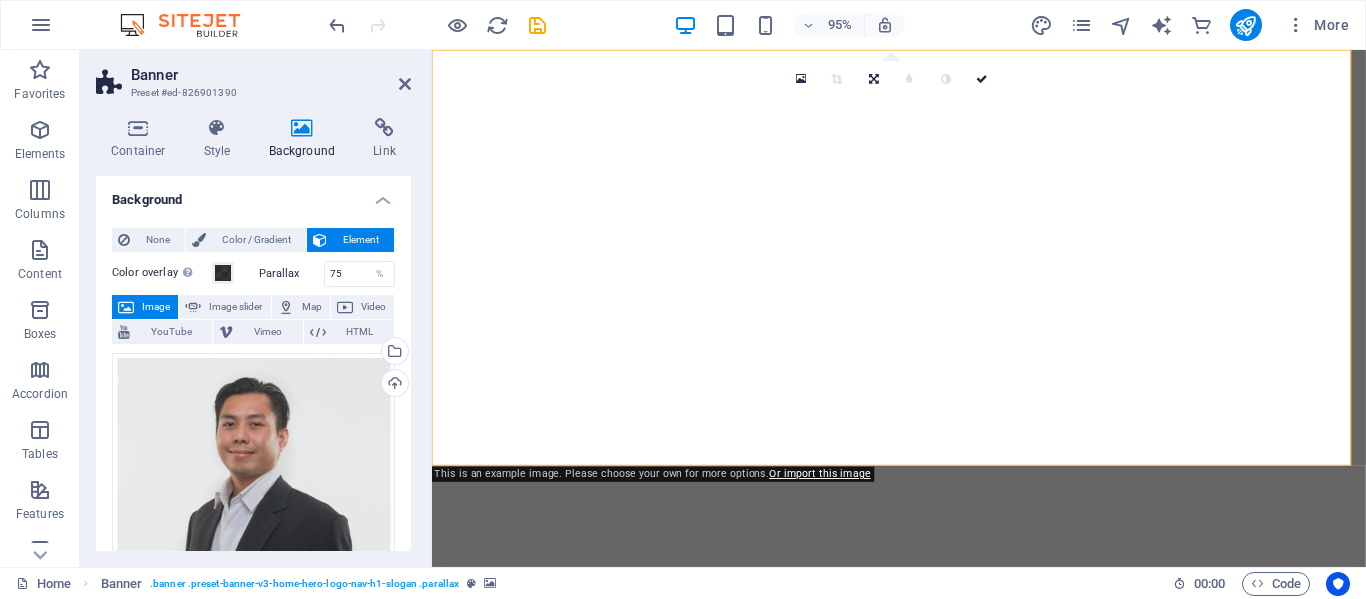 drag, startPoint x: 309, startPoint y: 421, endPoint x: 406, endPoint y: 495, distance: 122.0041 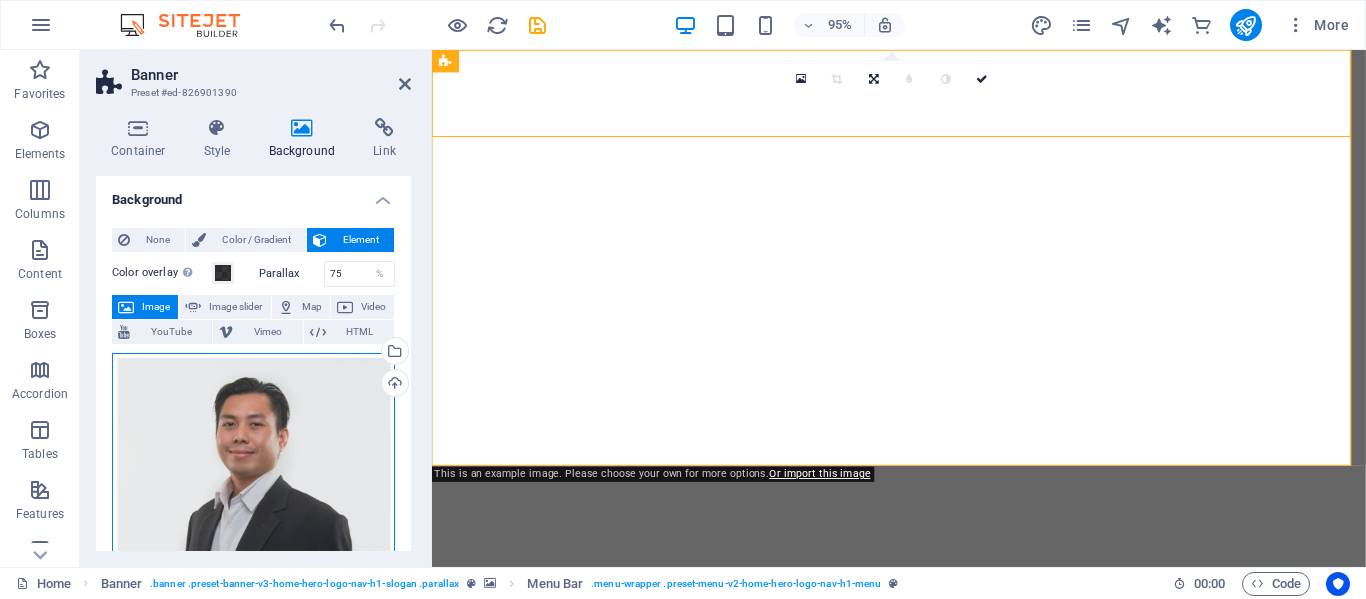 click on "Drag files here, click to choose files or select files from Files or our free stock photos & videos" at bounding box center [253, 479] 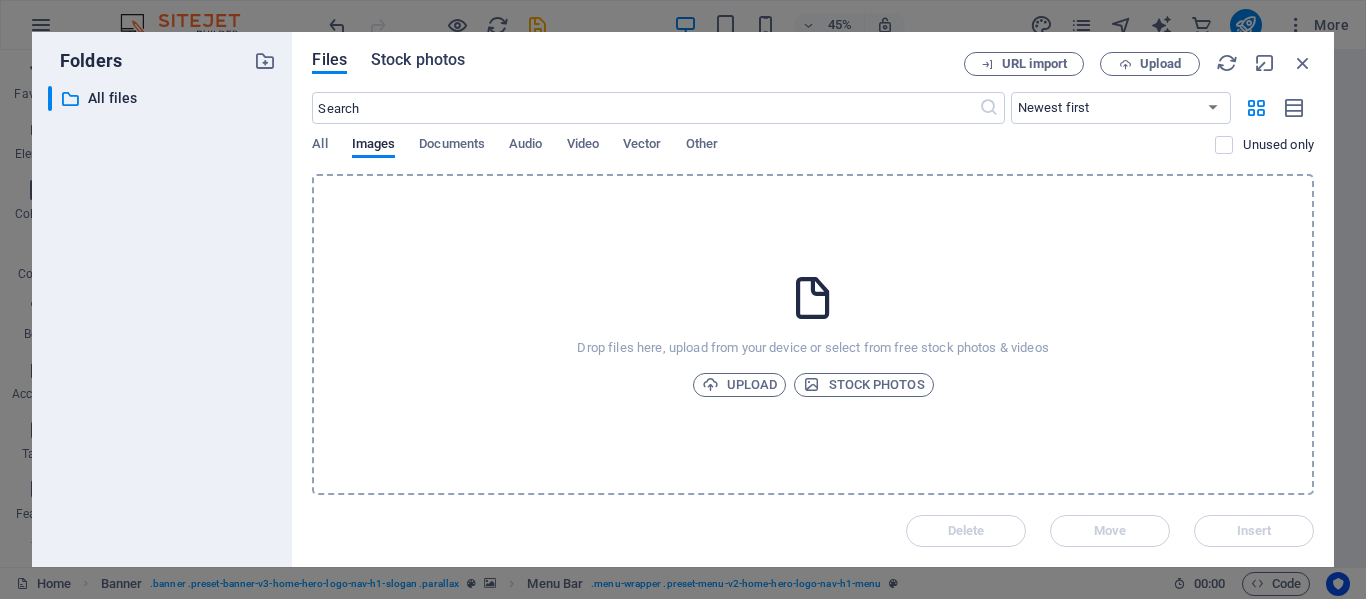 click on "Stock photos" at bounding box center [418, 60] 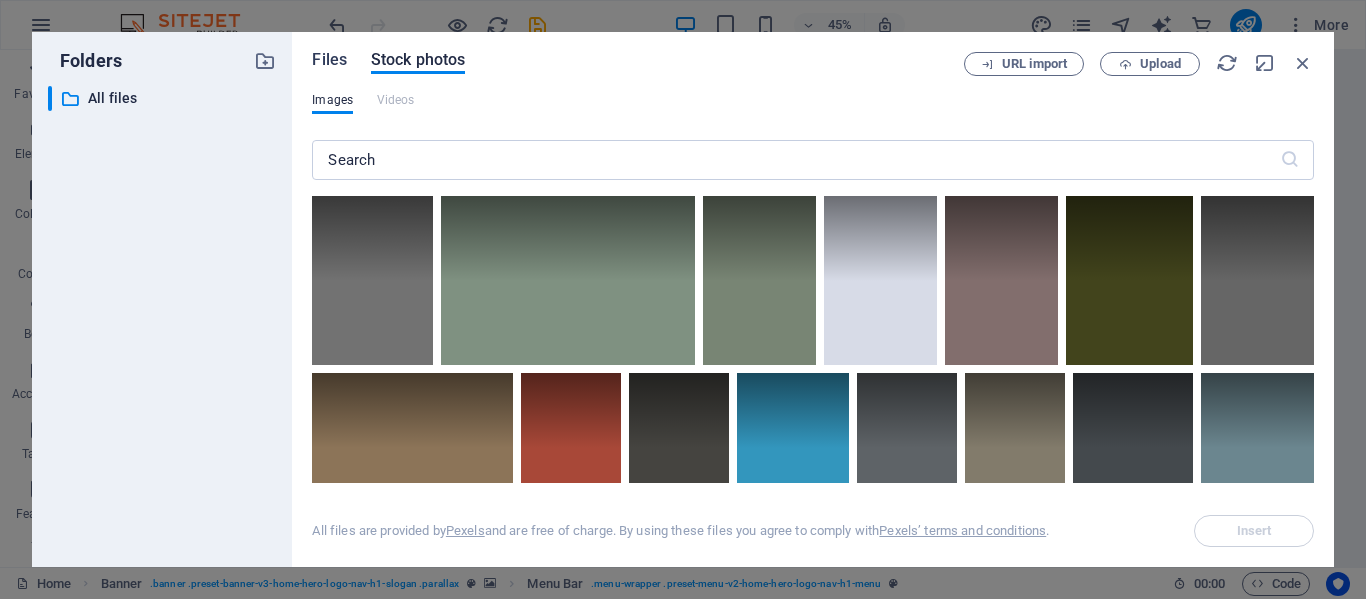 click on "Files" at bounding box center [329, 60] 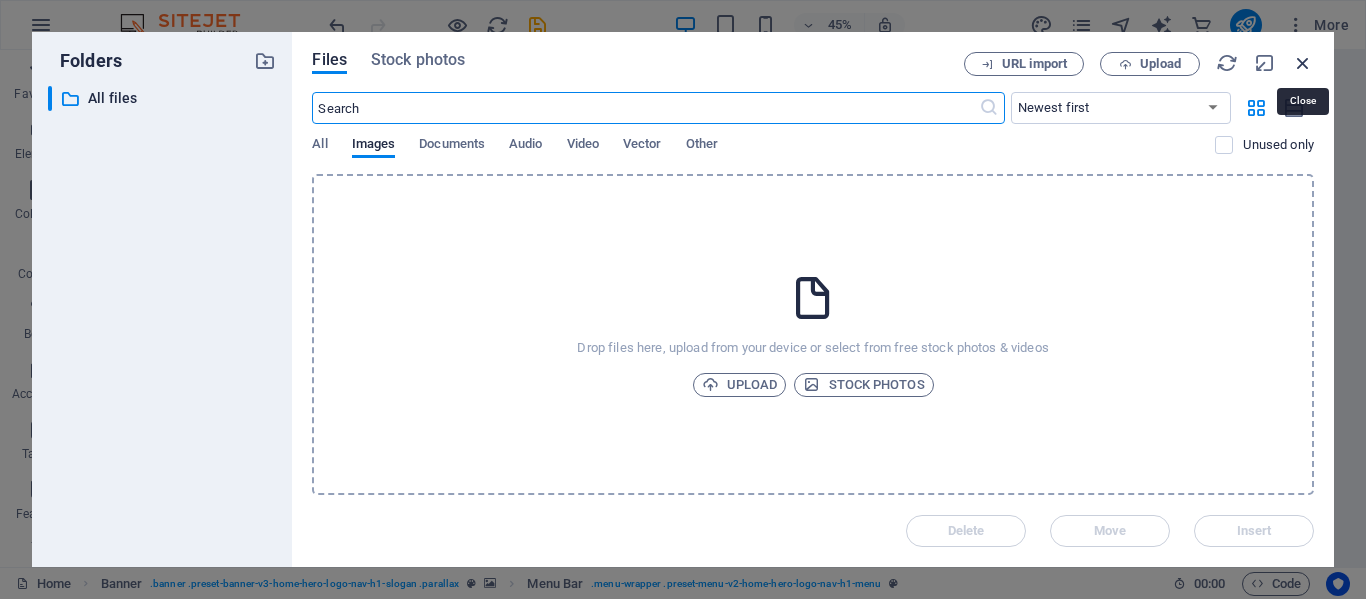 click at bounding box center (1303, 63) 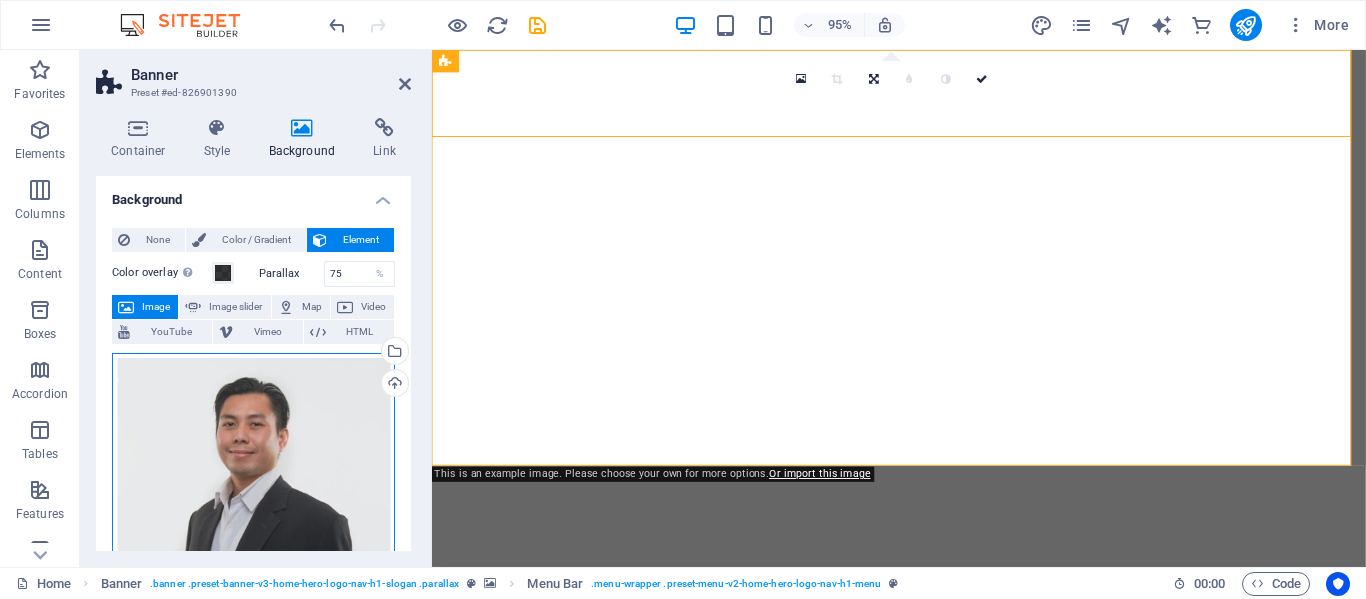 click on "Drag files here, click to choose files or select files from Files or our free stock photos & videos" at bounding box center (253, 479) 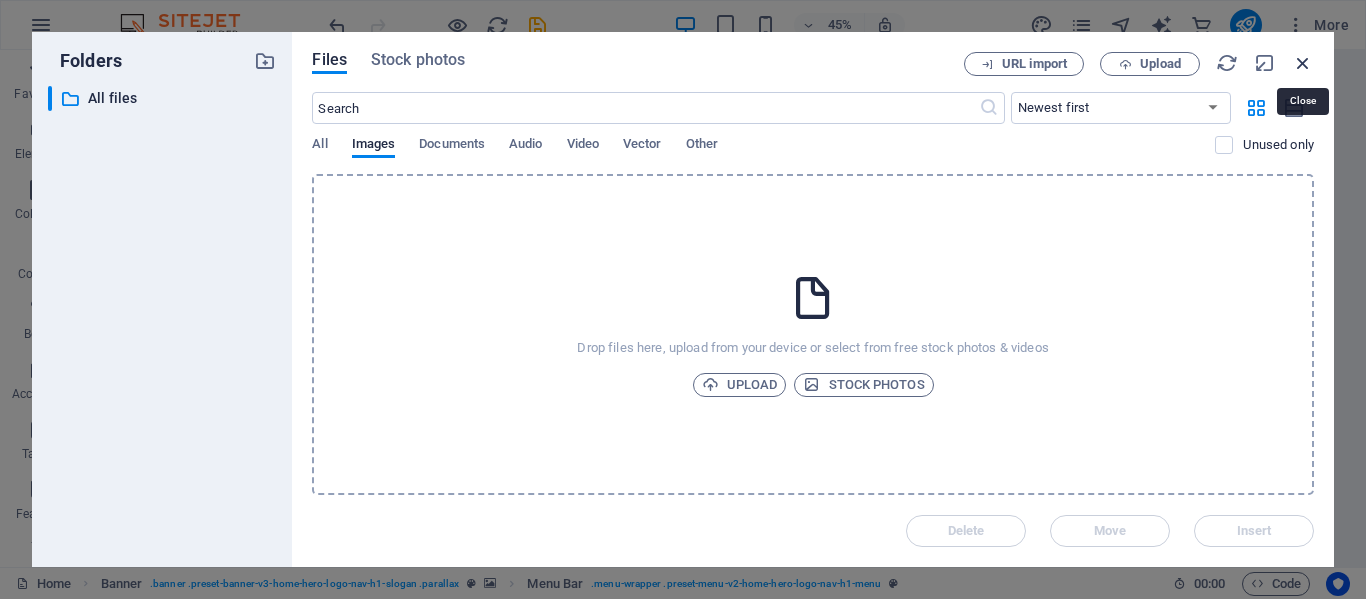 click at bounding box center [1303, 63] 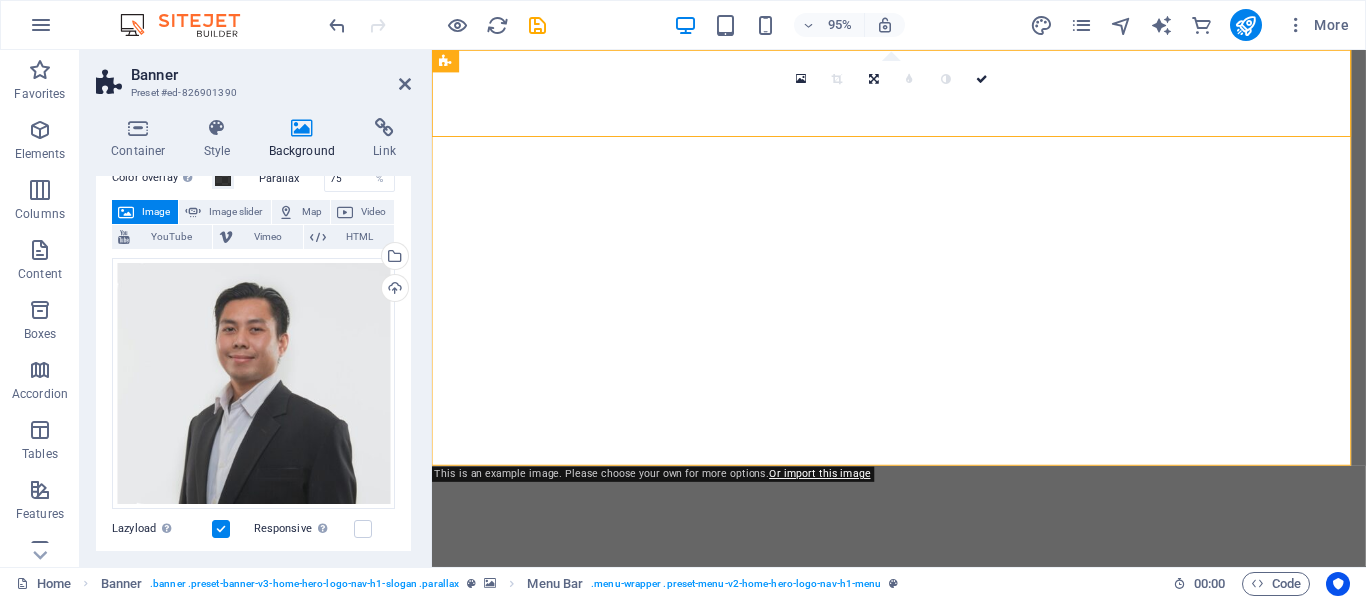 scroll, scrollTop: 99, scrollLeft: 0, axis: vertical 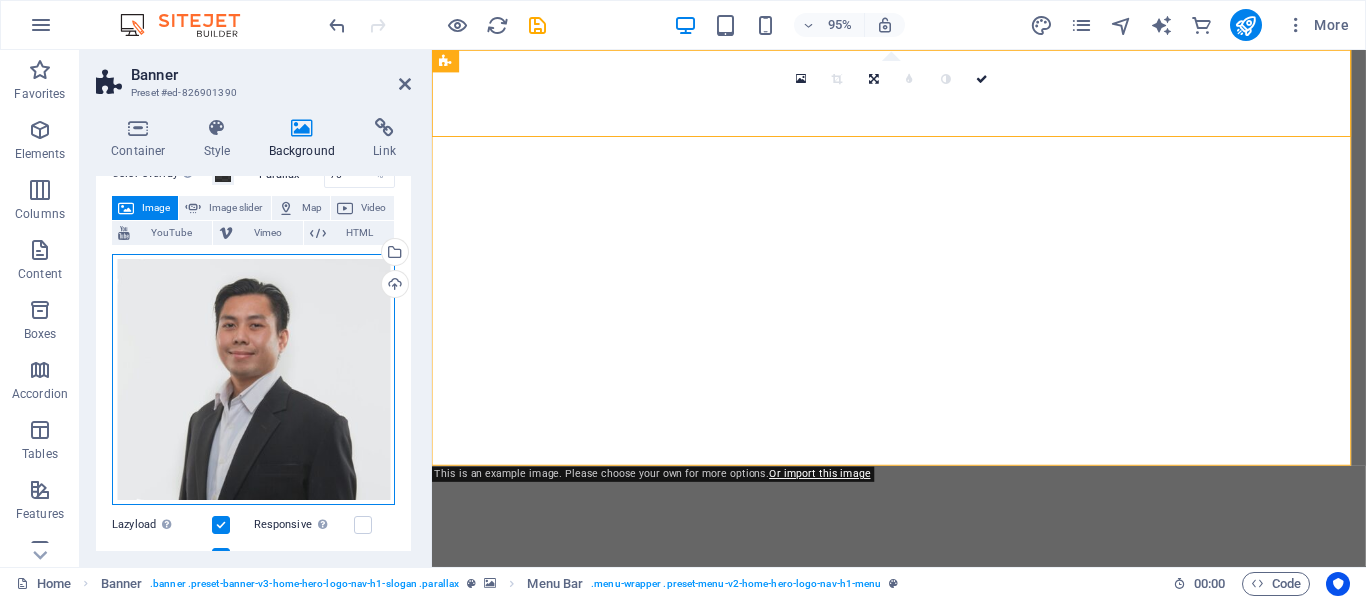 click on "Drag files here, click to choose files or select files from Files or our free stock photos & videos" at bounding box center [253, 380] 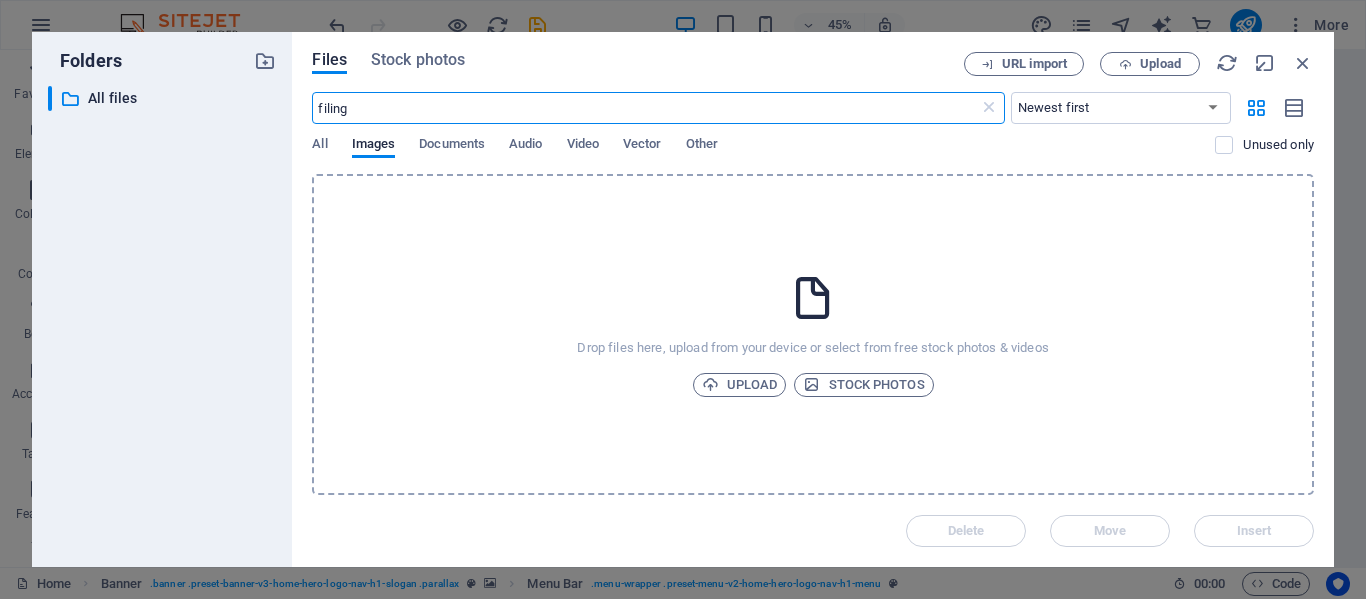 type on "filing" 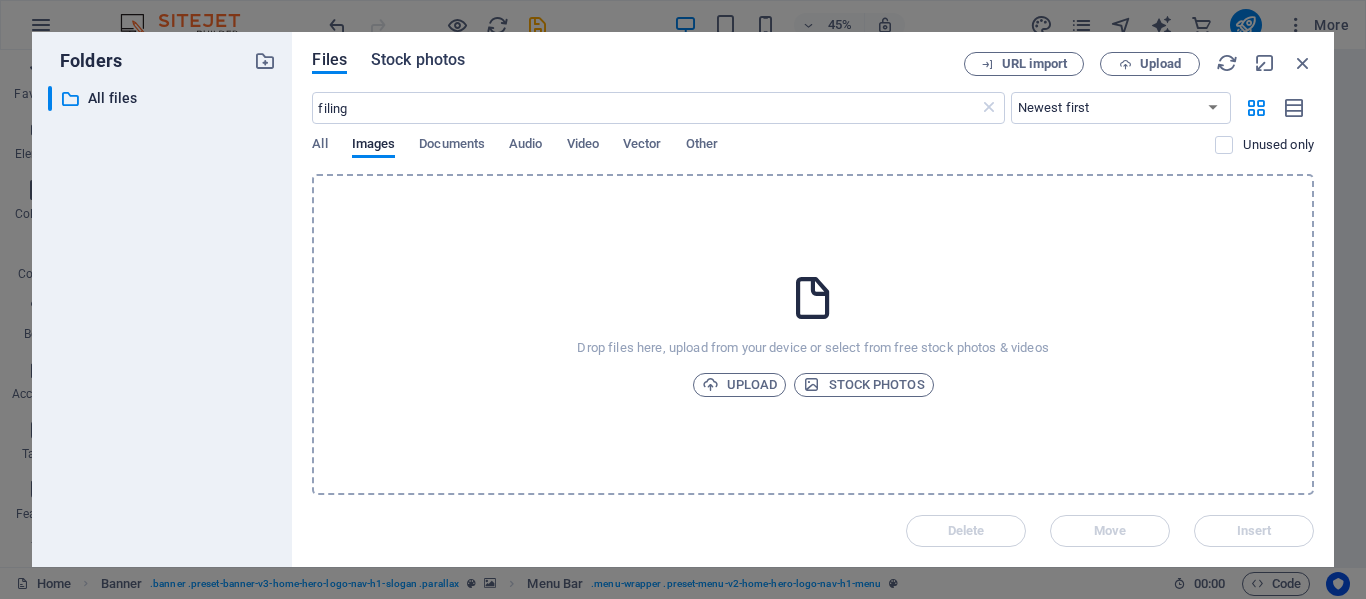 click on "Stock photos" at bounding box center [418, 60] 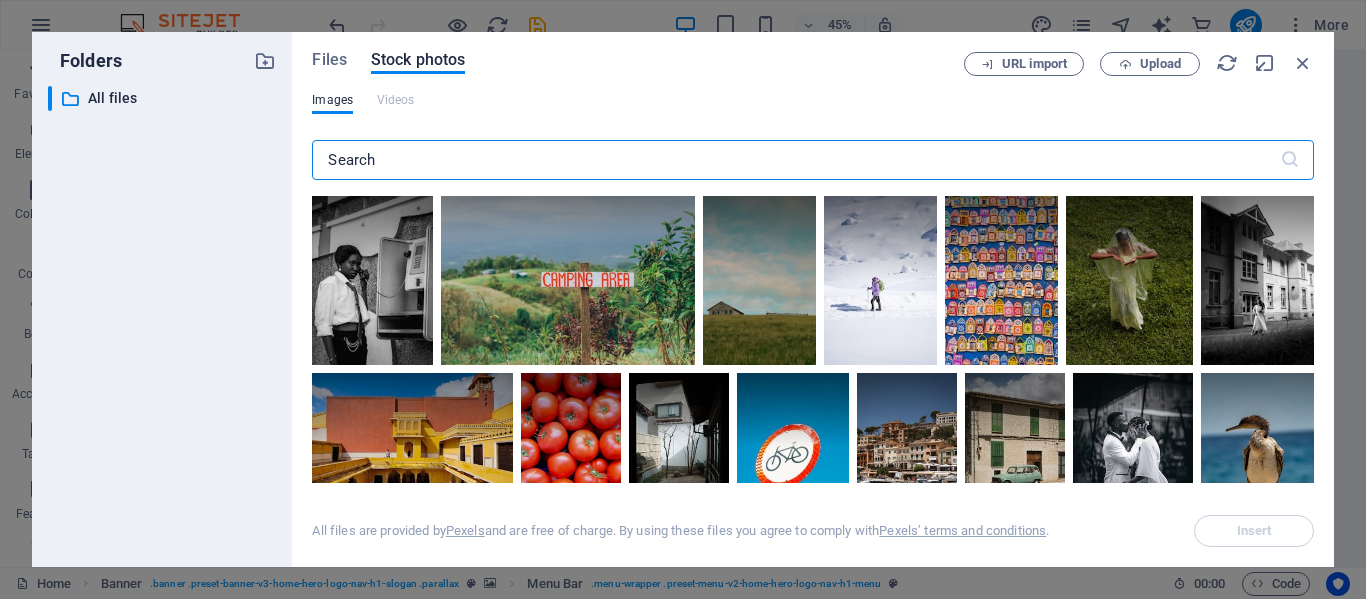 click at bounding box center (795, 160) 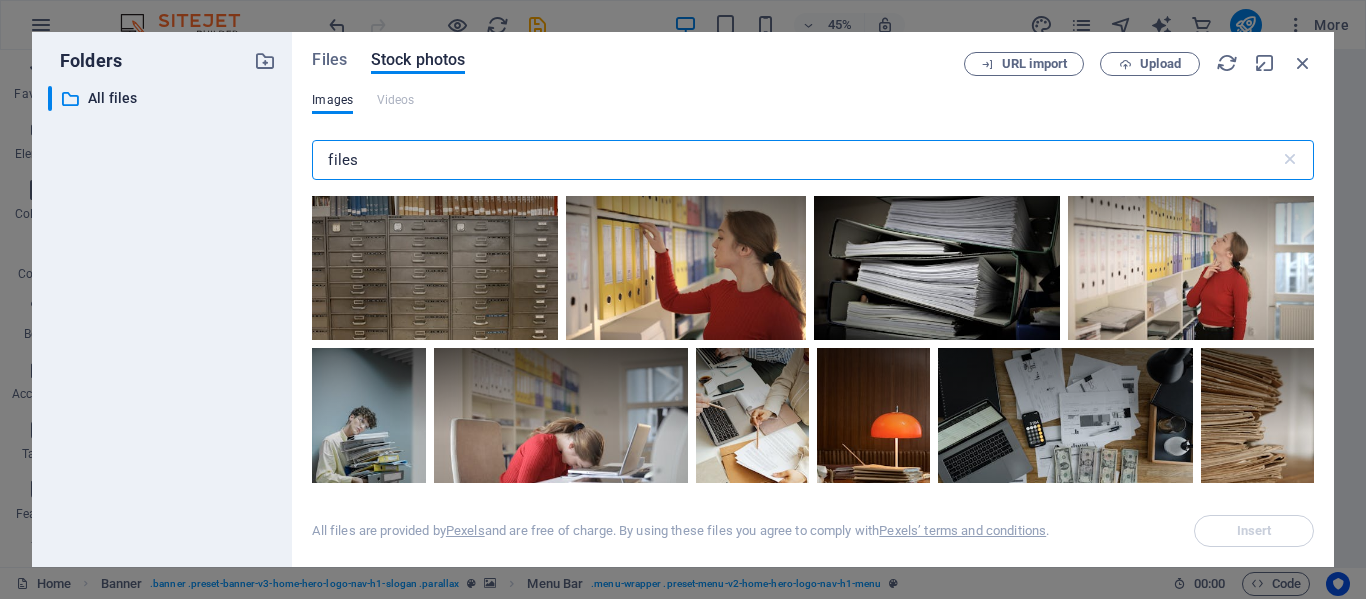 scroll, scrollTop: 0, scrollLeft: 0, axis: both 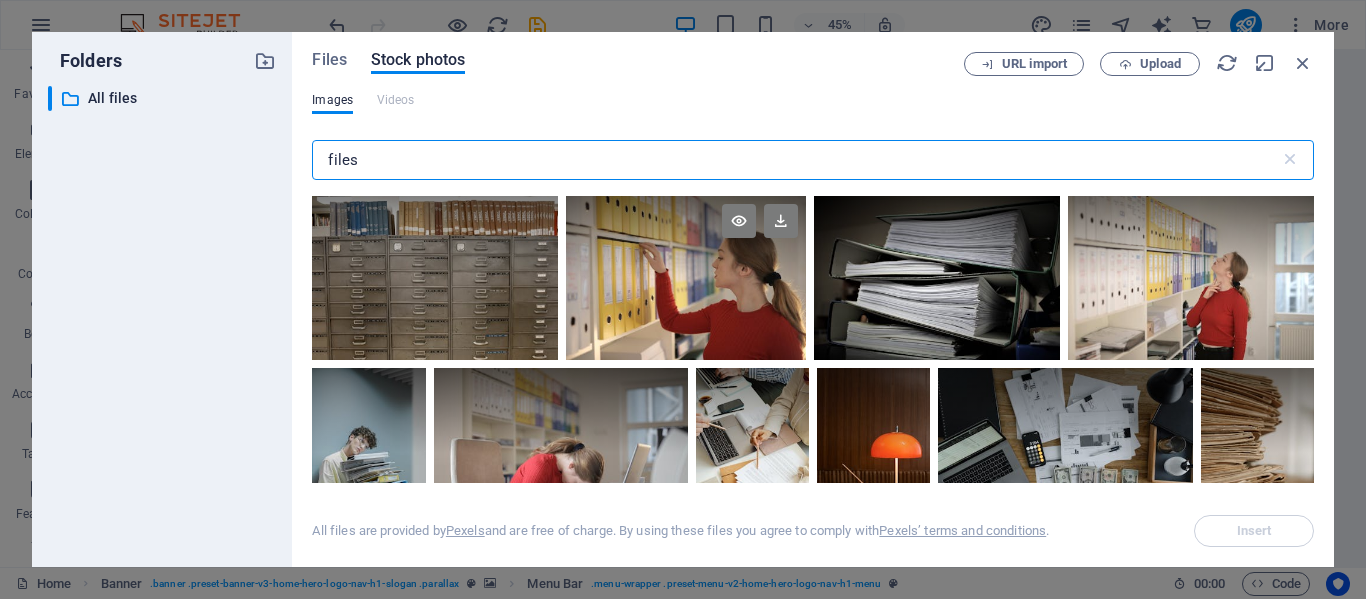 type on "files" 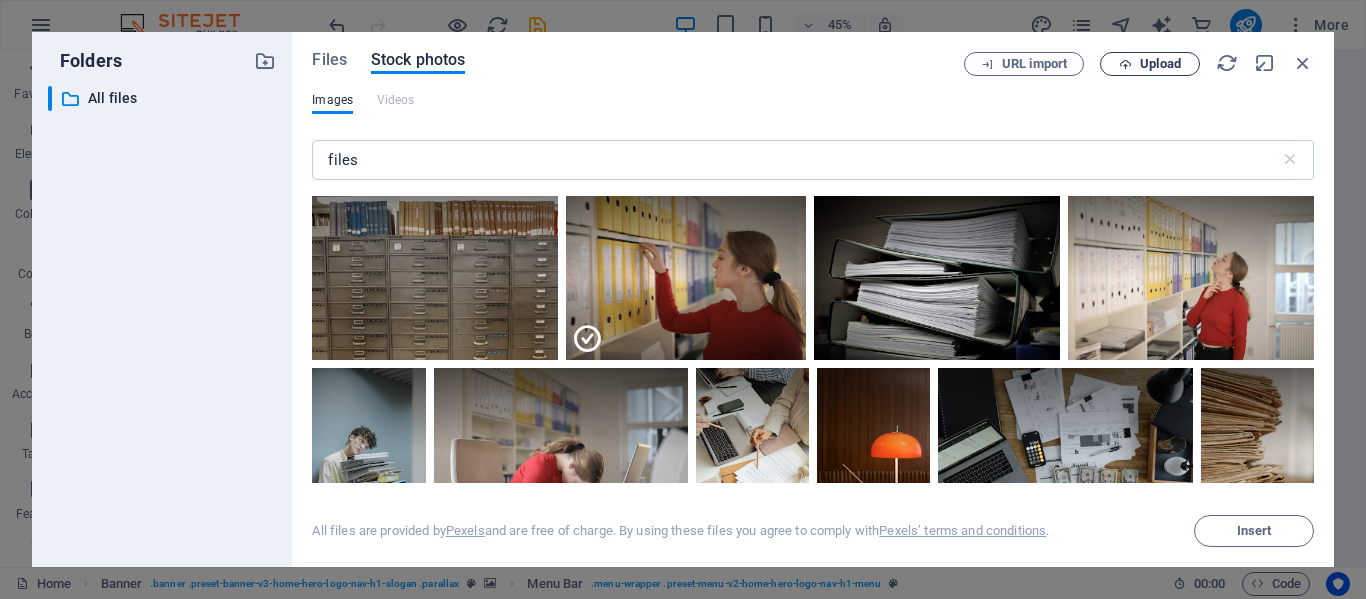 click on "Upload" at bounding box center [1160, 64] 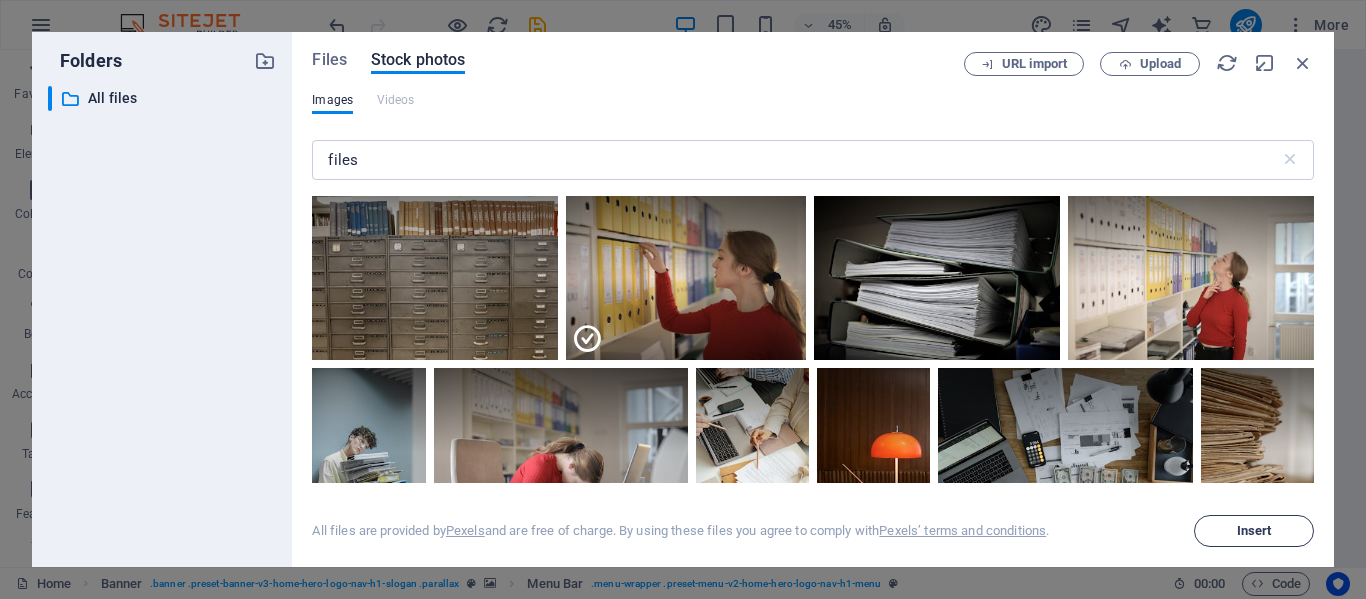 click on "Insert" at bounding box center [1254, 531] 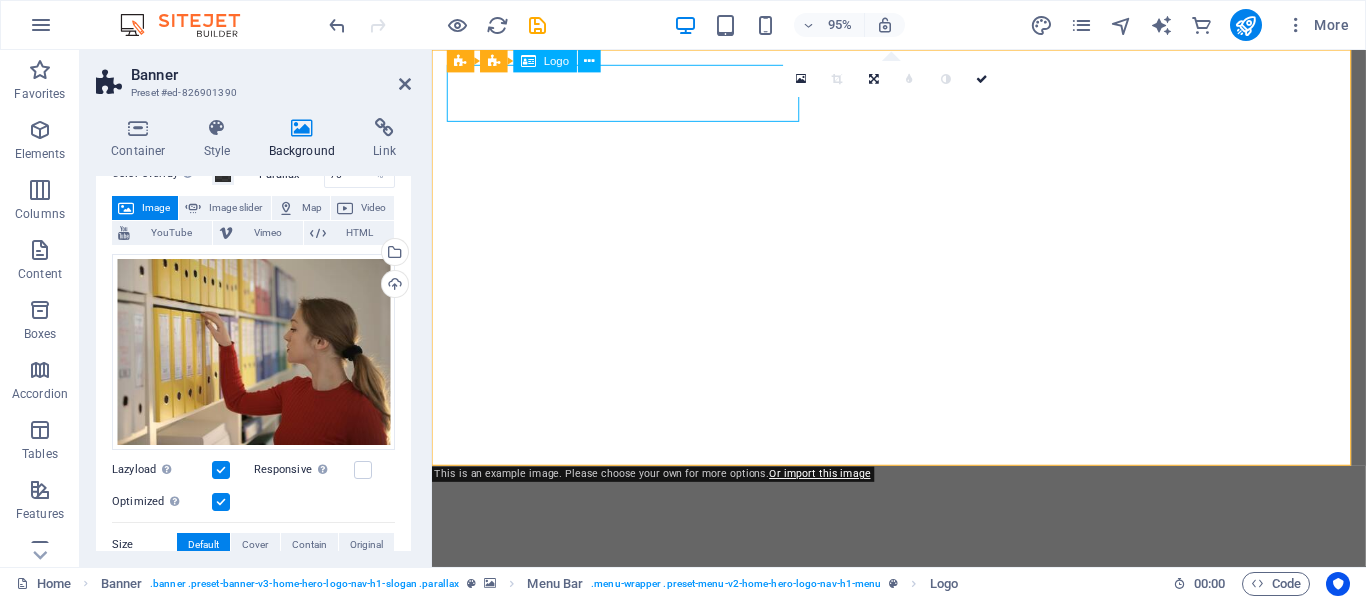 select on "px" 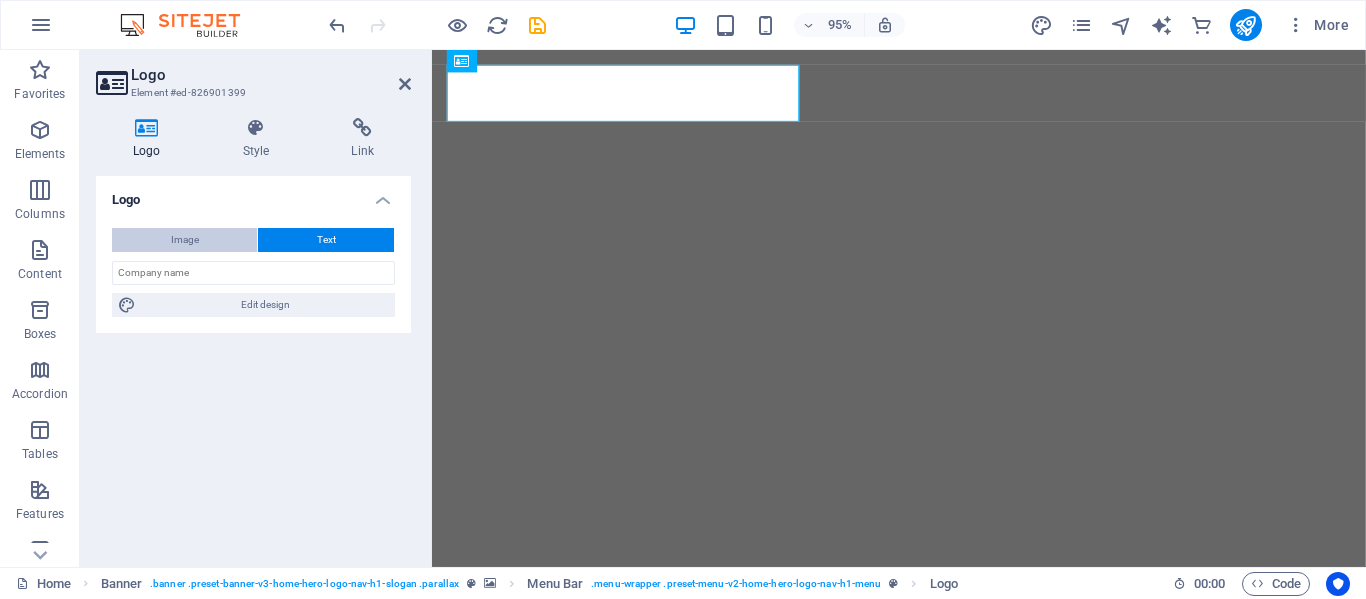 click on "Image" at bounding box center [184, 240] 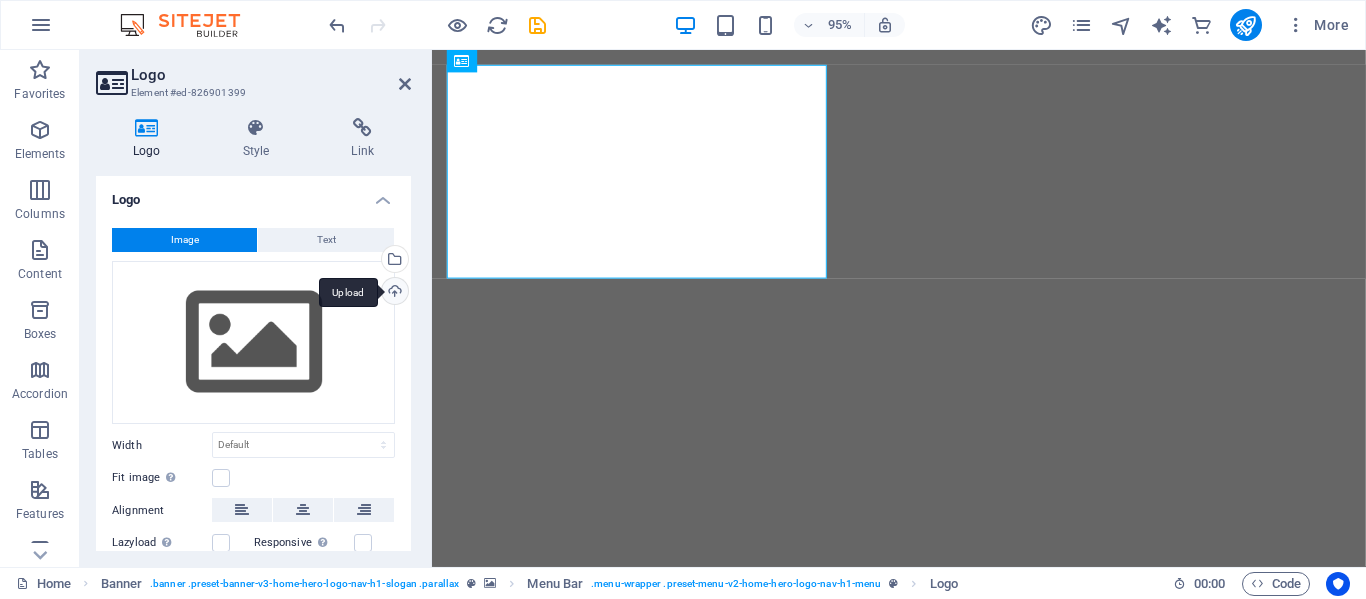 click on "Upload" at bounding box center [393, 293] 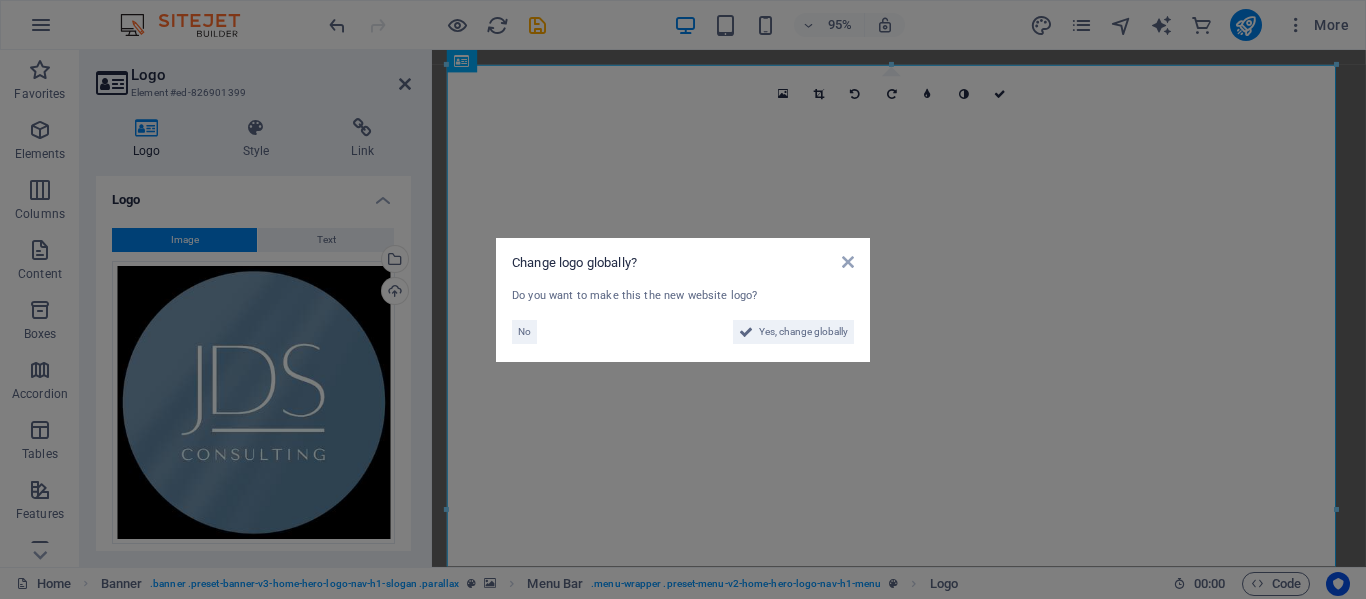 drag, startPoint x: 749, startPoint y: 328, endPoint x: 585, endPoint y: 330, distance: 164.01219 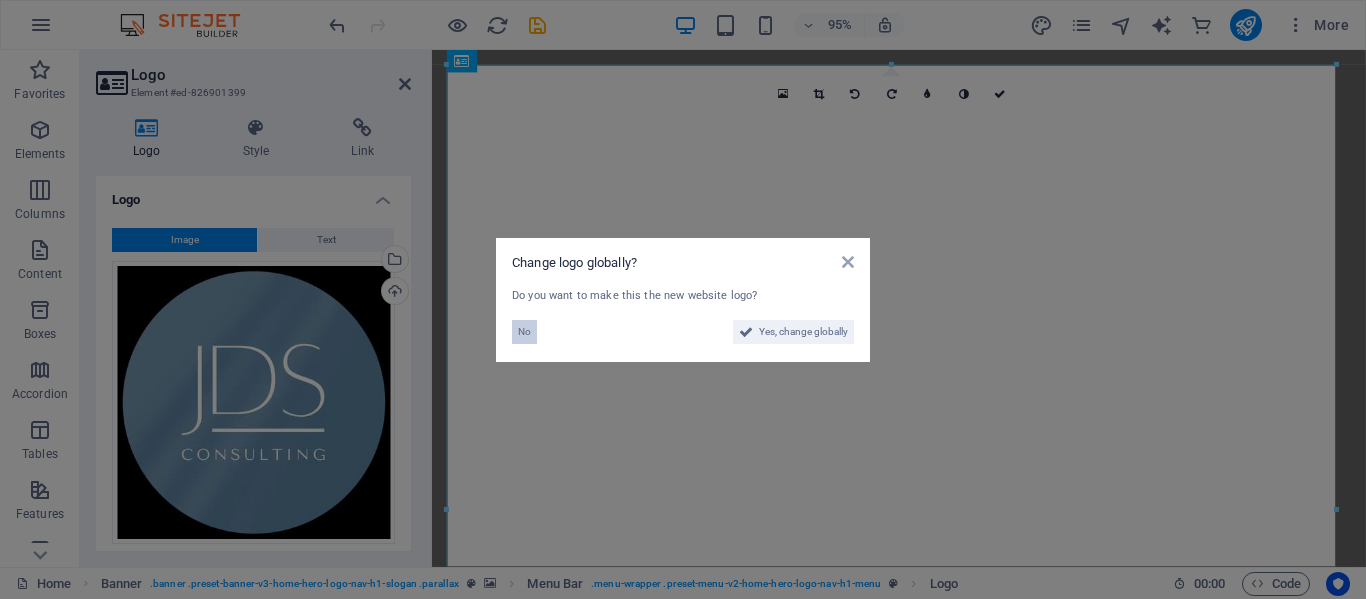 click on "No" at bounding box center (524, 332) 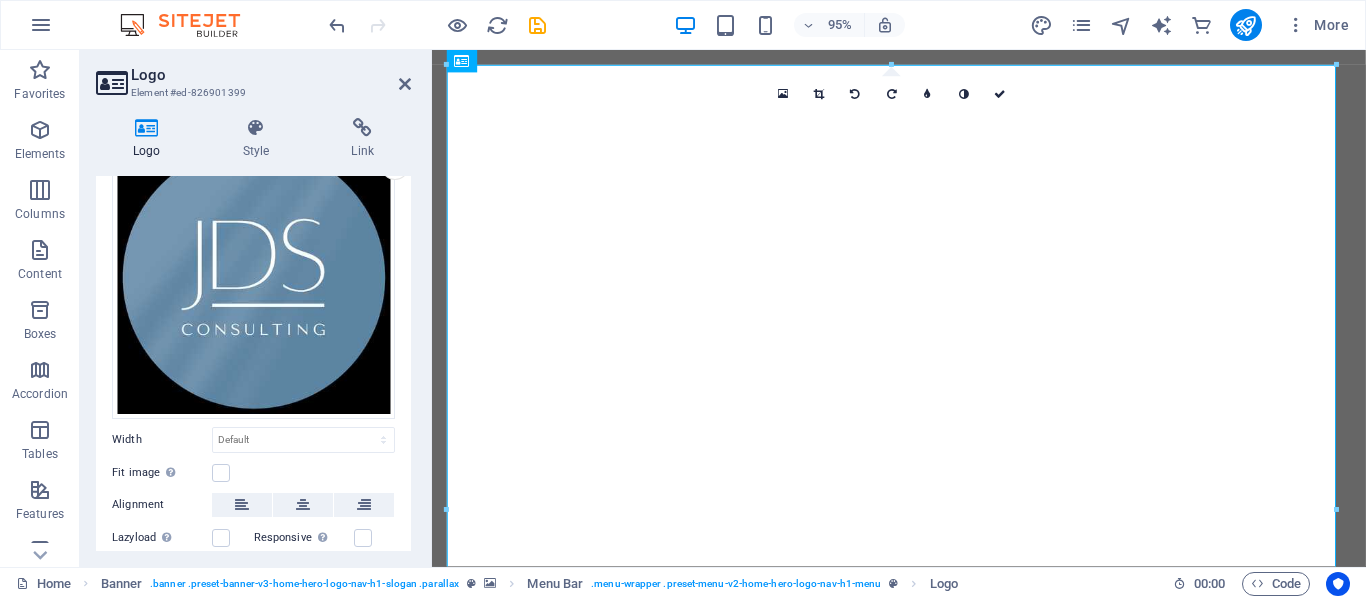 scroll, scrollTop: 118, scrollLeft: 0, axis: vertical 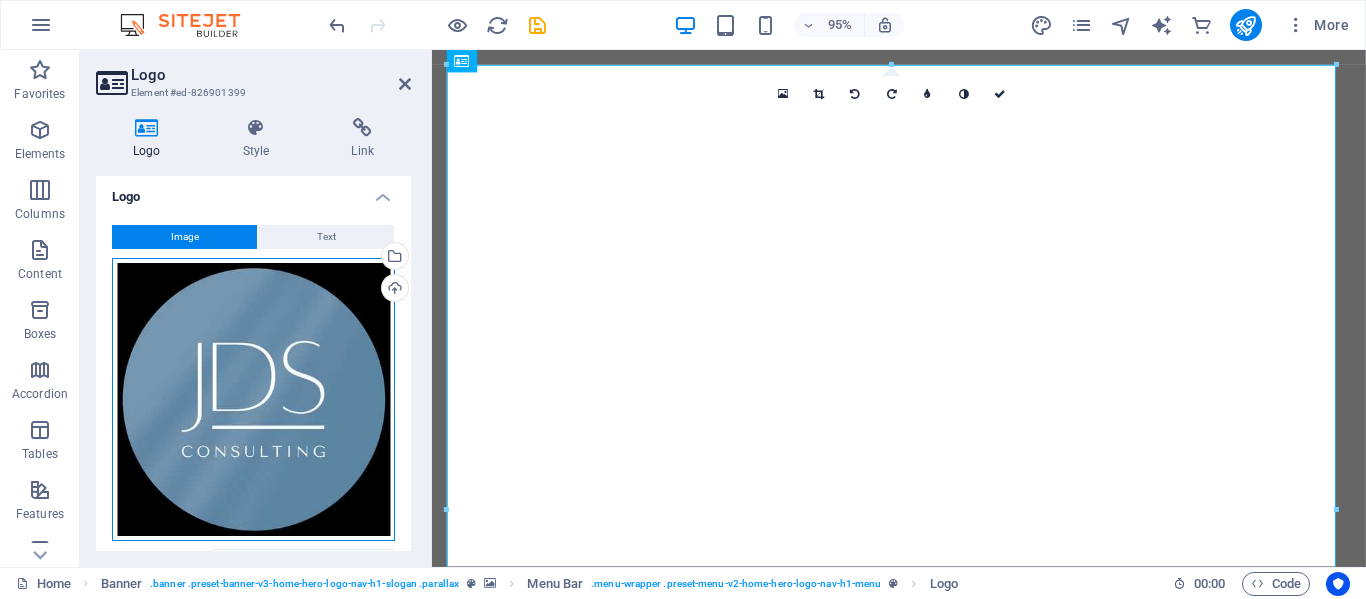 click on "Drag files here, click to choose files or select files from Files or our free stock photos & videos" at bounding box center [253, 399] 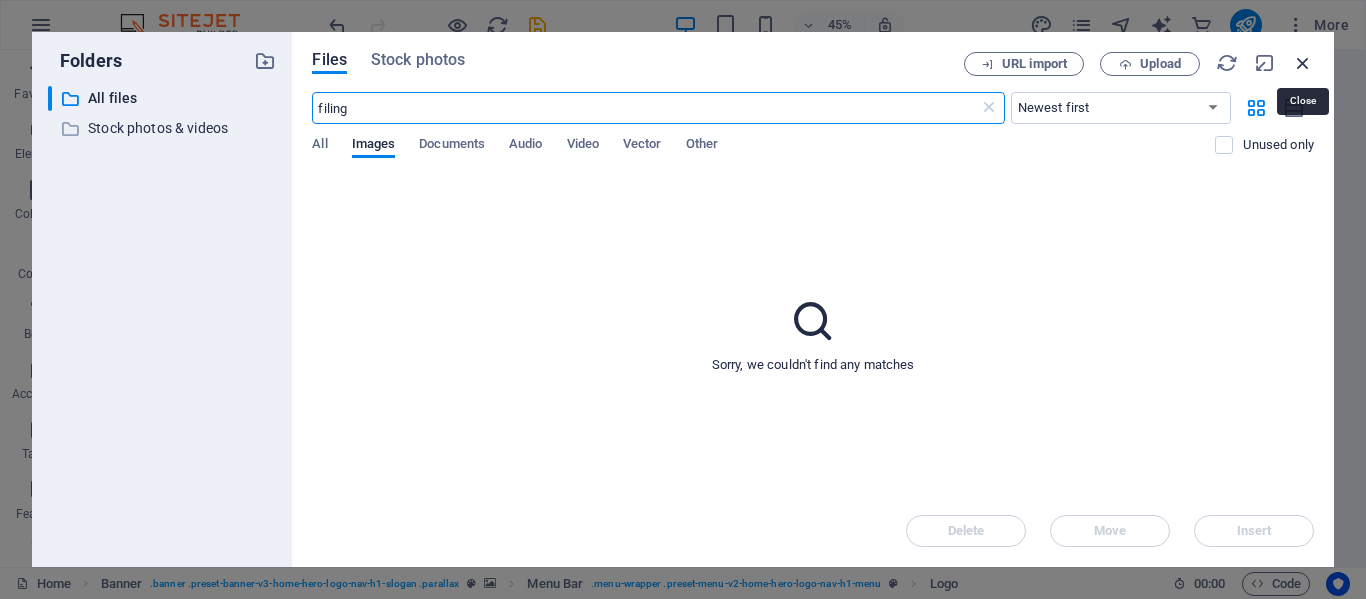 click at bounding box center [1303, 63] 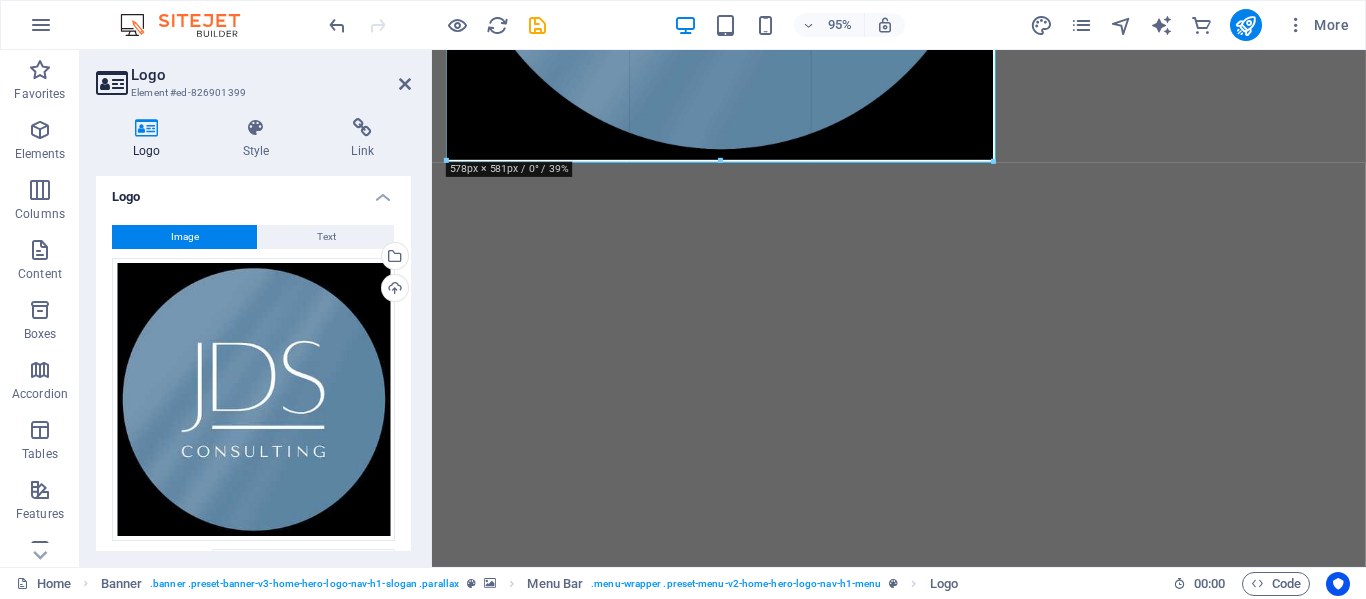 drag, startPoint x: 1338, startPoint y: 500, endPoint x: 841, endPoint y: 147, distance: 609.6048 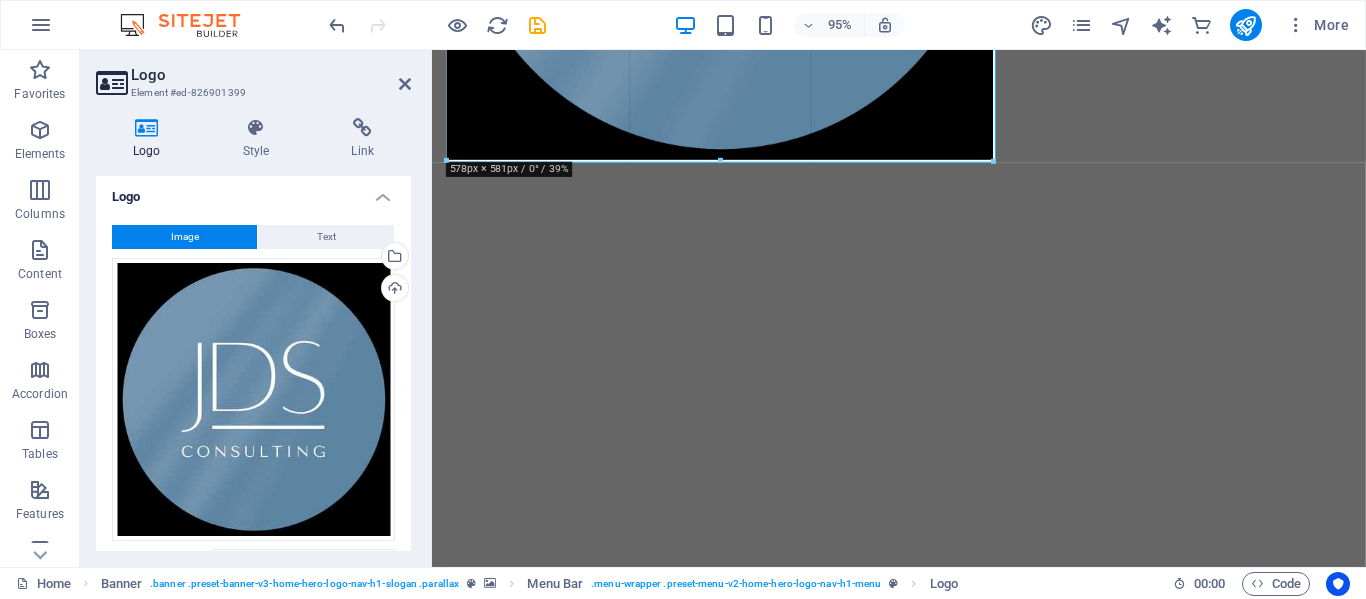 type on "575" 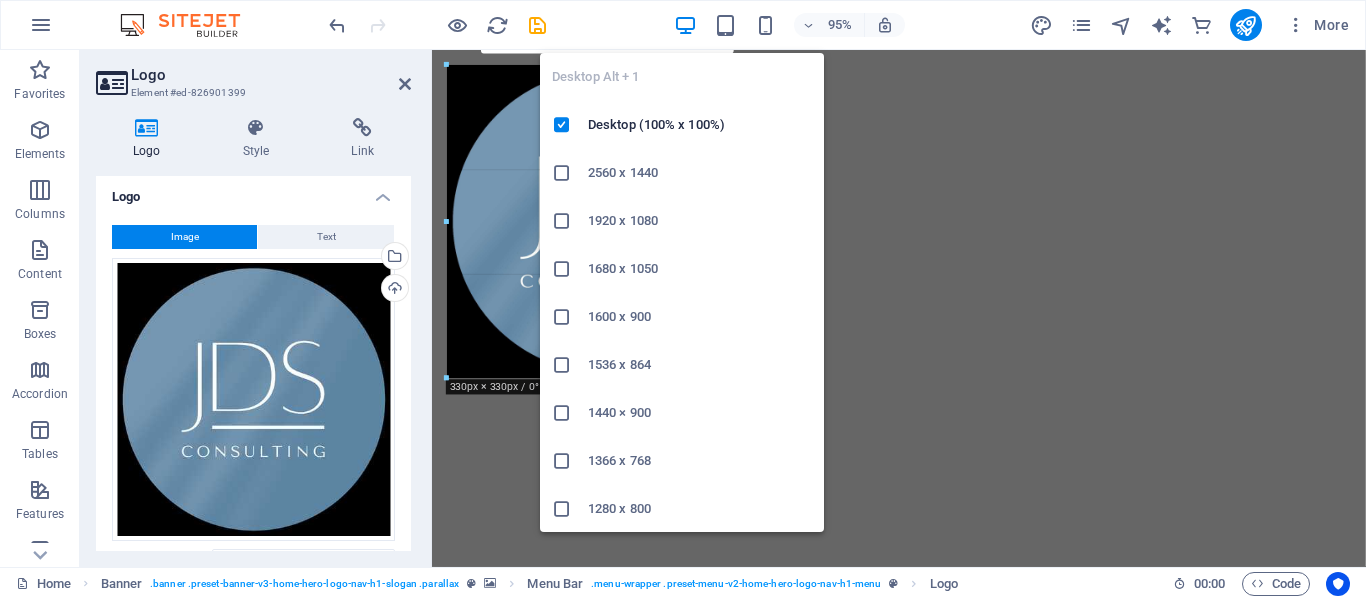 drag, startPoint x: 994, startPoint y: 267, endPoint x: 690, endPoint y: 30, distance: 385.46725 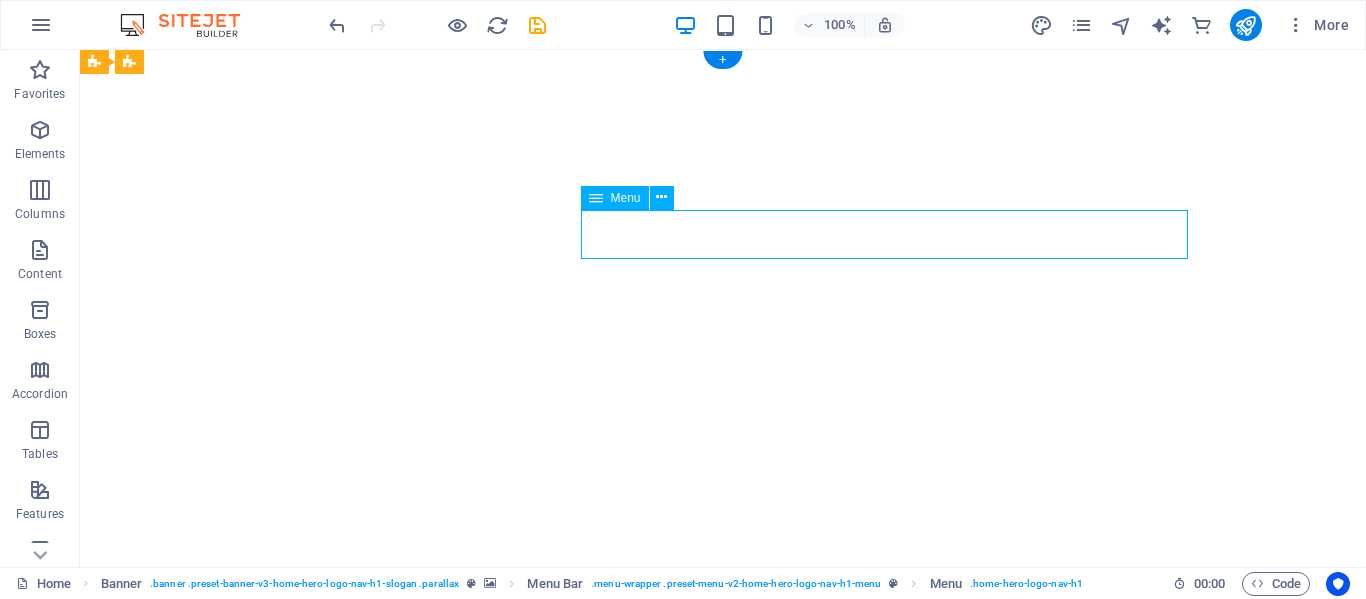 select 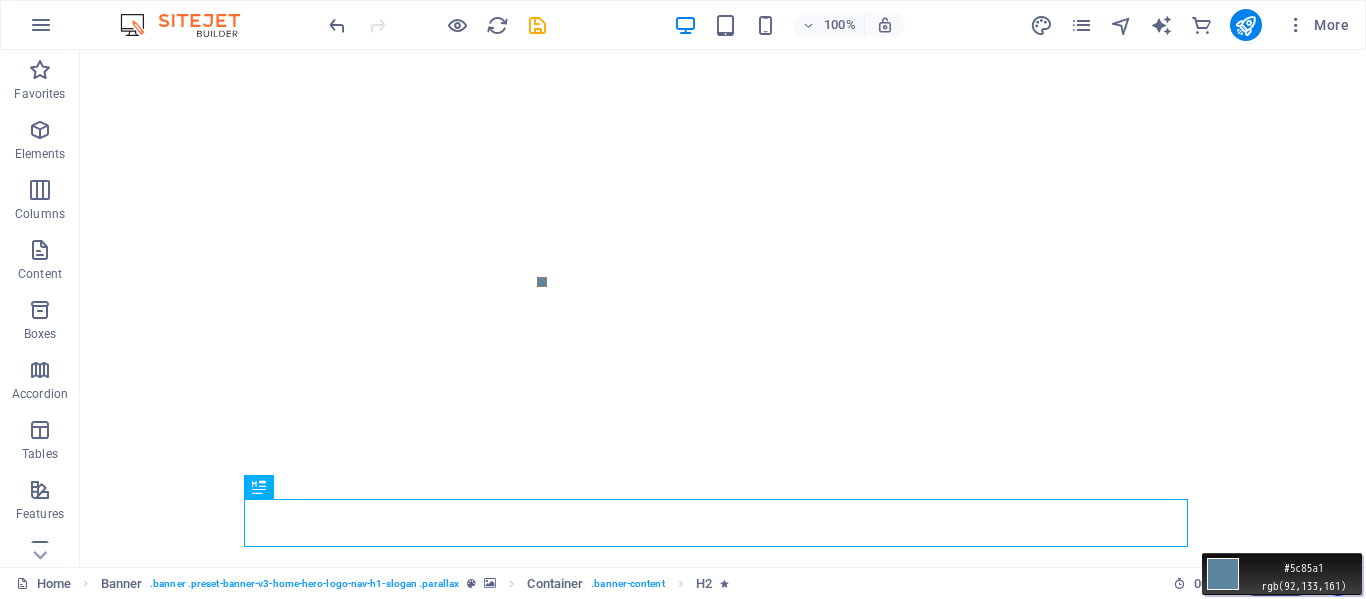 click on "Move your  🖱️  to pick a color #5c85a1 rgb(92,133,161)" at bounding box center (683, 299) 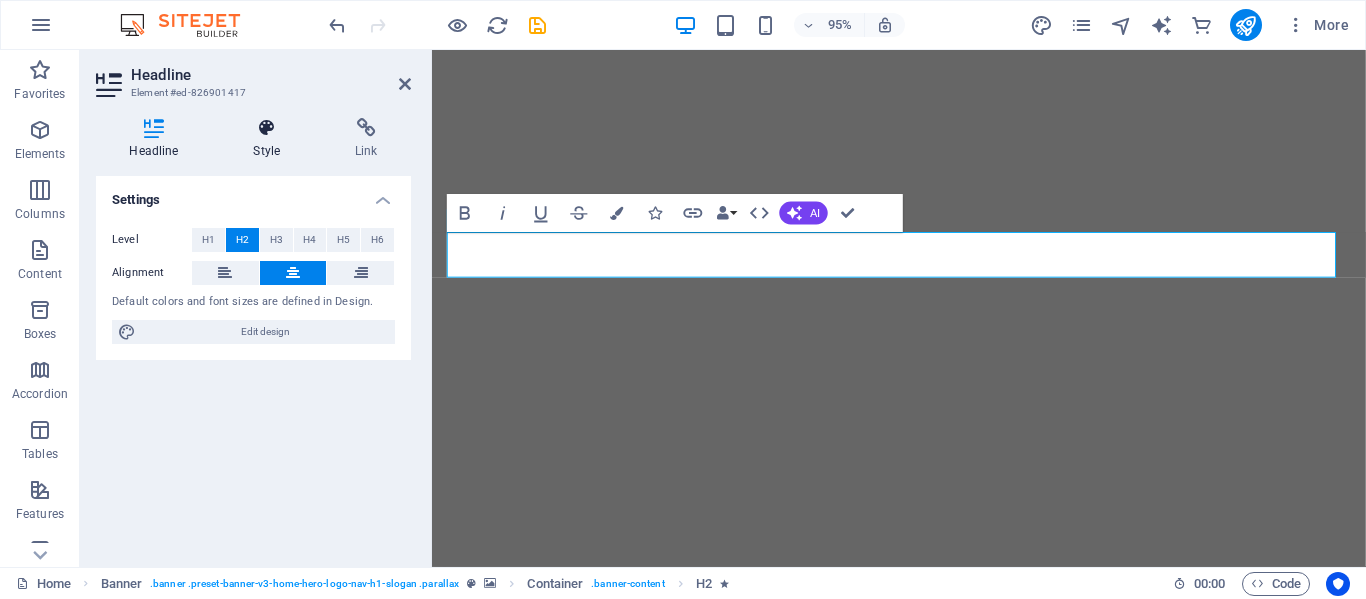 click at bounding box center [267, 128] 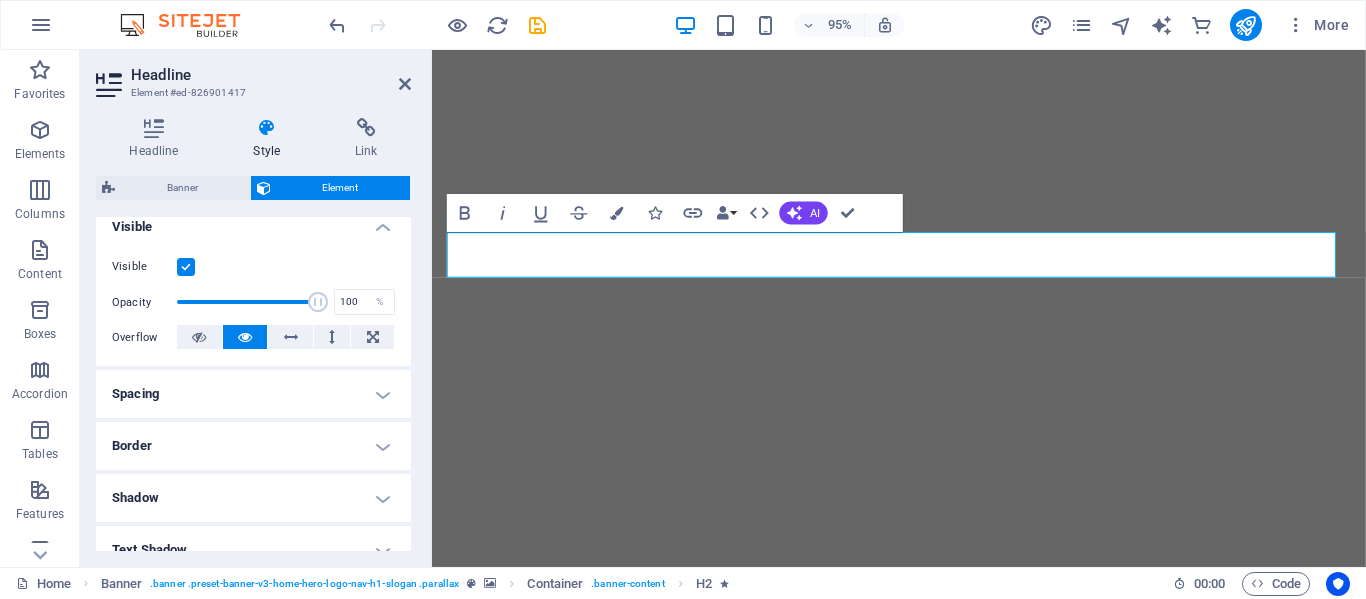 scroll, scrollTop: 268, scrollLeft: 0, axis: vertical 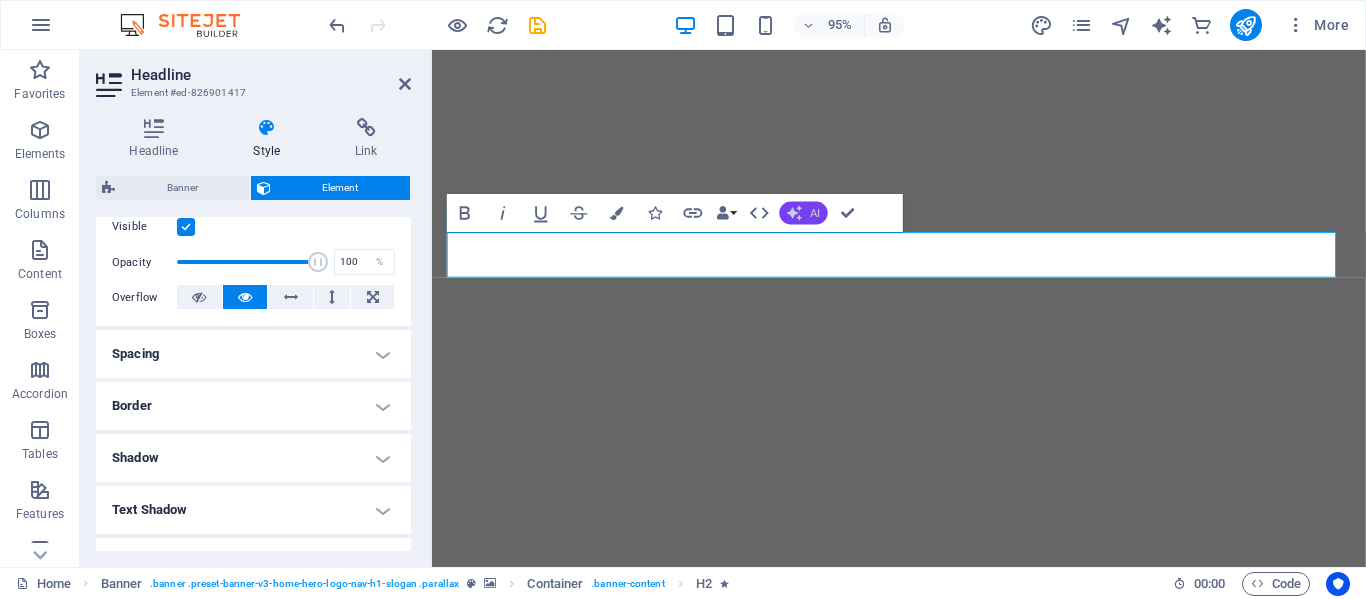 click 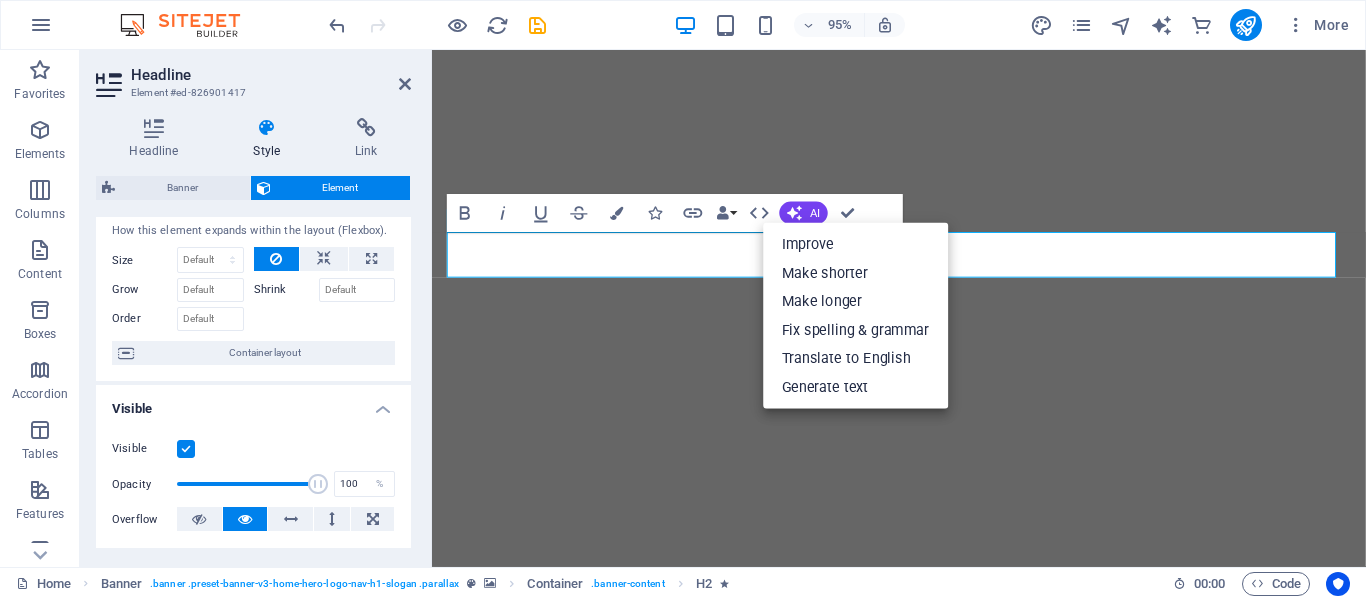 scroll, scrollTop: 0, scrollLeft: 0, axis: both 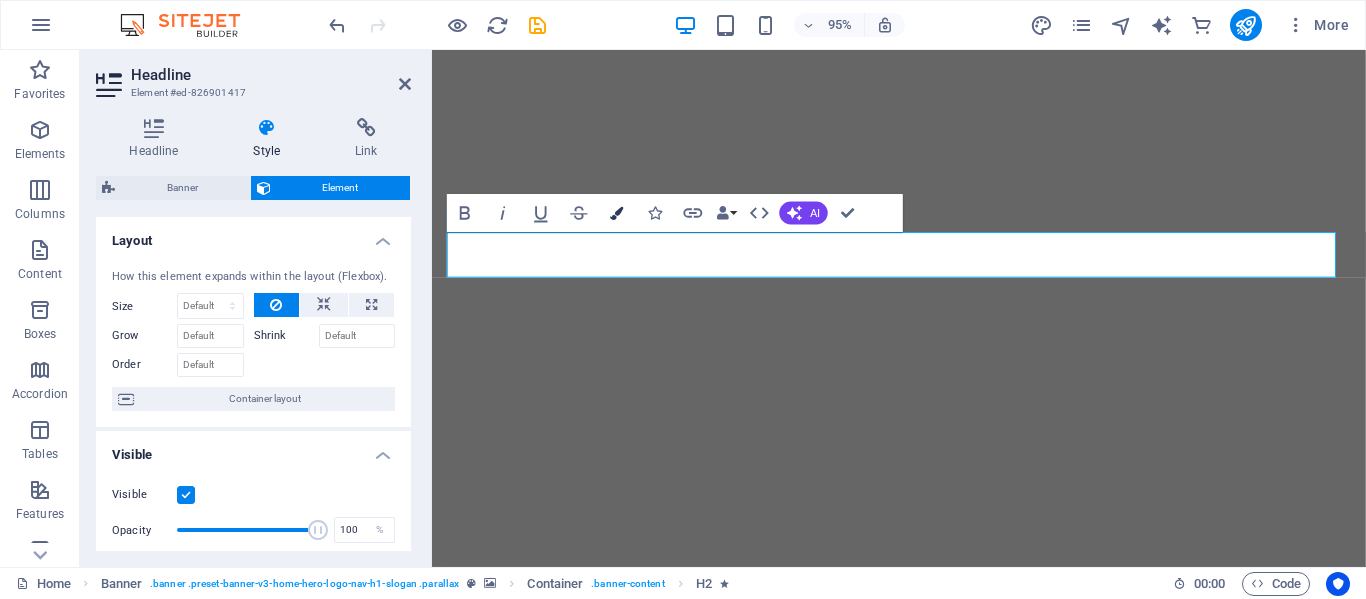 click at bounding box center (617, 213) 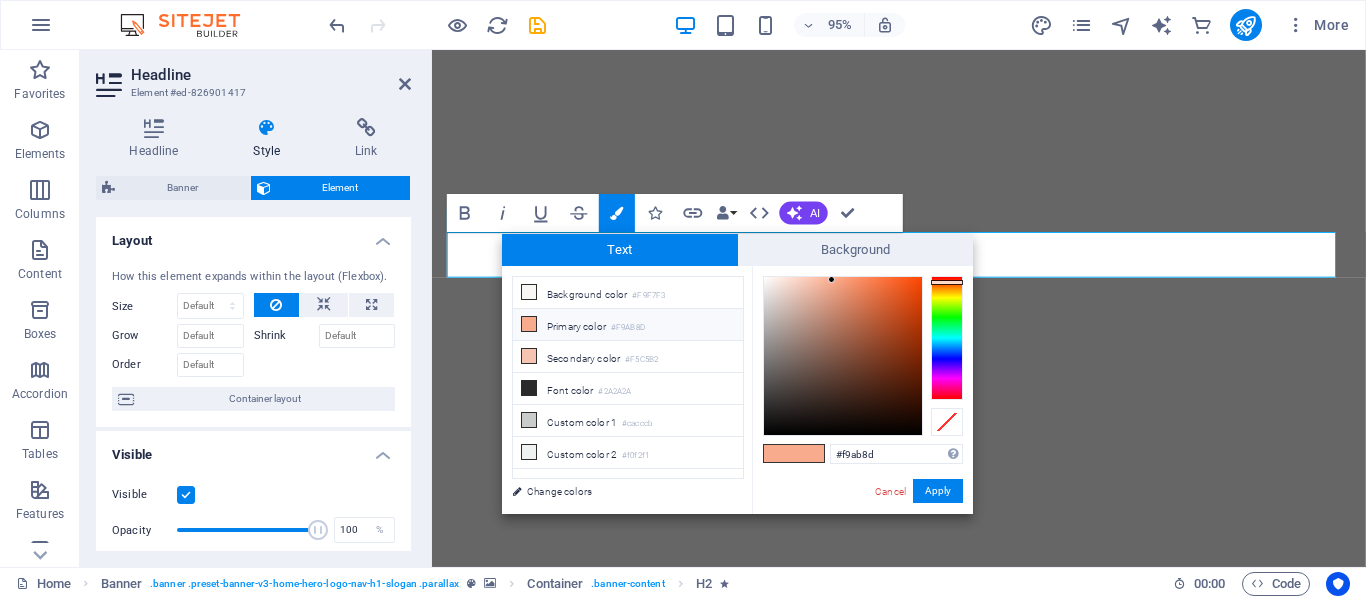 drag, startPoint x: 897, startPoint y: 454, endPoint x: 808, endPoint y: 449, distance: 89.140335 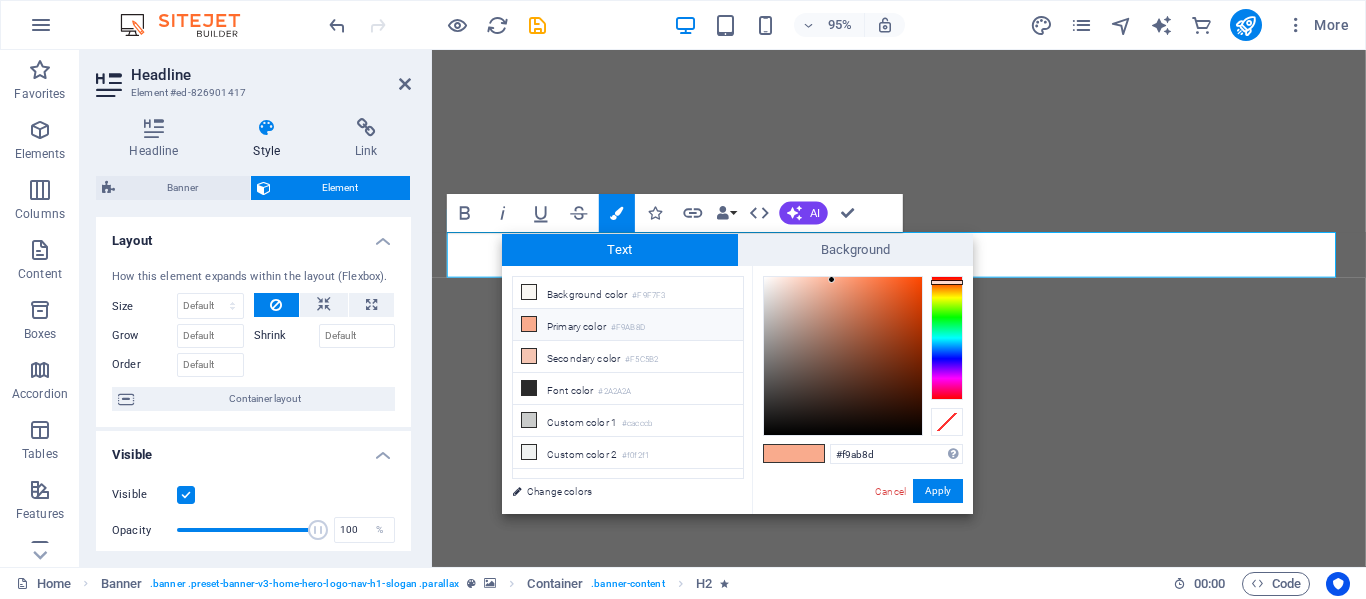 type on "#5c85a1" 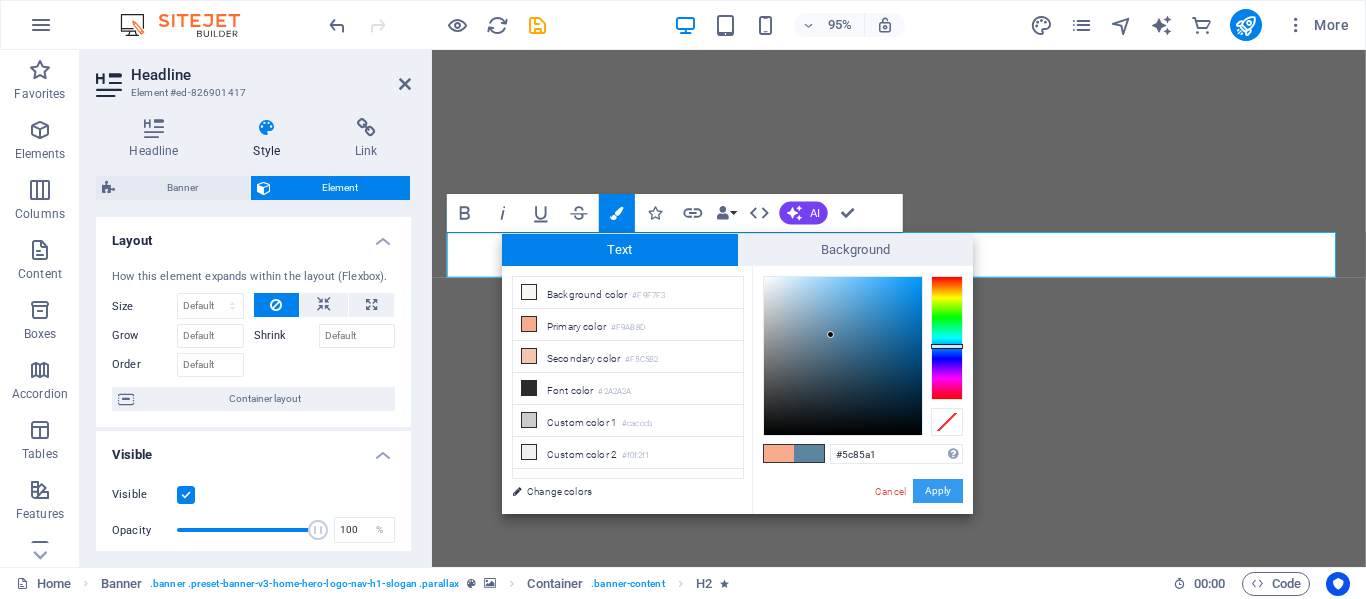 click on "Apply" at bounding box center (938, 491) 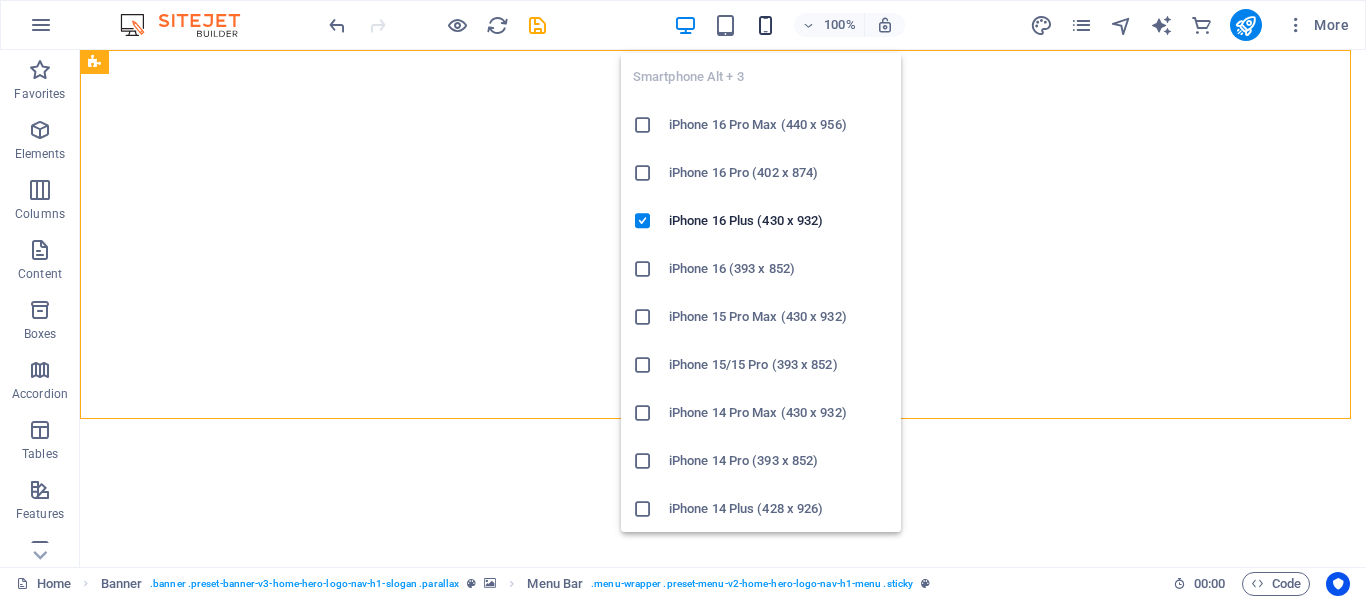 click at bounding box center [765, 25] 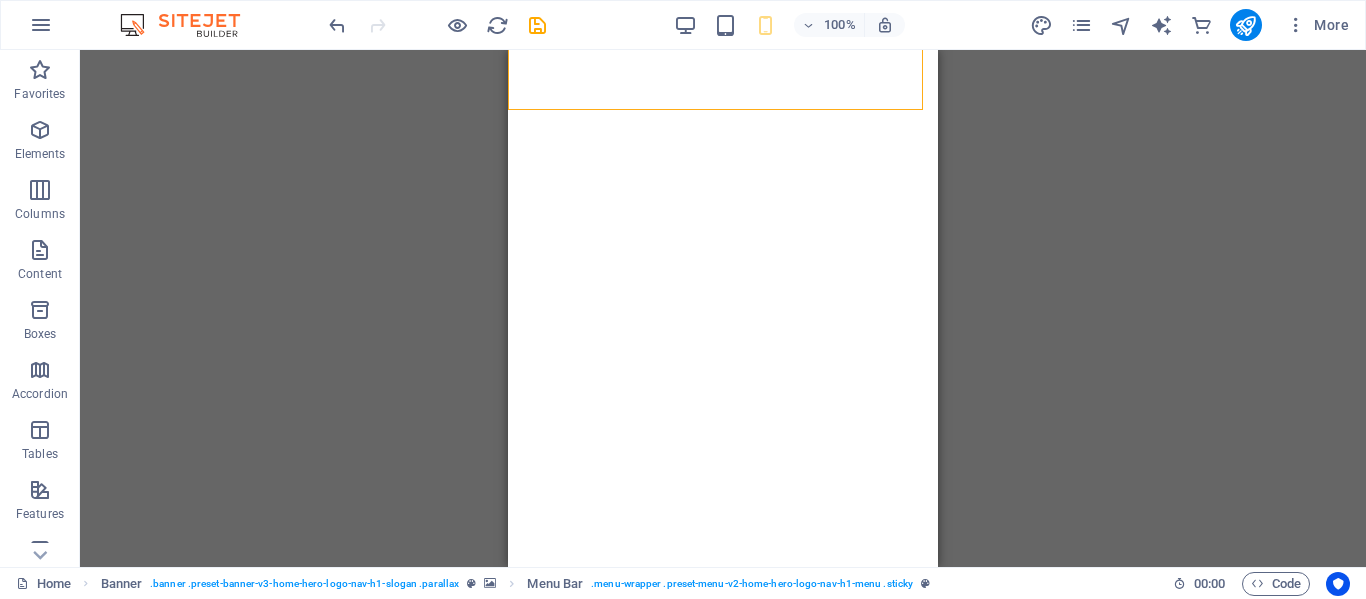 click on "H2   Banner   Container   Banner   Menu Bar   Menu   Spacer   Spacer   H3   Text   Banner   Logo" at bounding box center (723, 308) 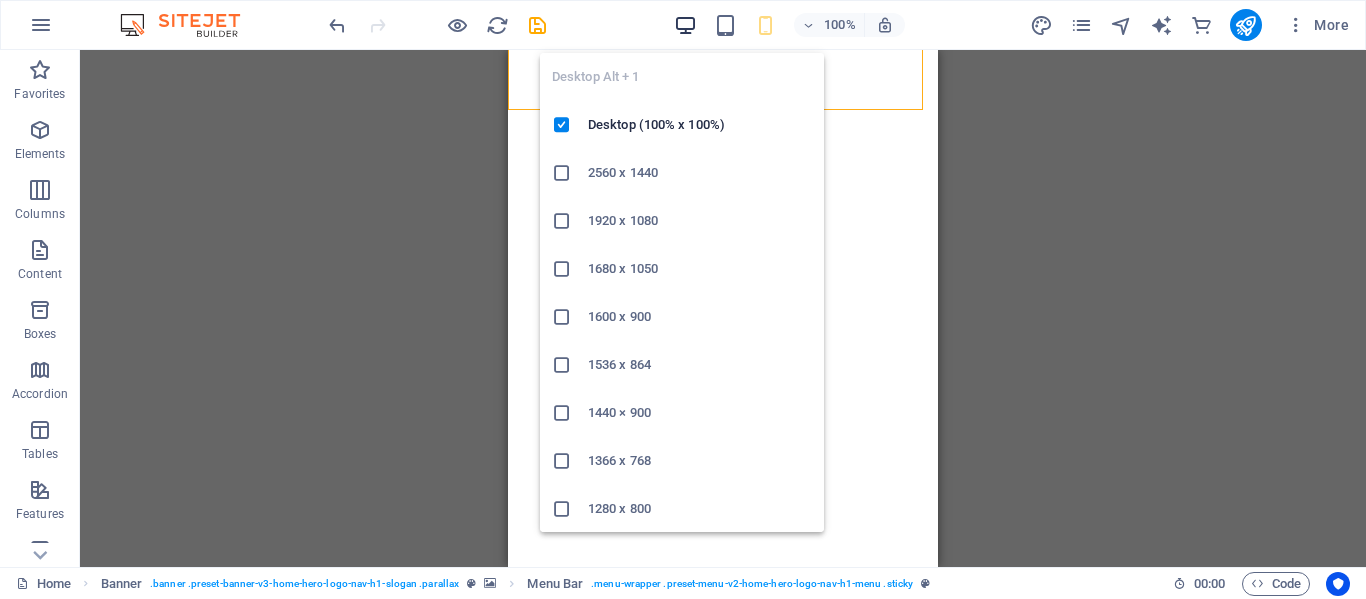 click at bounding box center (685, 25) 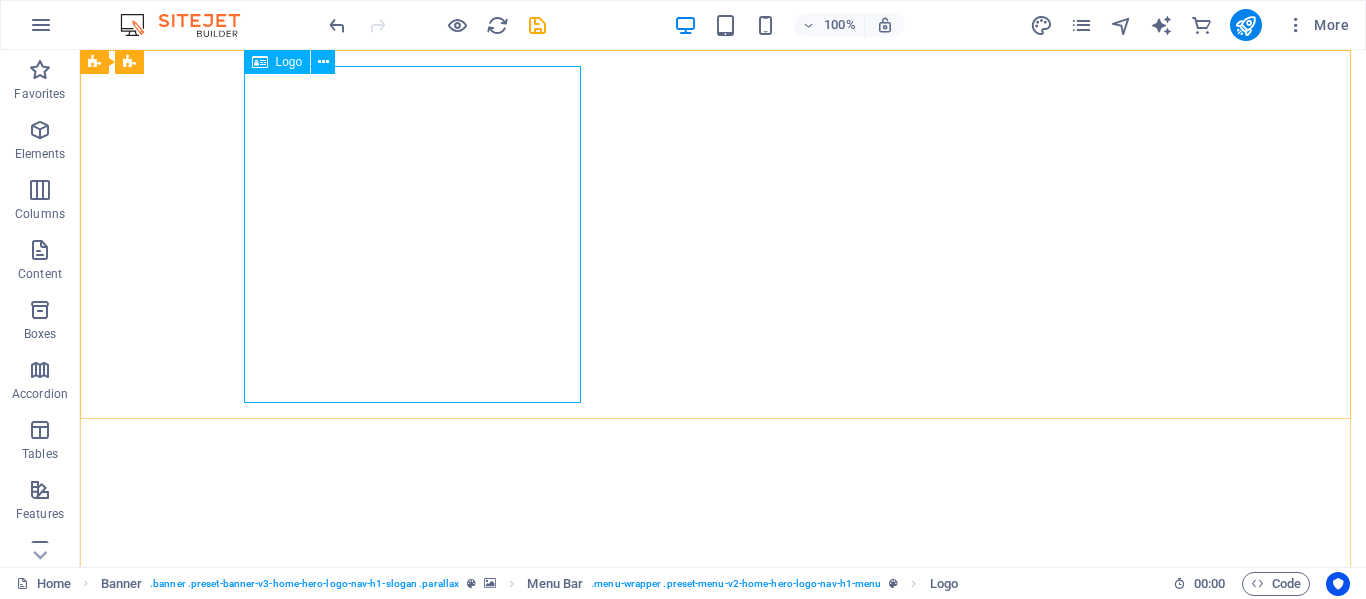 click on "Logo" at bounding box center [289, 62] 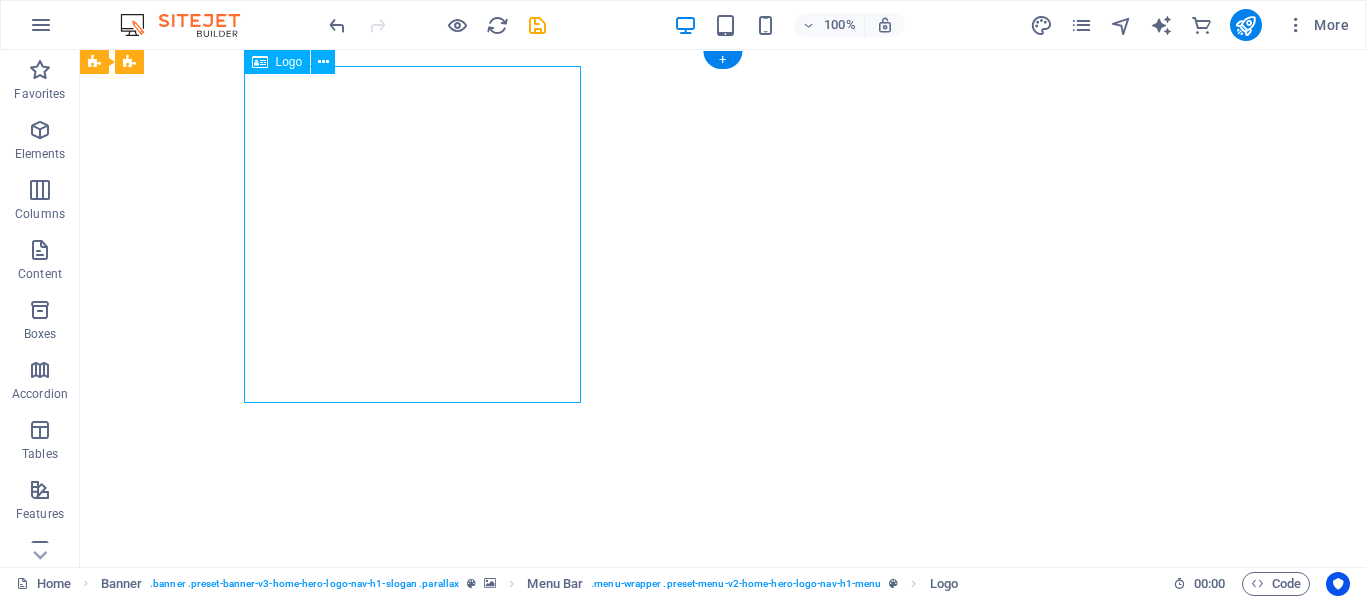 select on "px" 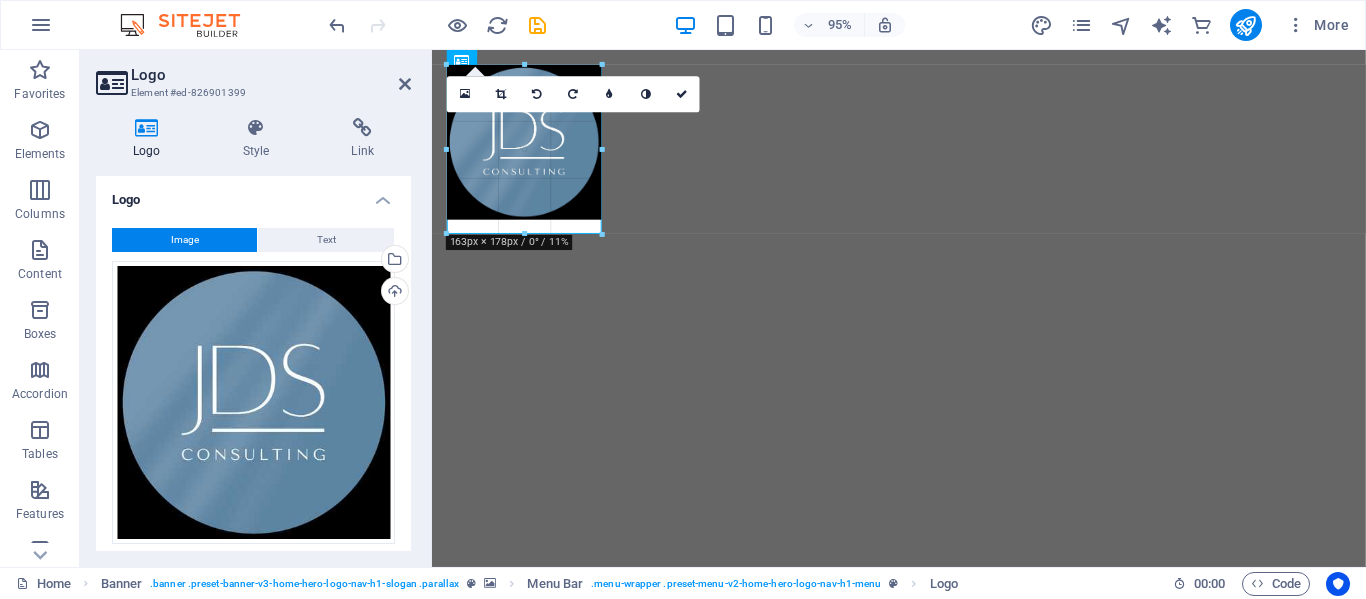 drag, startPoint x: 769, startPoint y: 385, endPoint x: 594, endPoint y: 166, distance: 280.33194 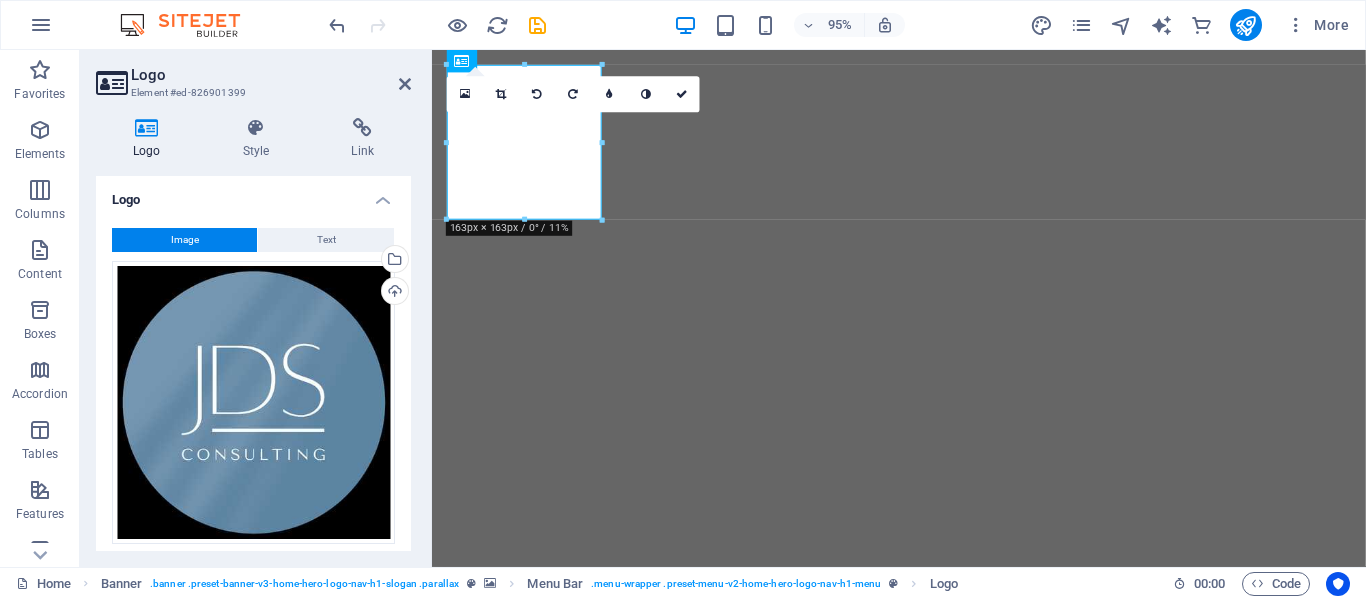 click on "95%" at bounding box center (789, 25) 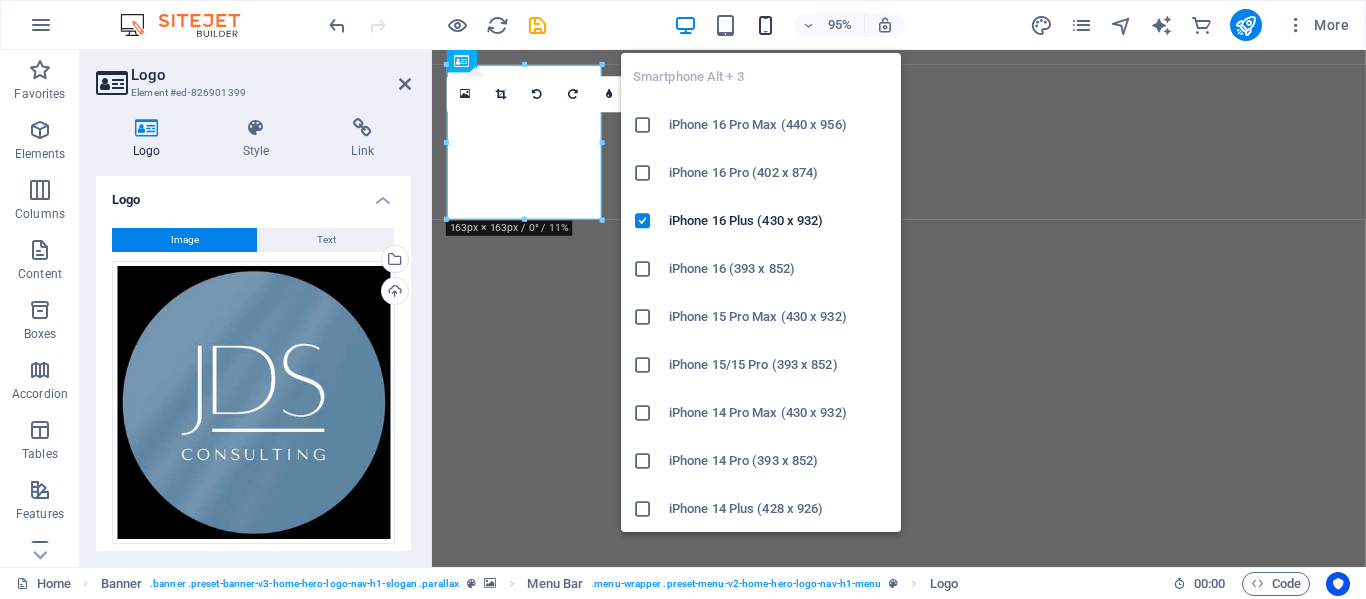 click at bounding box center [765, 25] 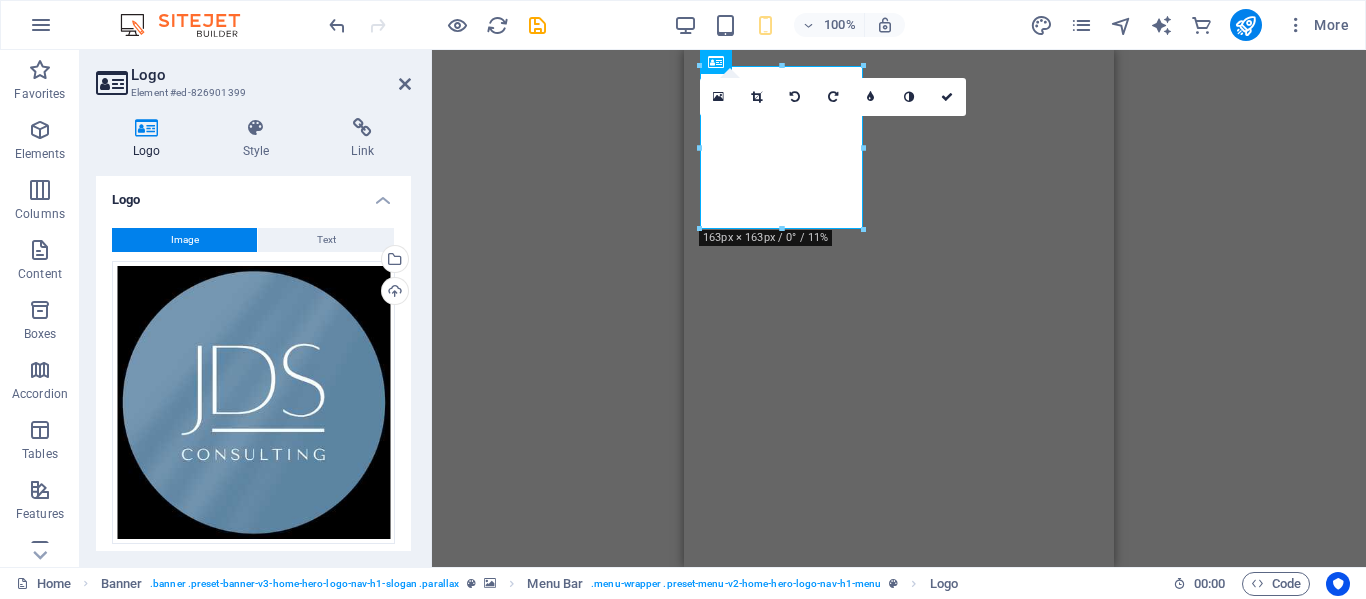 click on "H2   Banner   Container   Banner   Menu Bar   Menu   Spacer   Spacer   H3   Text   Banner   Logo   Container 180 170 160 150 140 130 120 110 100 90 80 70 60 50 40 30 20 10 0 -10 -20 -30 -40 -50 -60 -70 -80 -90 -100 -110 -120 -130 -140 -150 -160 -170 163px × 163px / 0° / 11% 16:10 16:9 4:3 1:1 1:2 0" at bounding box center [899, 308] 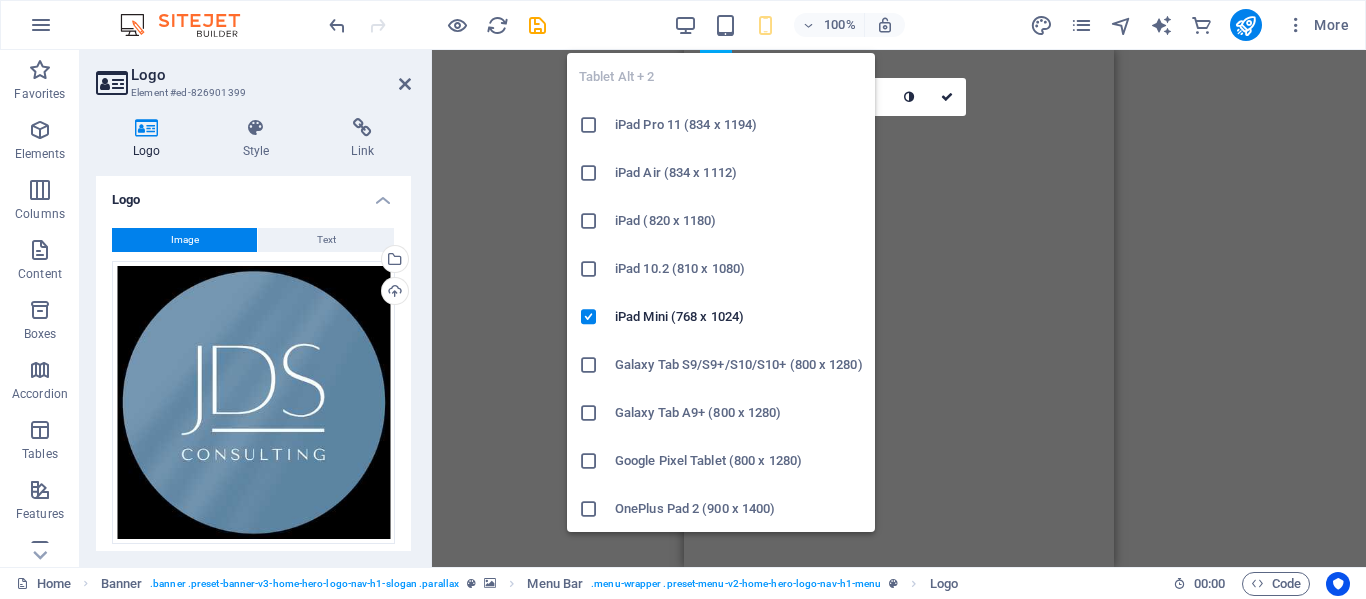 click on "iPad Air (834 x 1112)" at bounding box center (739, 173) 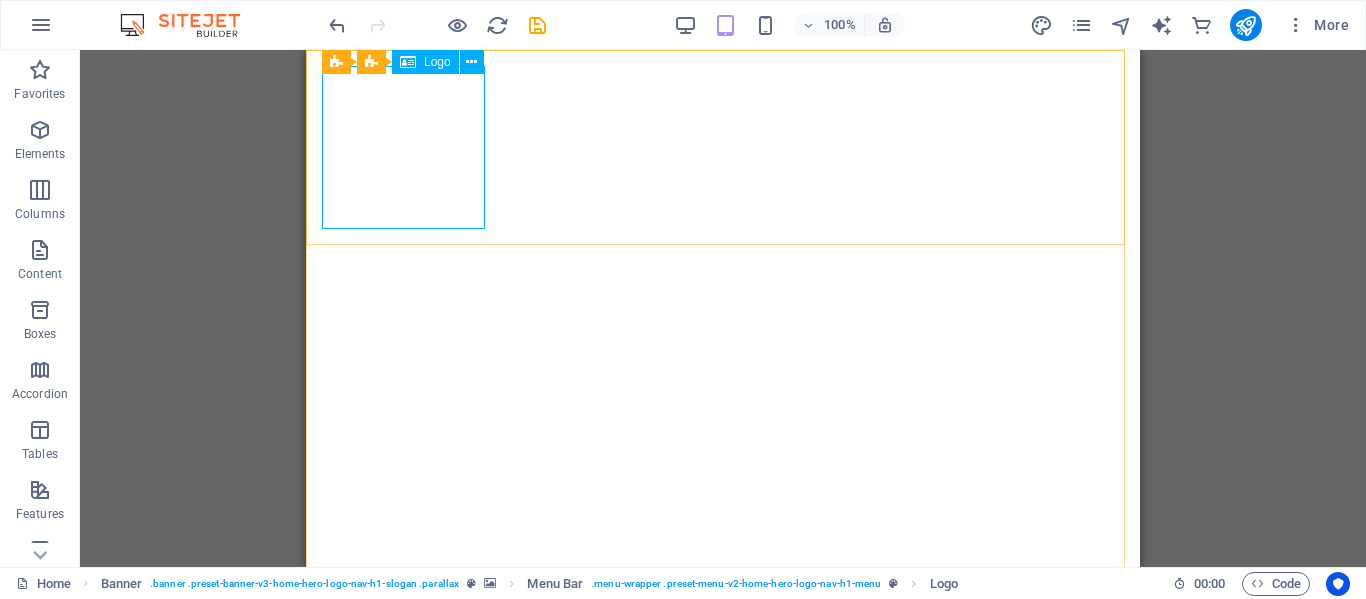 click on "Logo" at bounding box center (437, 62) 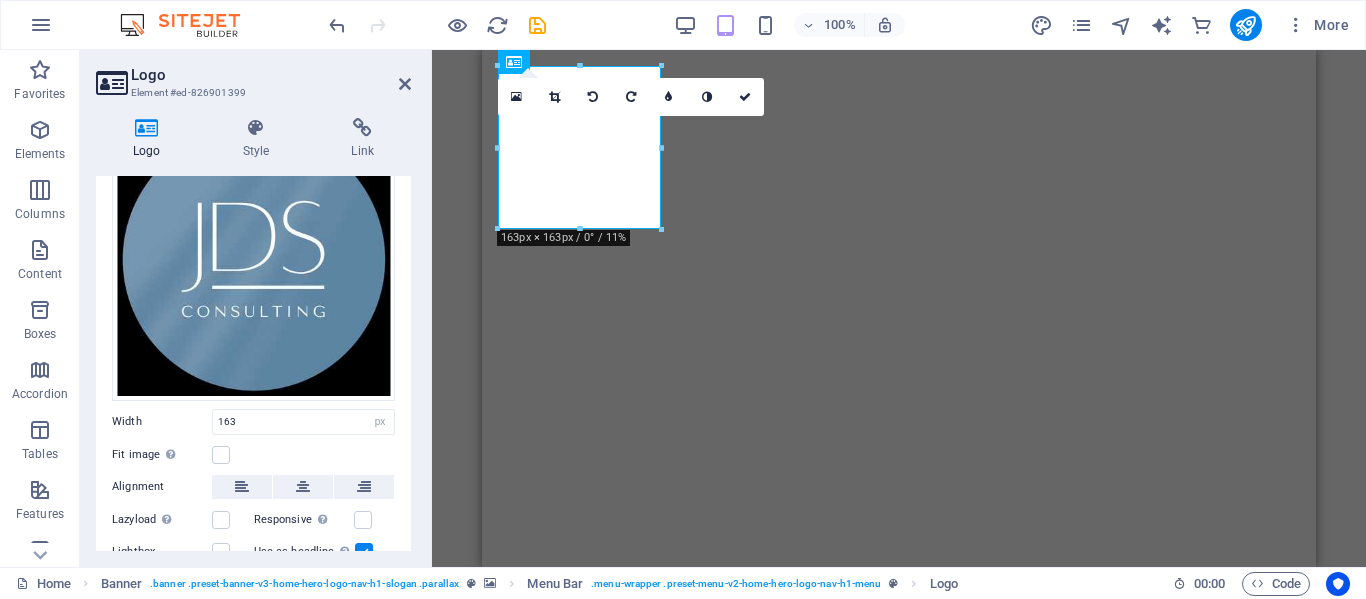 scroll, scrollTop: 140, scrollLeft: 0, axis: vertical 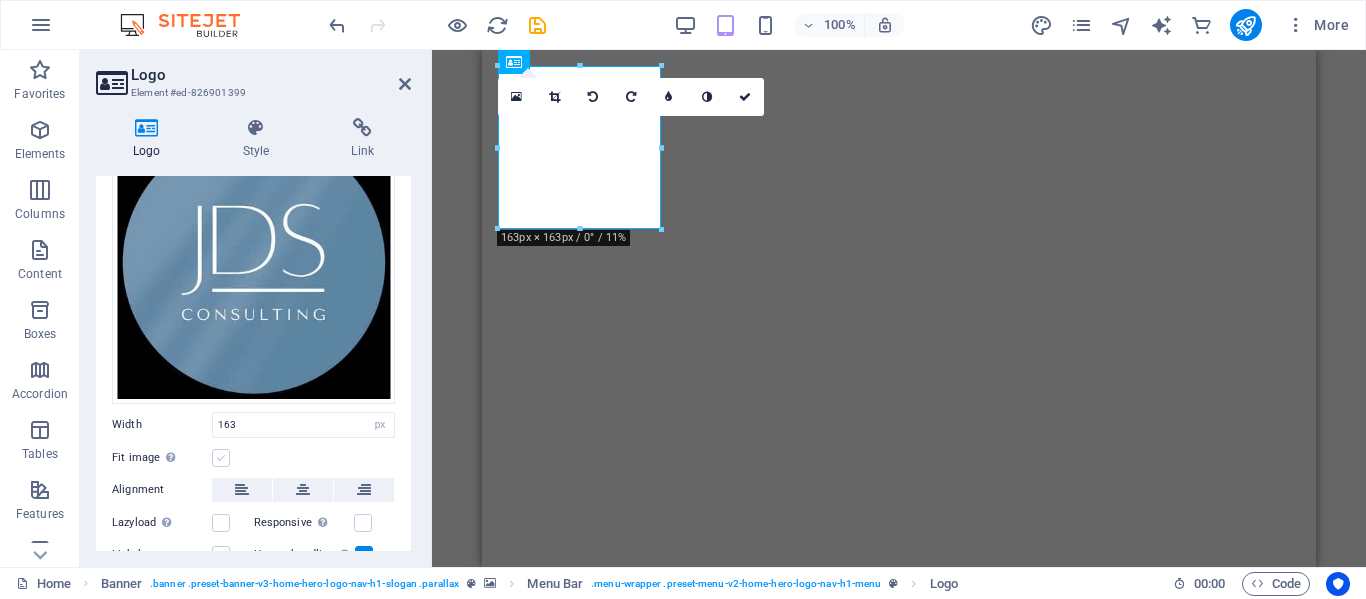 click at bounding box center [221, 458] 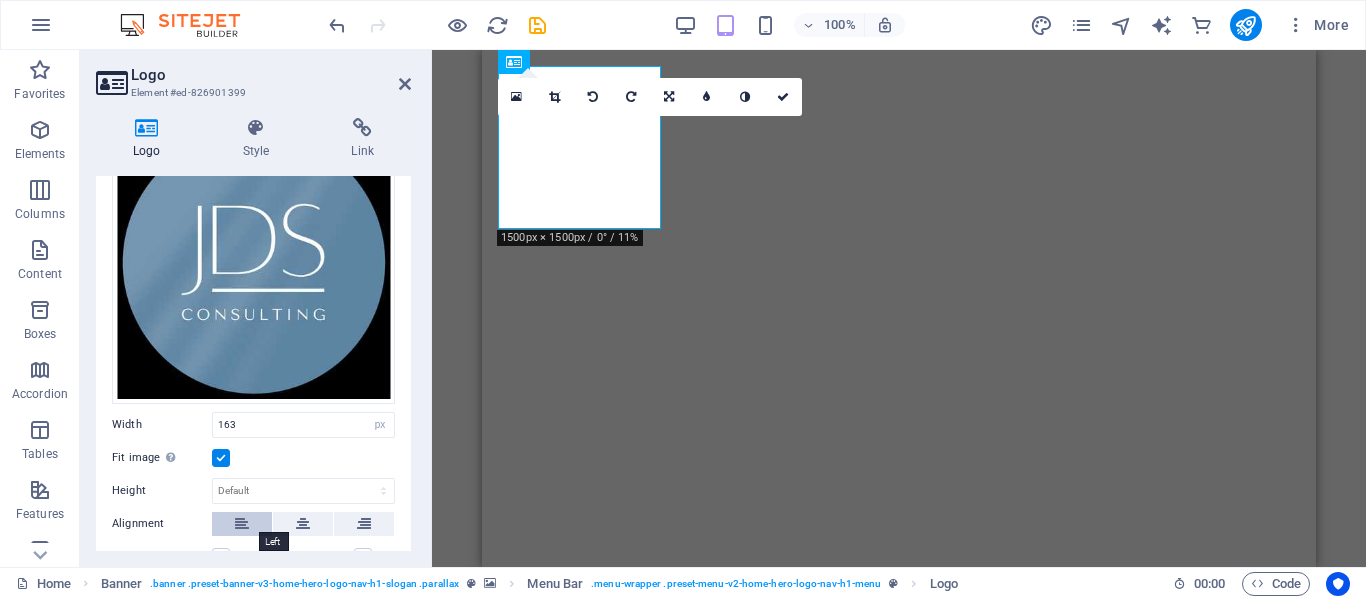 click at bounding box center (242, 524) 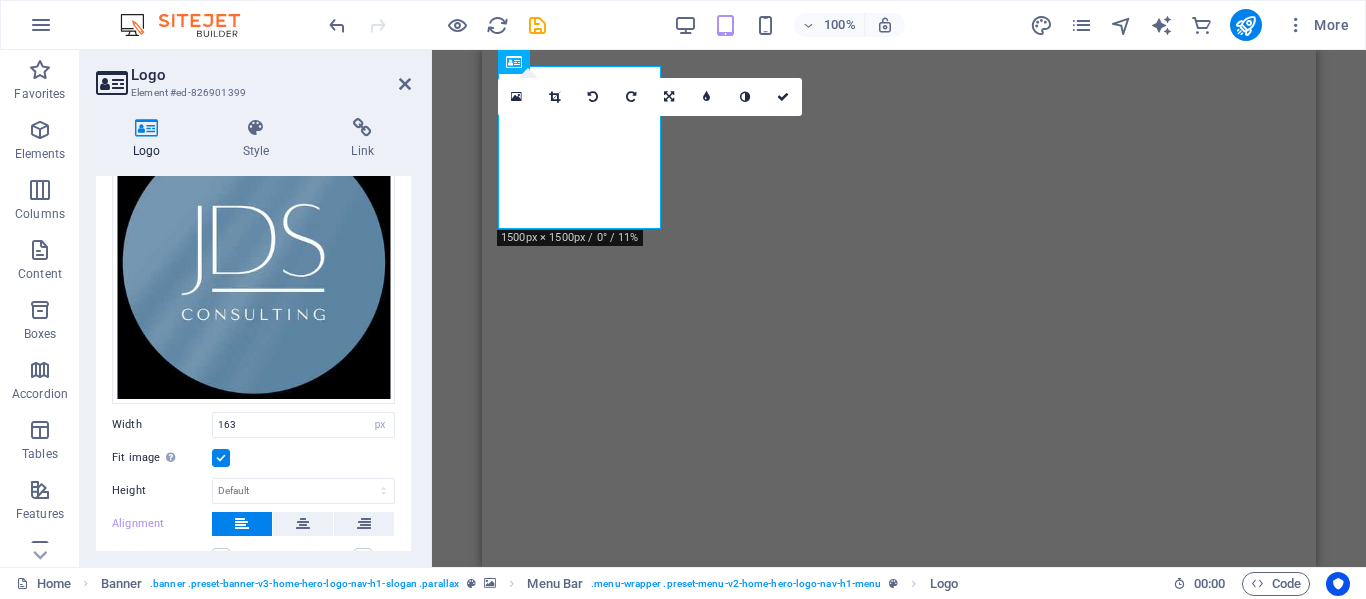 drag, startPoint x: 411, startPoint y: 361, endPoint x: 409, endPoint y: 431, distance: 70.028564 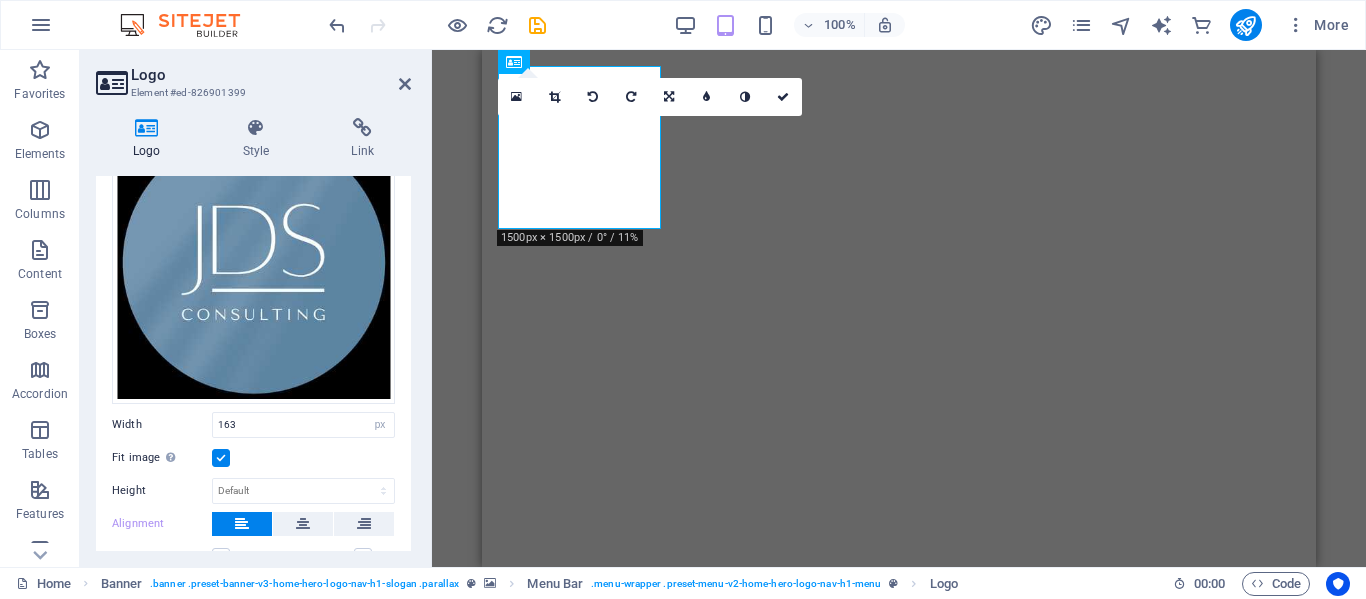 click on "Logo Style Link Logo Image Text Drag files here, click to choose files or select files from Files or our free stock photos & videos Select files from the file manager, stock photos, or upload file(s) Upload Width 163 Default auto px rem % em vh vw Fit image Automatically fit image to a fixed width and height Height Default auto px Alignment Lazyload Loading images after the page loads improves page speed. Responsive Automatically load retina image and smartphone optimized sizes. Lightbox Use as headline The image will be wrapped in an H1 headline tag. Useful for giving alternative text the weight of an H1 headline, e.g. for the logo. Leave unchecked if uncertain. Optimized Images are compressed to improve page speed. Position Direction Custom X offset 50 px rem % vh vw Y offset 50 px rem % vh vw Edit design Text Float No float Image left Image right Determine how text should behave around the image. Text Alternative text Image caption Paragraph Format Normal Heading 1 Heading 2 Heading 3 Heading 4 Heading 5 8" at bounding box center (253, 334) 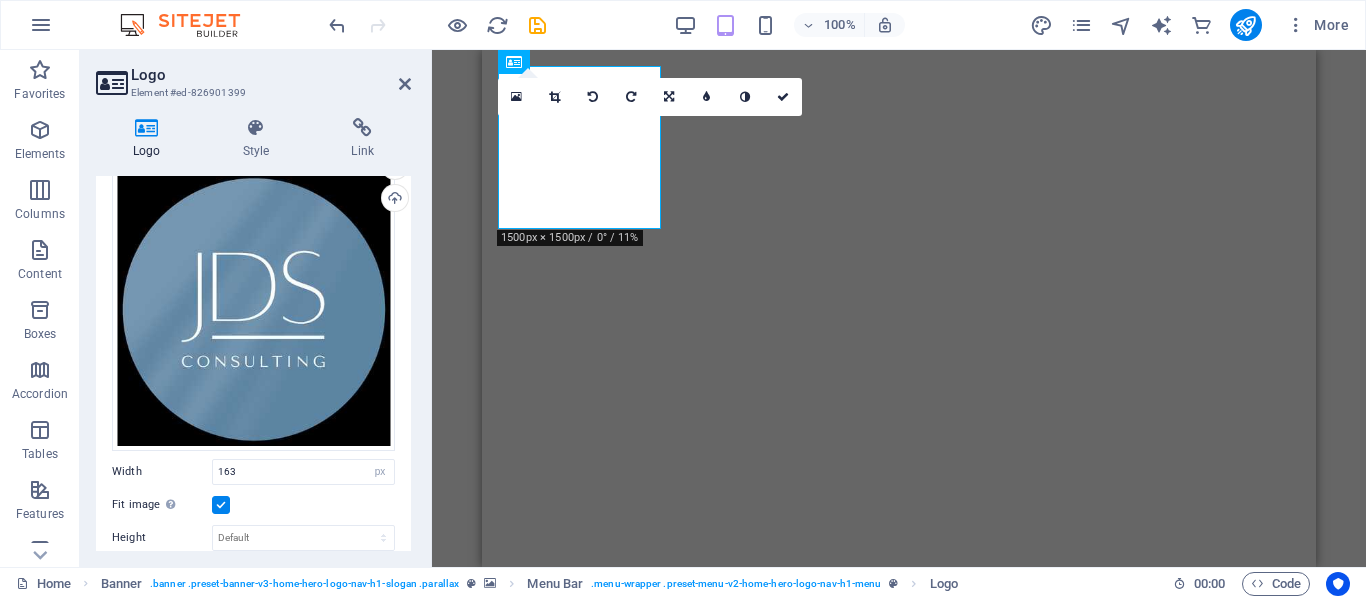 scroll, scrollTop: 89, scrollLeft: 0, axis: vertical 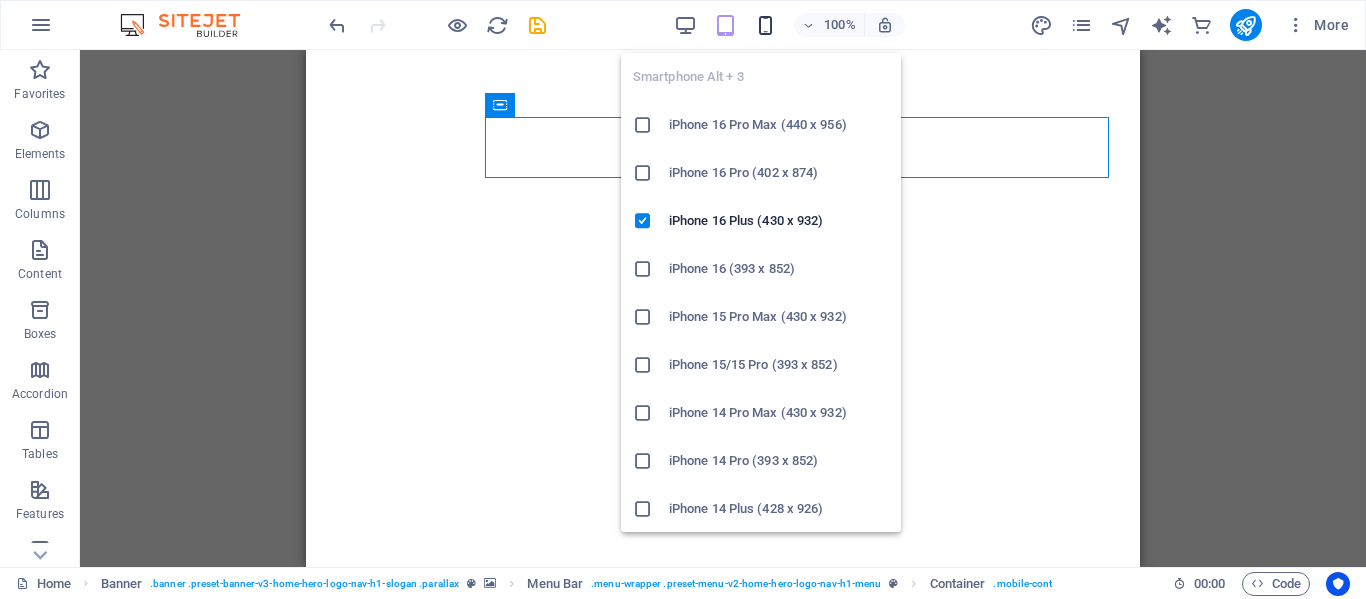 click at bounding box center [765, 25] 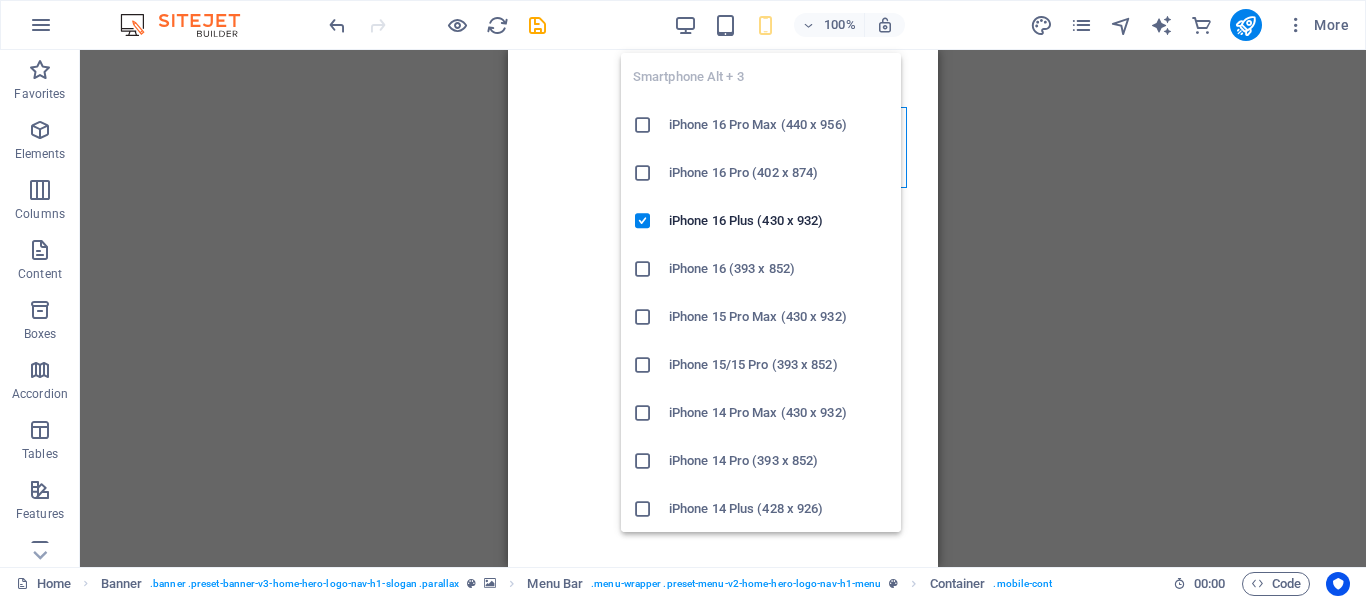 click on "iPhone 16 Pro Max (440 x 956)" at bounding box center [779, 125] 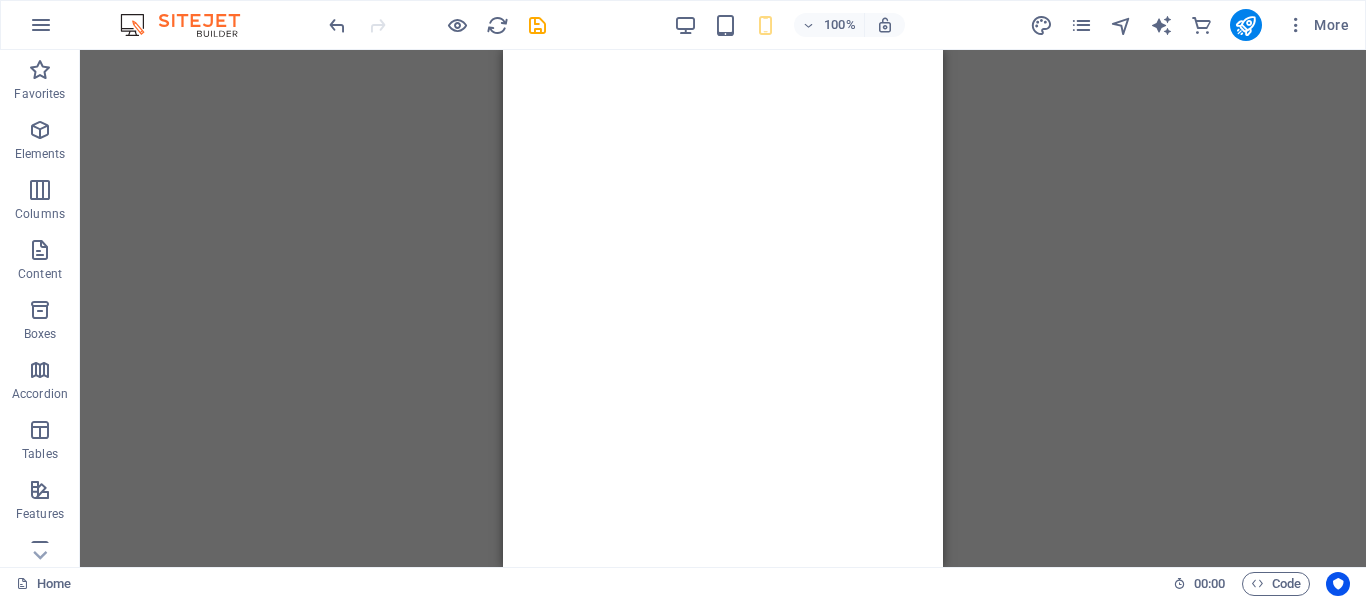 click on "H2   Banner   Container   Menu Bar   Menu   Spacer   Spacer   H3   Text   Banner   Logo   Container   HTML   Icon   Text   Preset   Preset   Container   Button   Spacer" at bounding box center [723, 308] 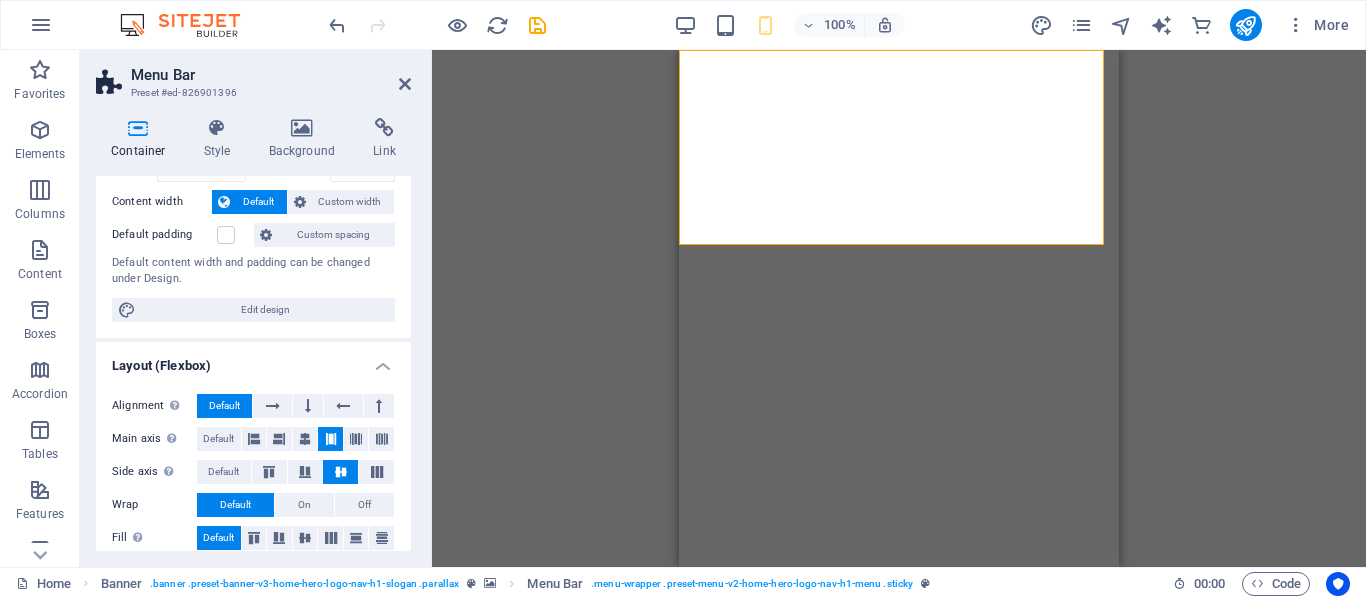 scroll, scrollTop: 0, scrollLeft: 0, axis: both 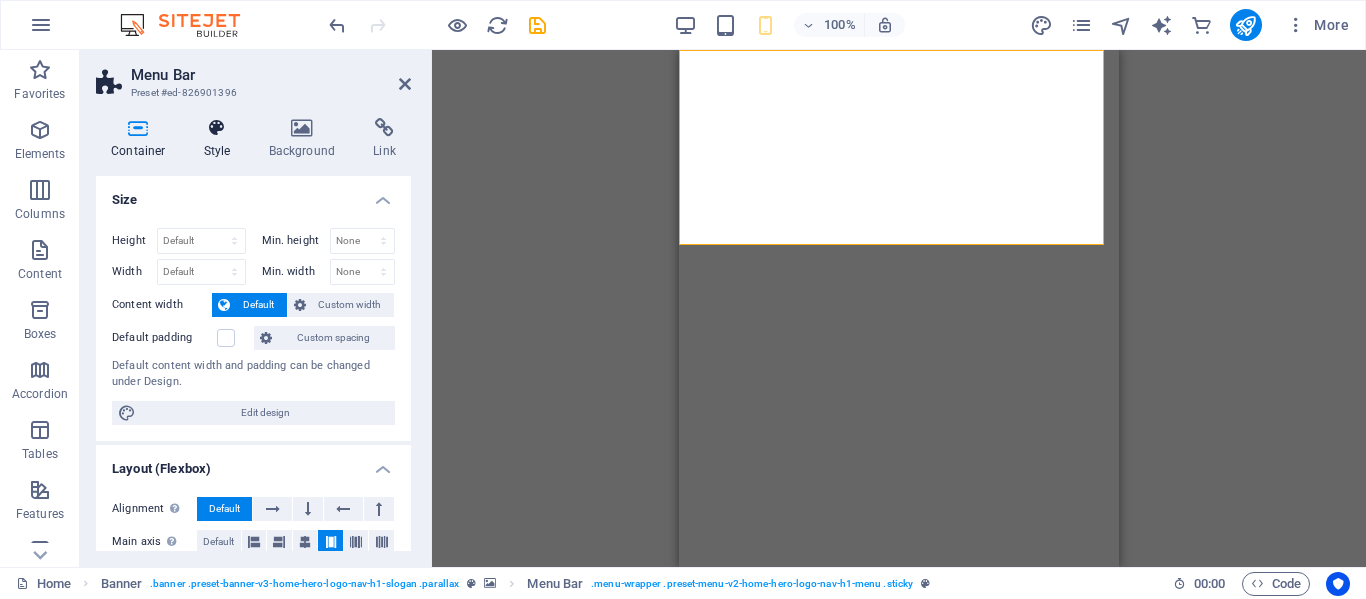 click on "Style" at bounding box center [221, 139] 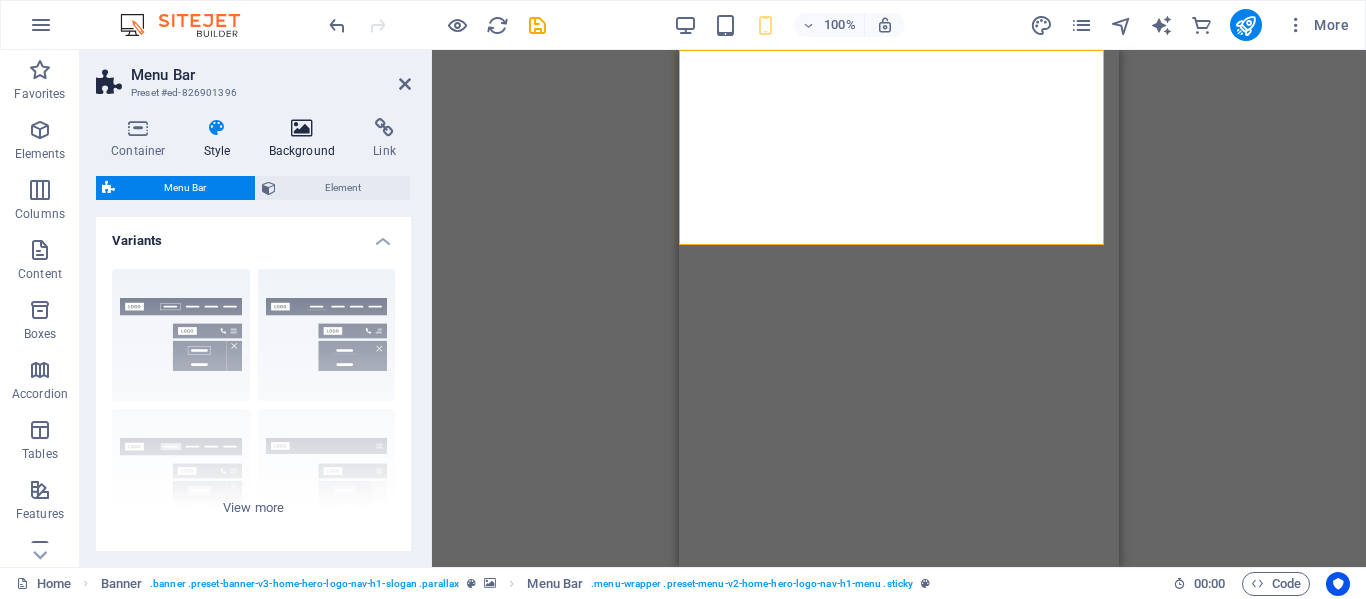 click at bounding box center (302, 128) 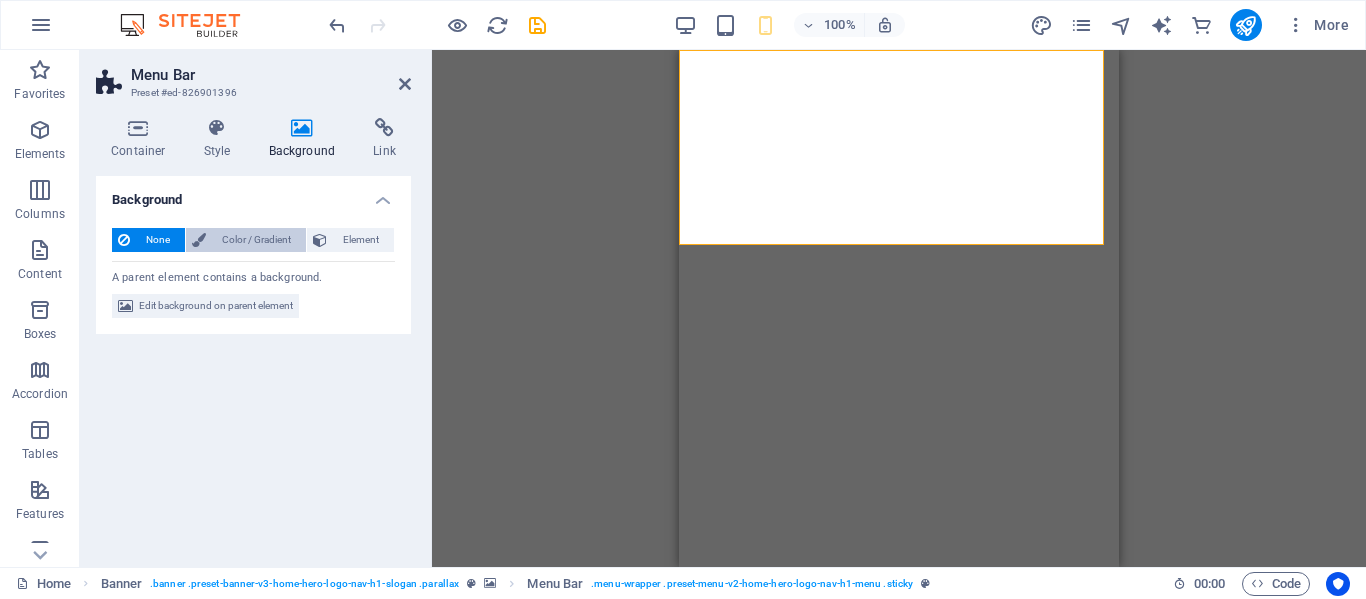 click on "Color / Gradient" at bounding box center (256, 240) 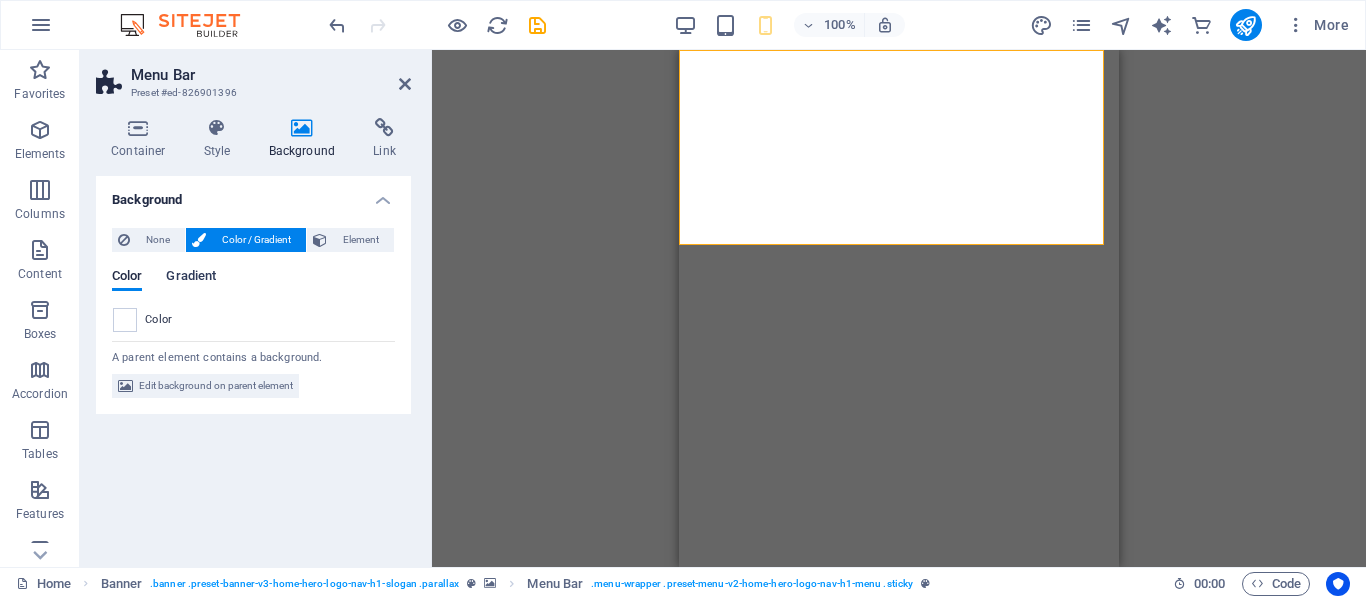click on "Gradient" at bounding box center (191, 278) 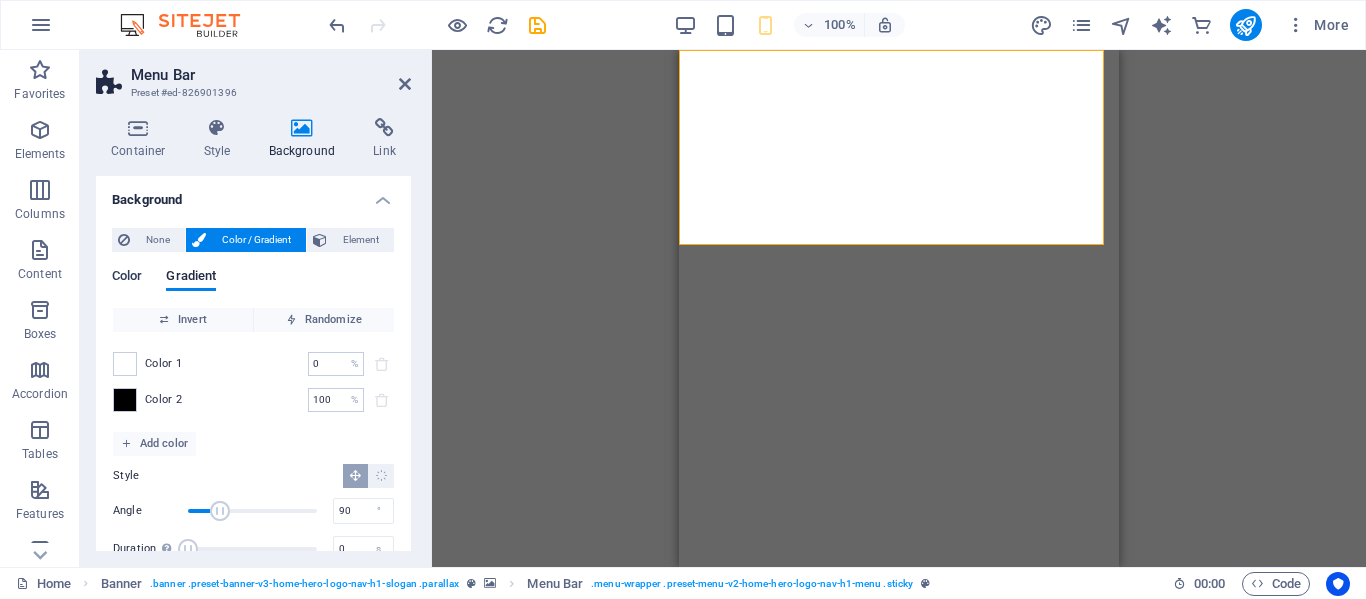 click on "Color" at bounding box center [127, 278] 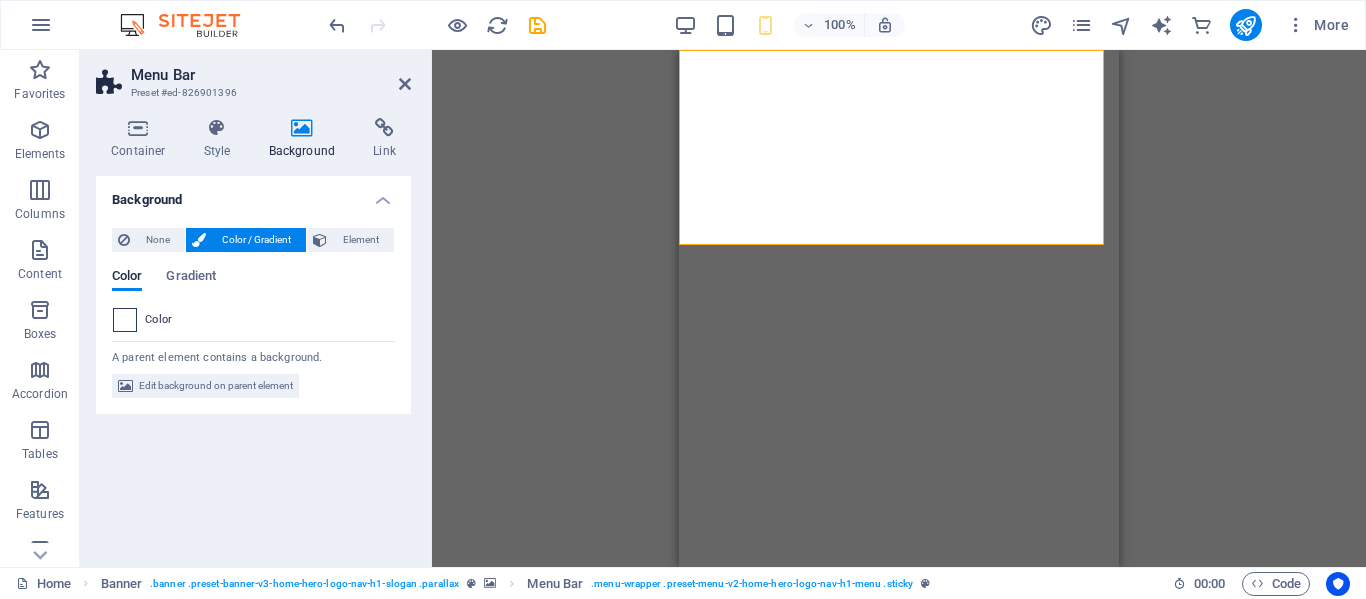 click at bounding box center [125, 320] 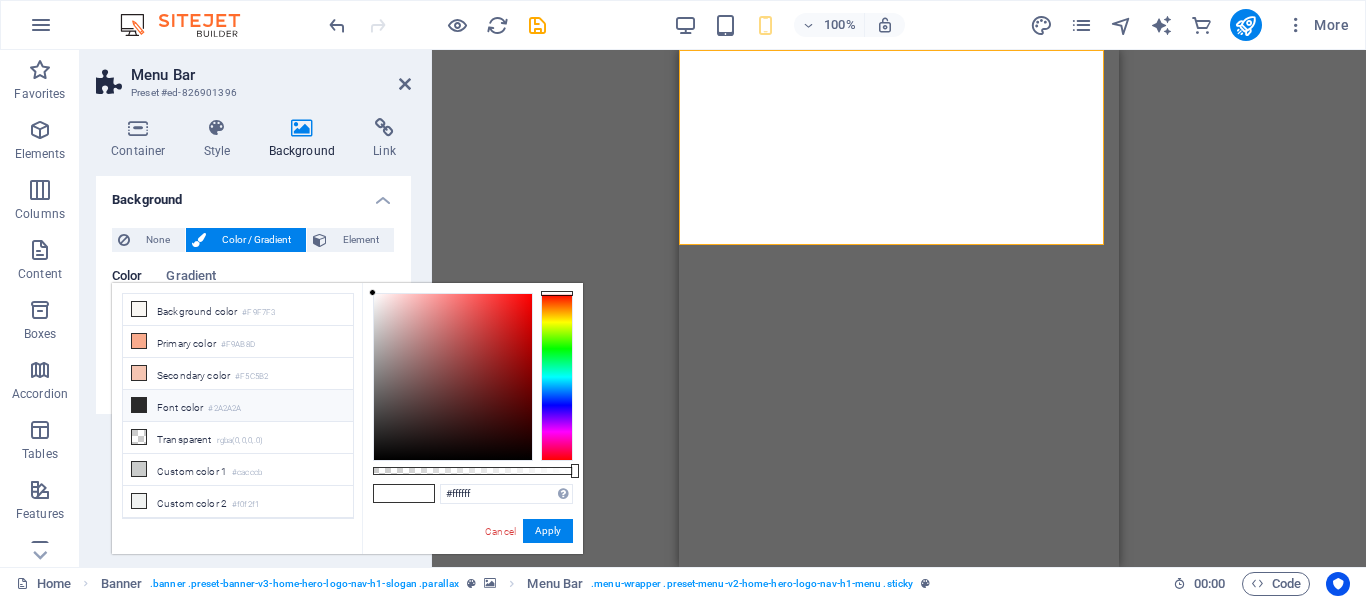 click at bounding box center [139, 405] 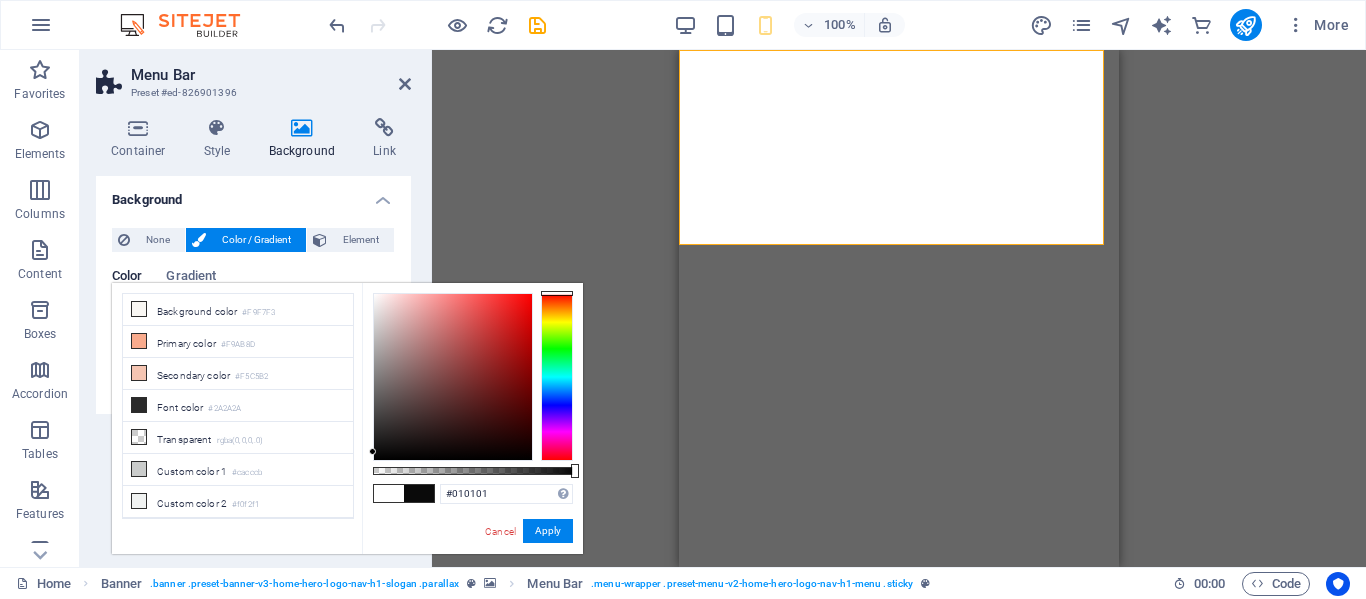 type on "#000000" 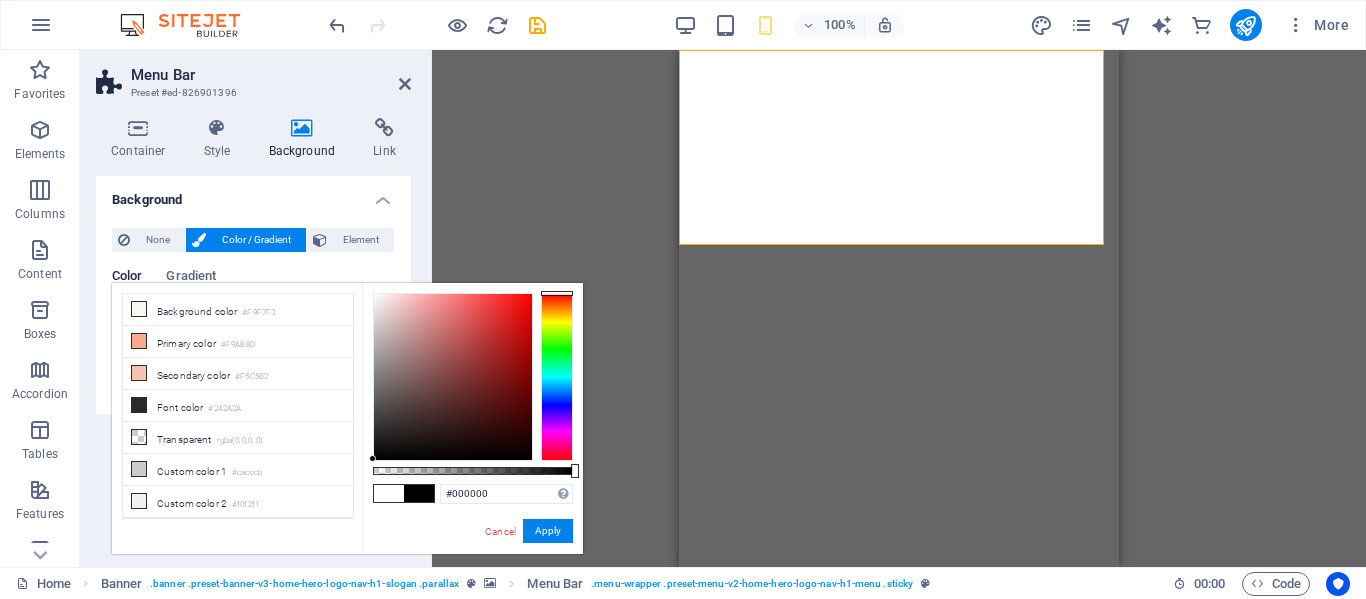 drag, startPoint x: 373, startPoint y: 428, endPoint x: 370, endPoint y: 461, distance: 33.13608 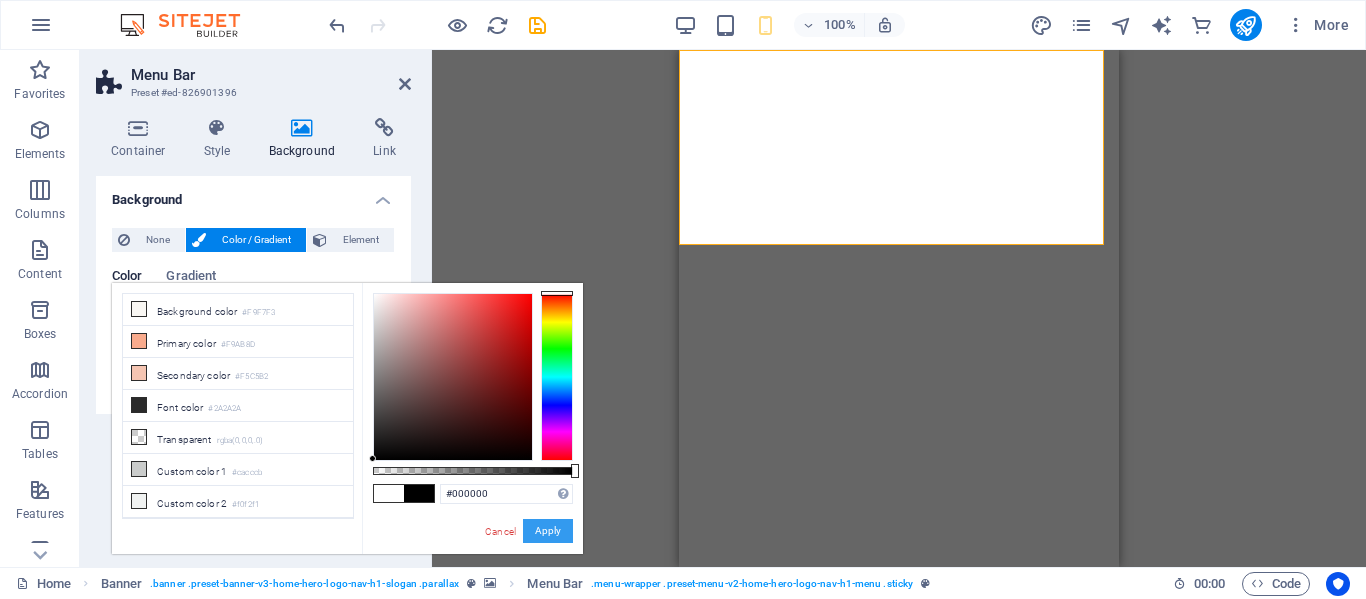 click on "Apply" at bounding box center [548, 531] 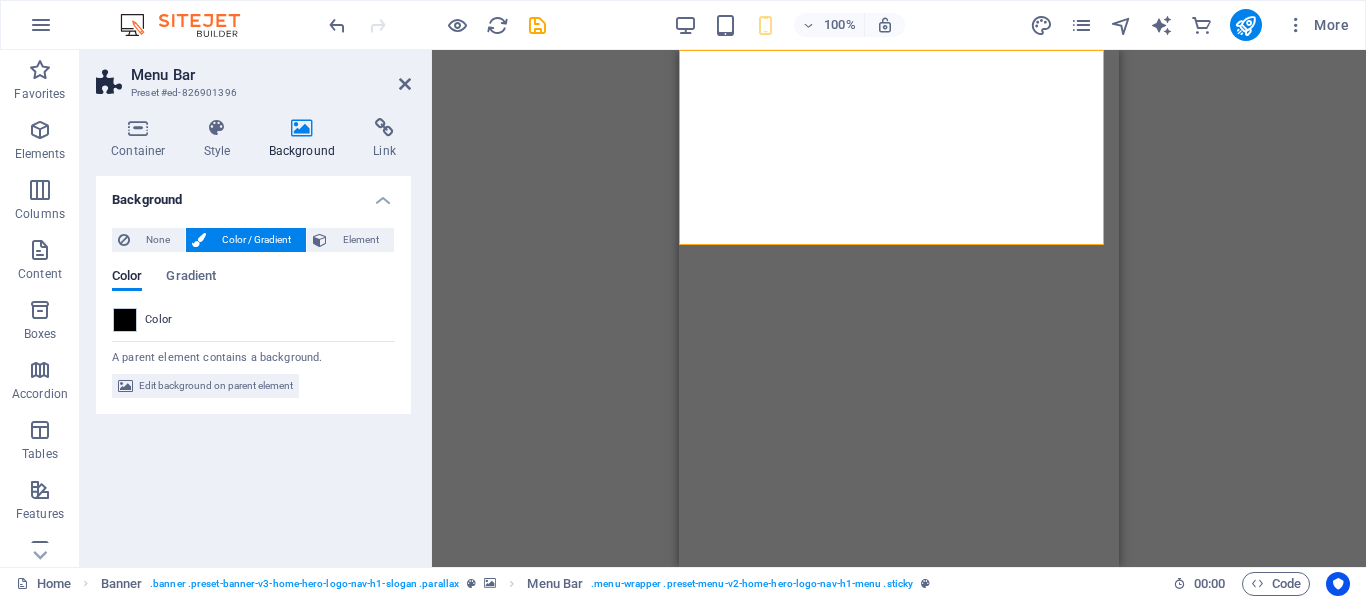 click on "Drag here to replace the existing content. Press “Ctrl” if you want to create a new element.
H2   Banner   Container   Menu Bar   Menu   Spacer   Spacer   H3   Text   Menu Bar   Logo   Container   HTML   Icon   Text   Preset   Preset   Container   Button   Spacer   Container" at bounding box center (899, 308) 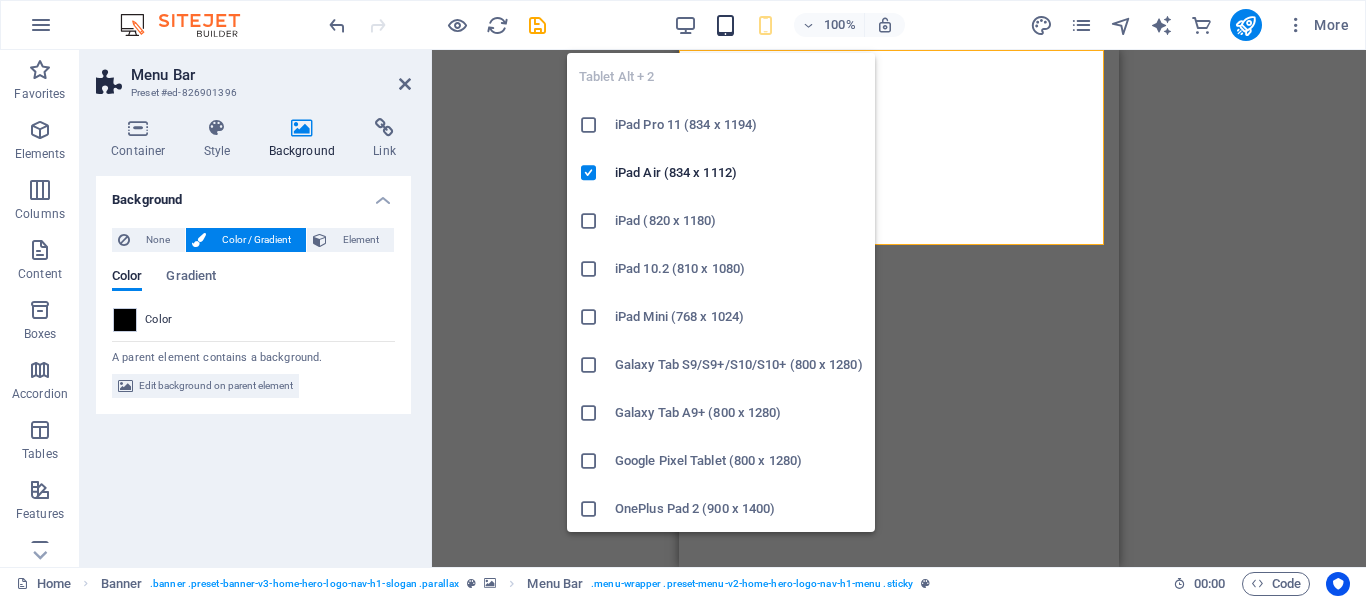 click at bounding box center [725, 25] 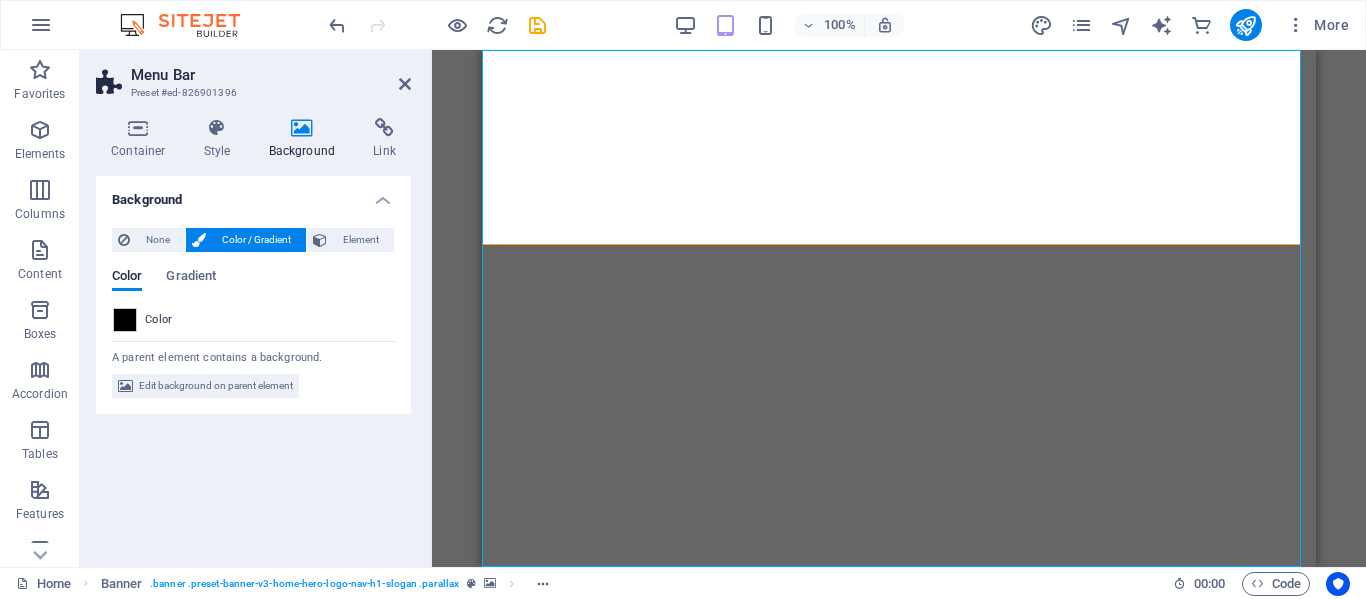 click on "Color" at bounding box center (253, 320) 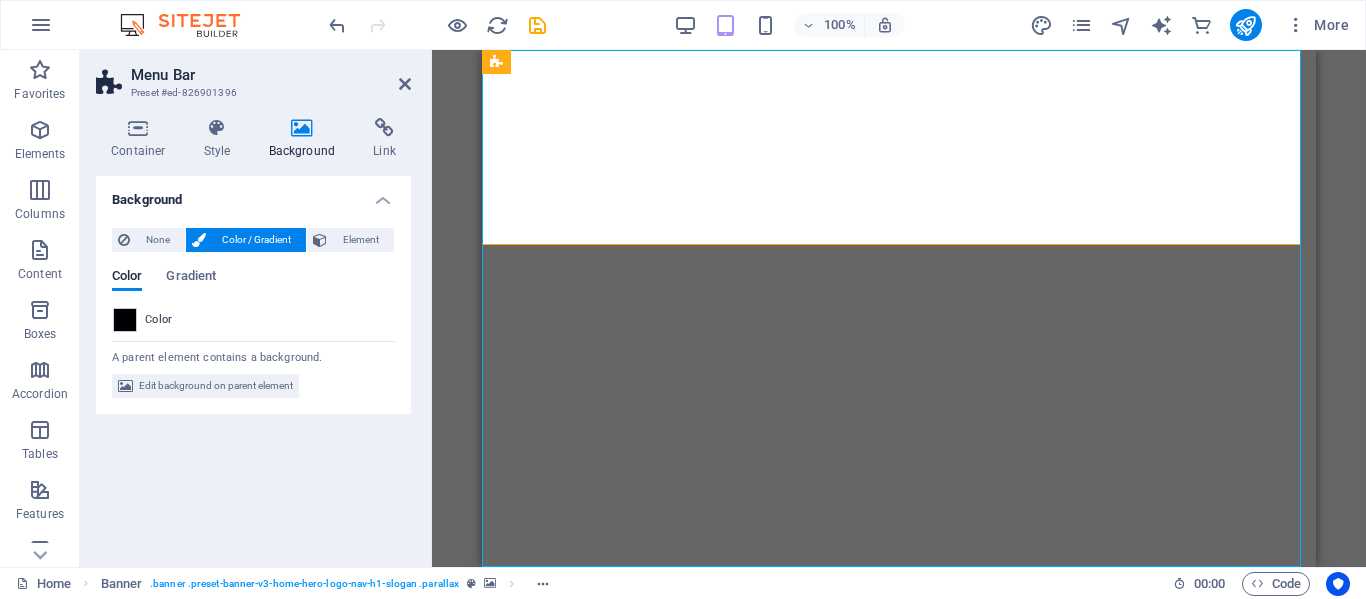 select 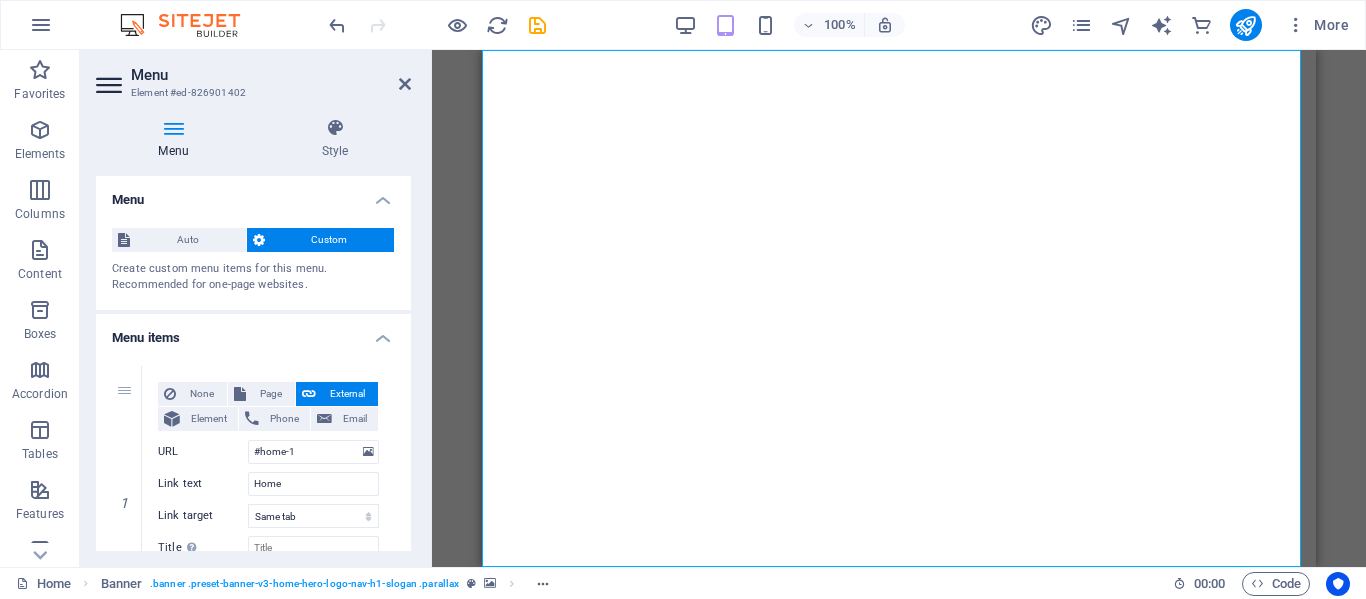 drag, startPoint x: 411, startPoint y: 267, endPoint x: 422, endPoint y: 353, distance: 86.70064 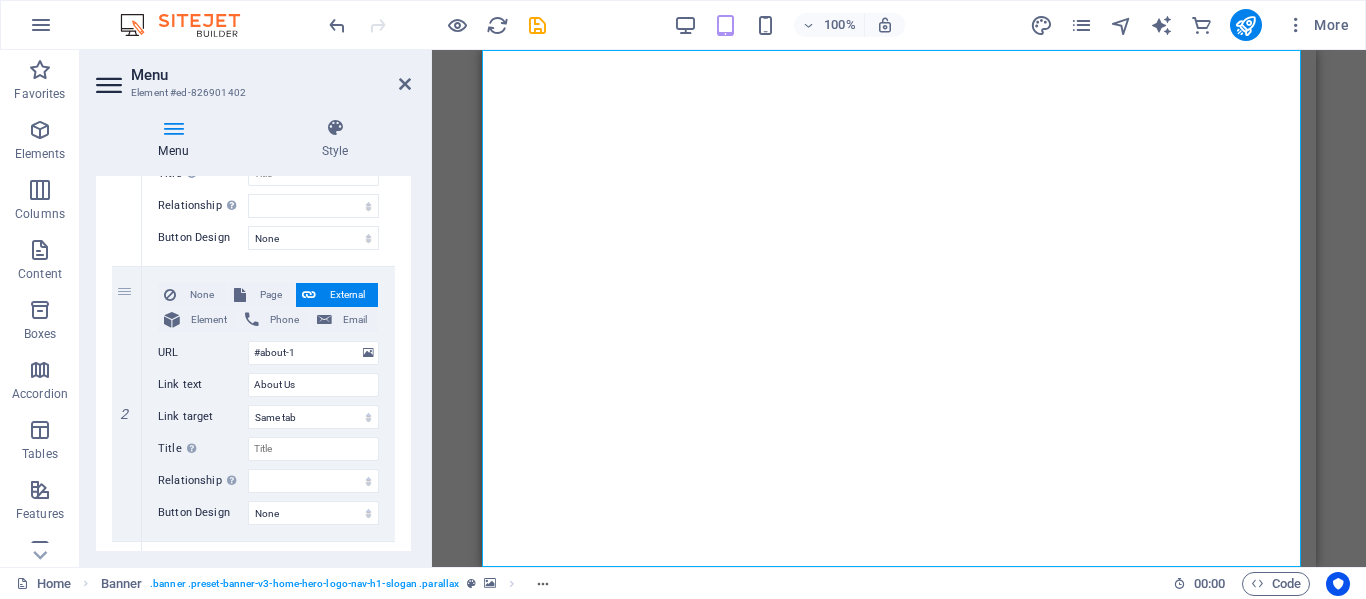 scroll, scrollTop: 370, scrollLeft: 0, axis: vertical 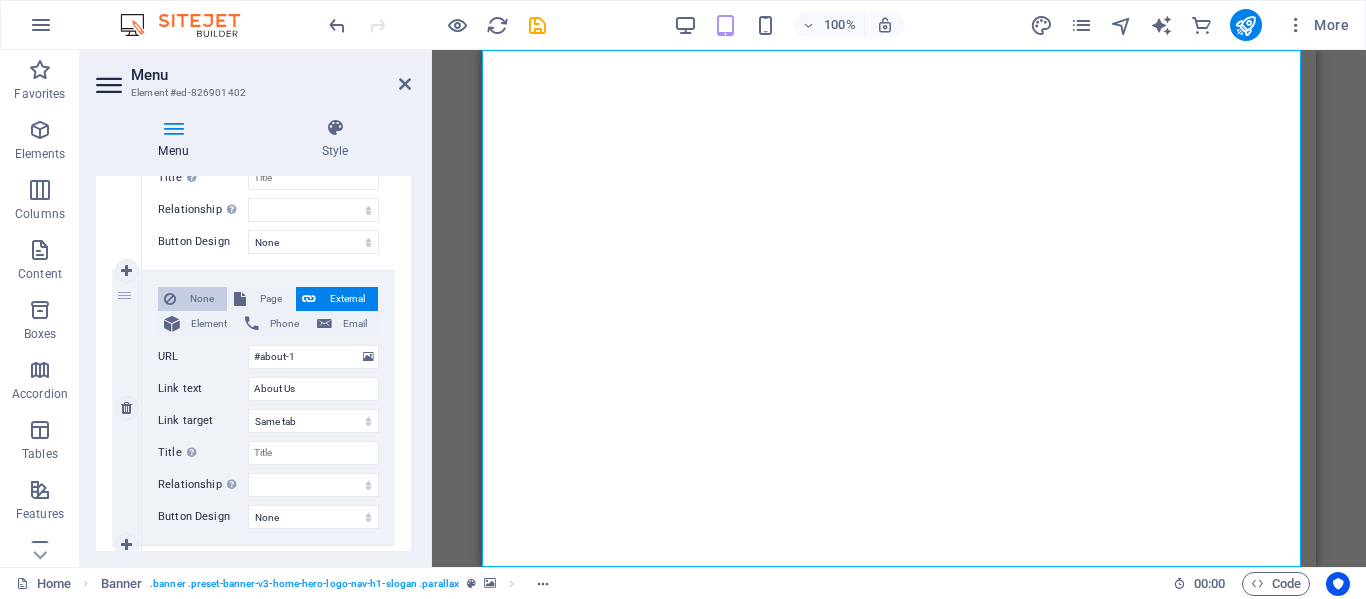 click on "None" at bounding box center (201, 299) 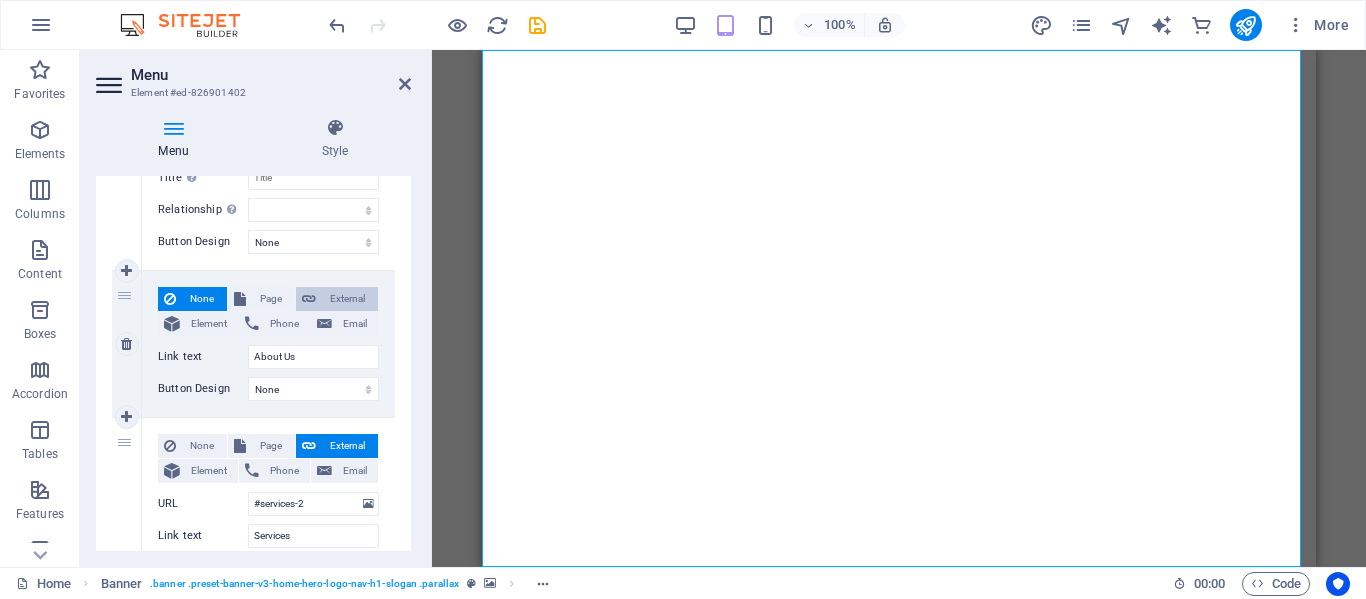 click on "External" at bounding box center [347, 299] 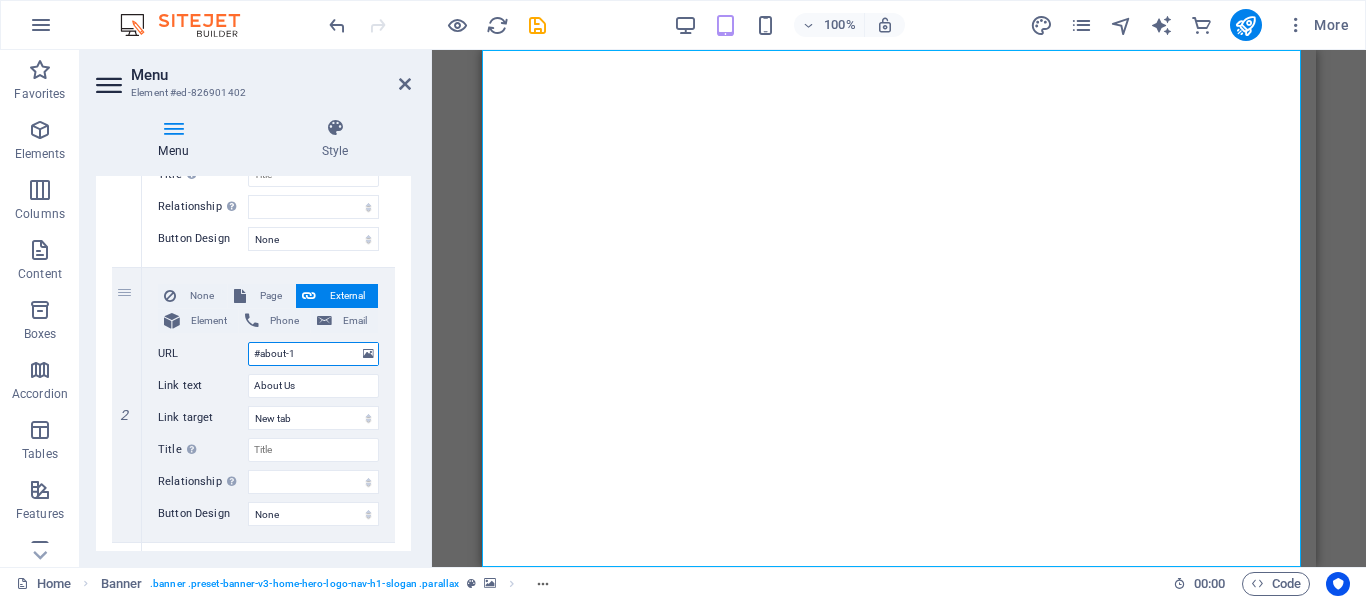 scroll, scrollTop: 367, scrollLeft: 0, axis: vertical 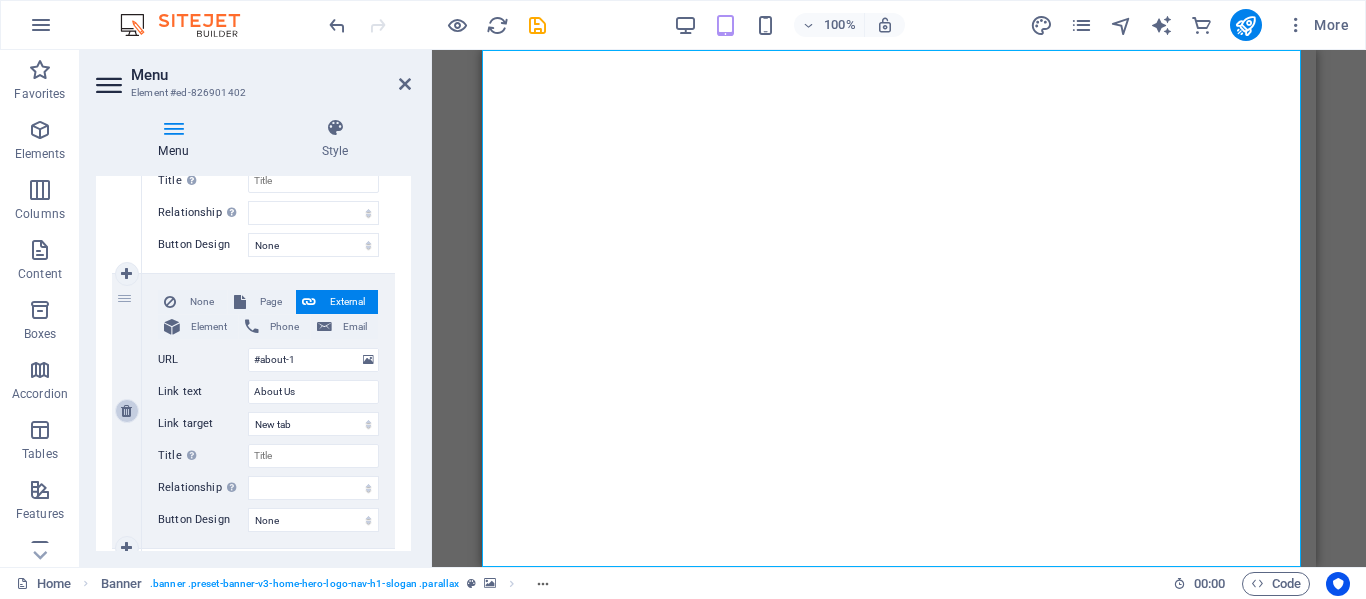 click at bounding box center (126, 411) 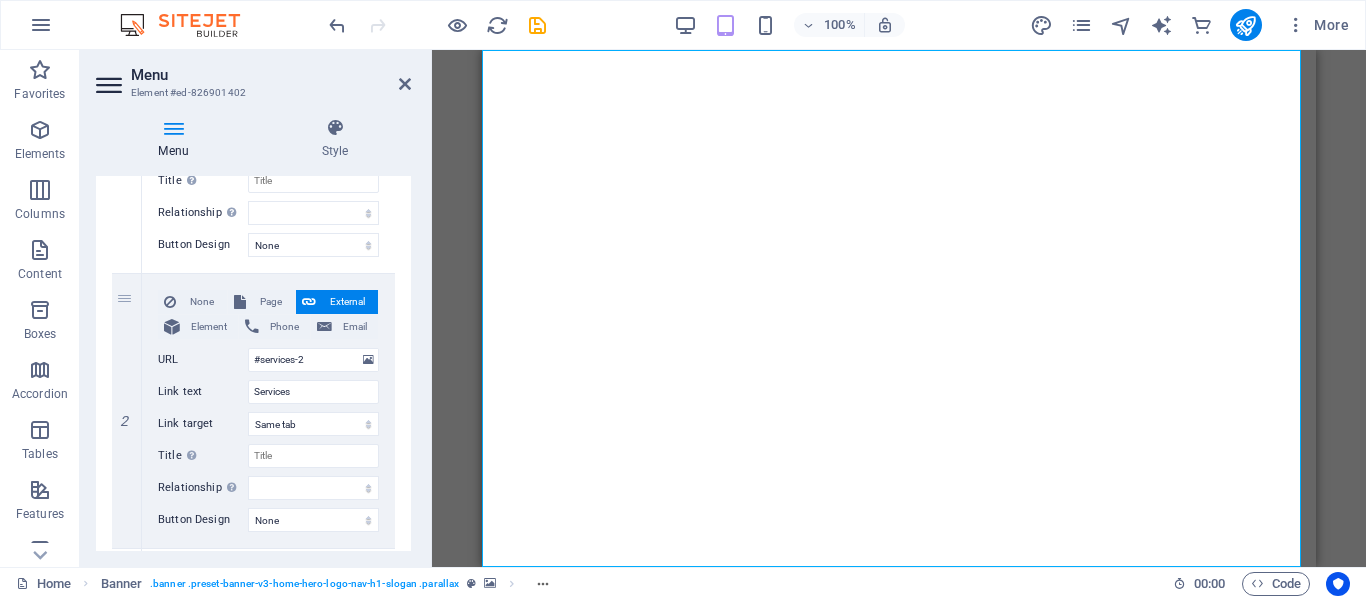 drag, startPoint x: 406, startPoint y: 342, endPoint x: 404, endPoint y: 367, distance: 25.079872 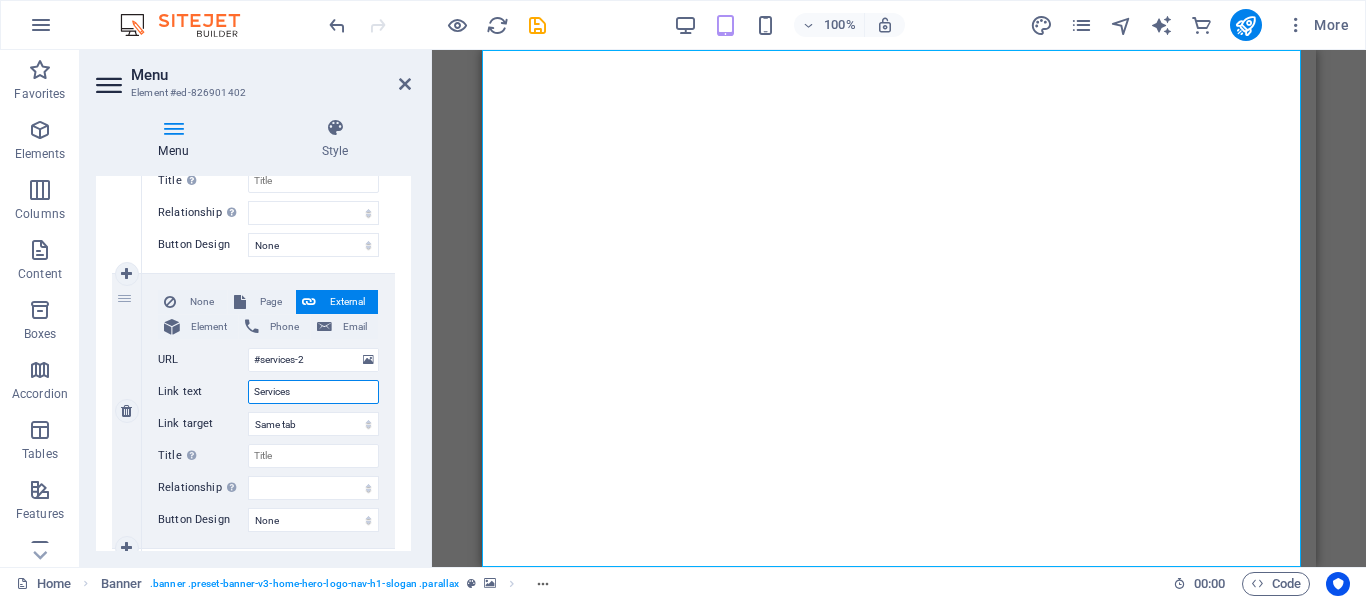 click on "Services" at bounding box center [313, 392] 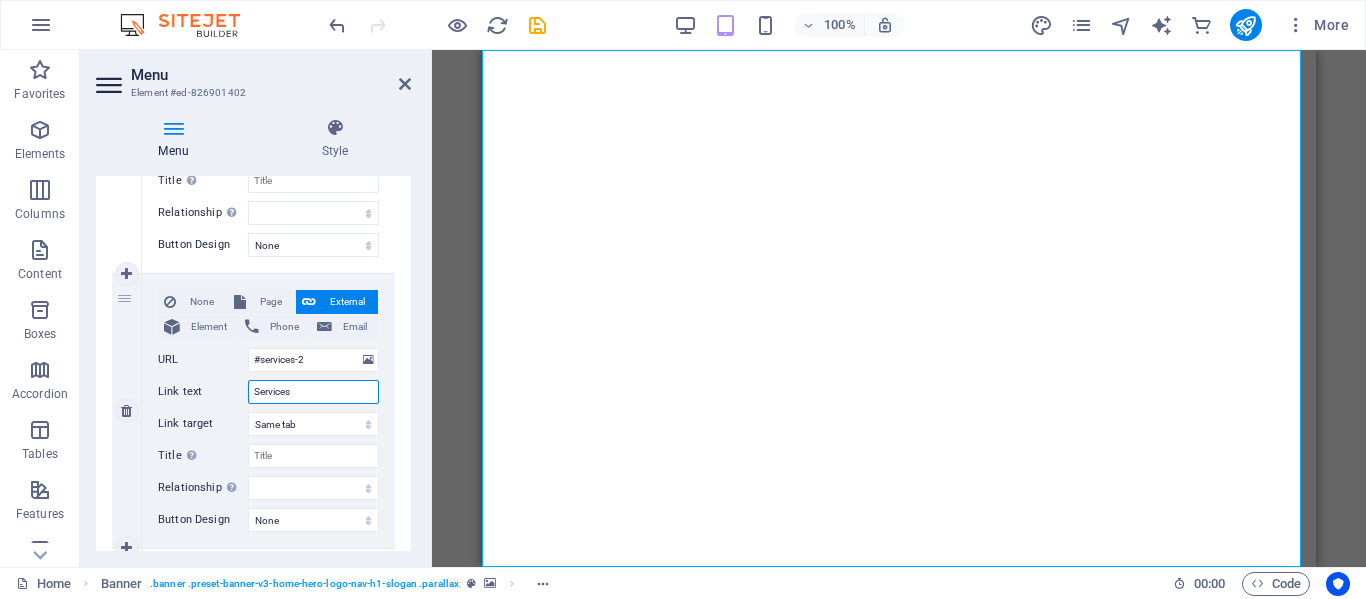 type on "C" 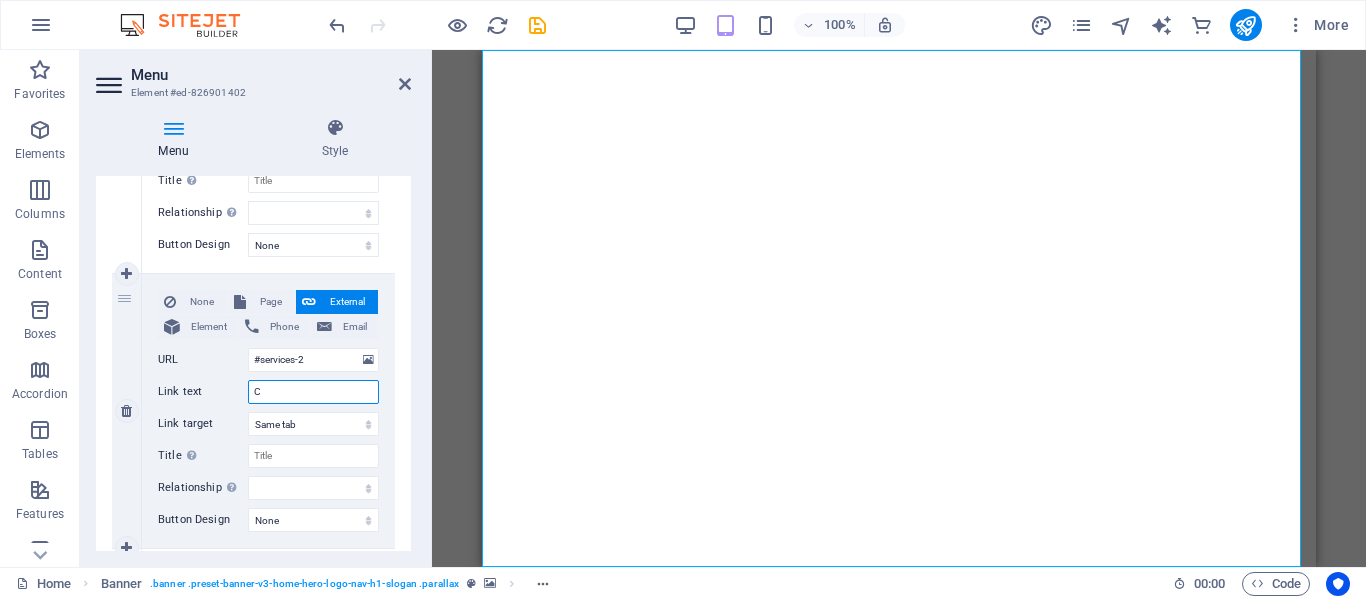 select 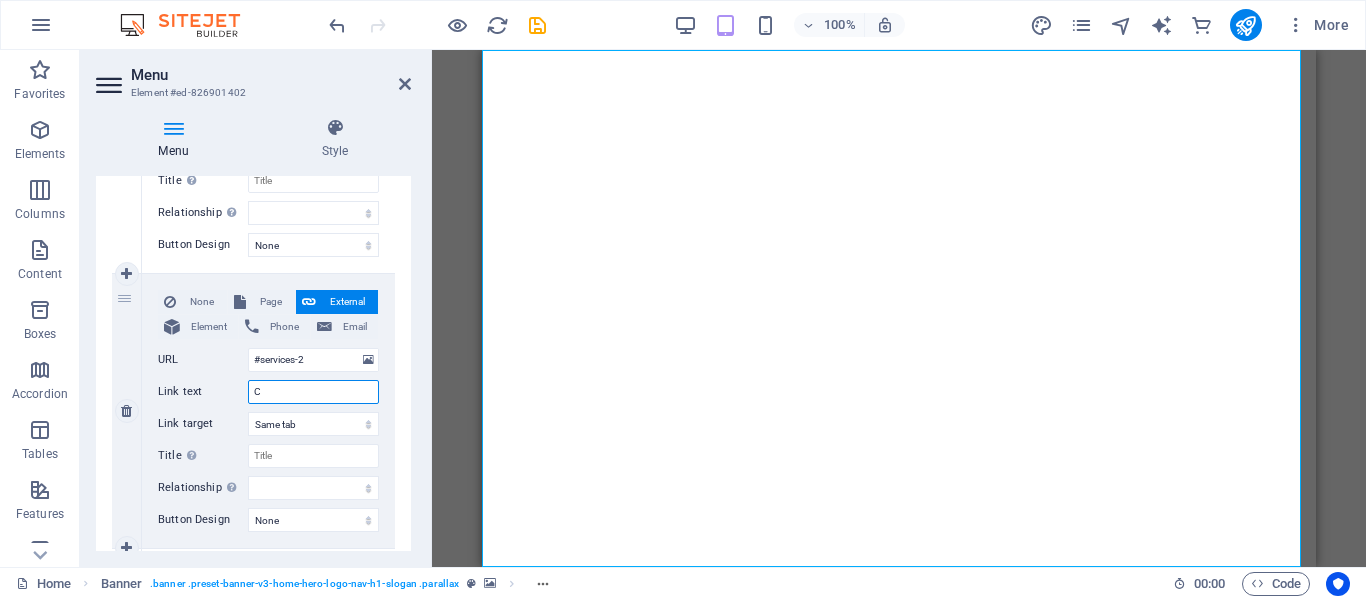 select 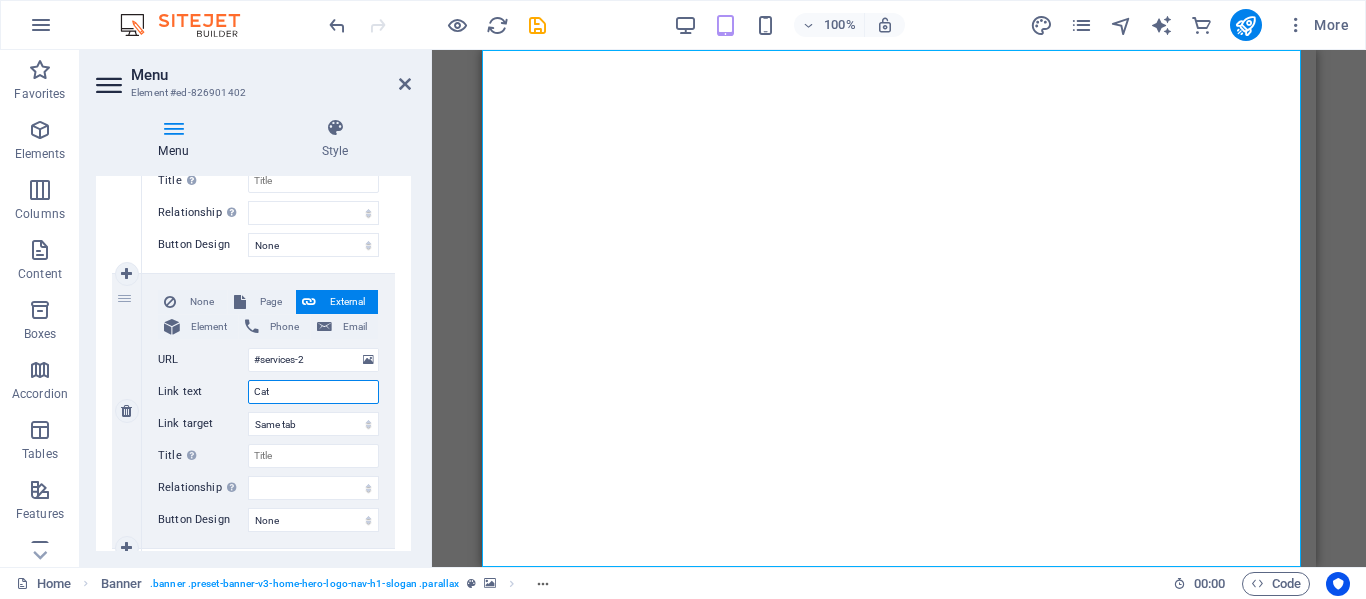 type on "Cata" 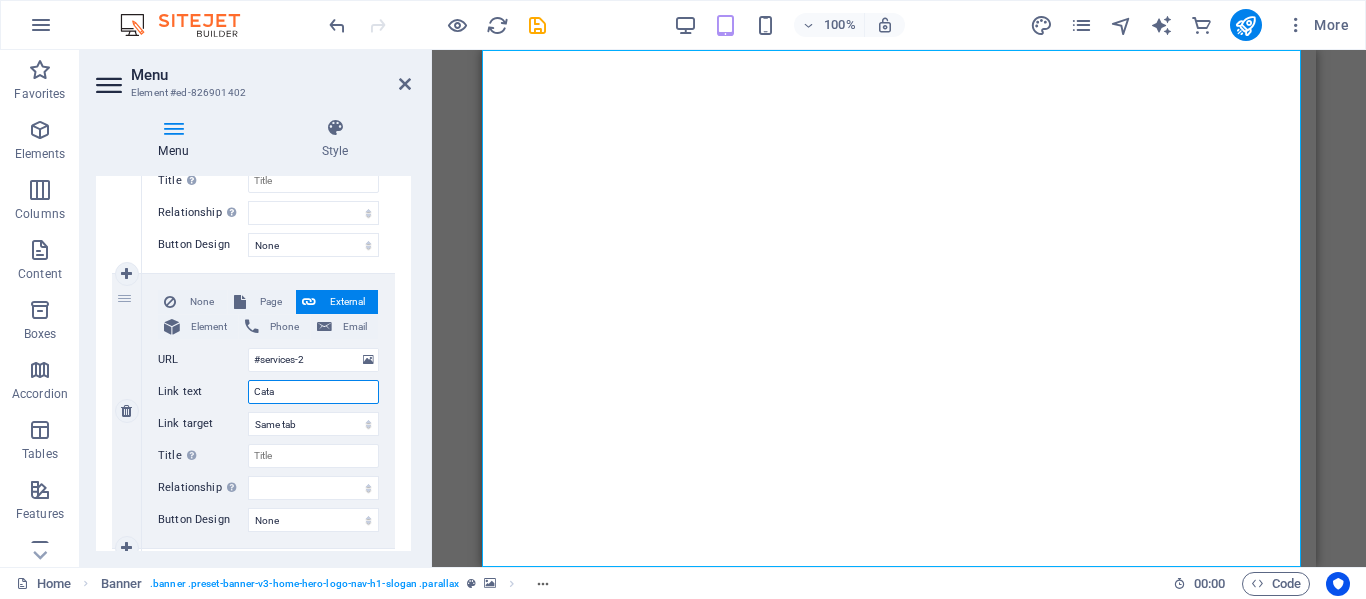 select 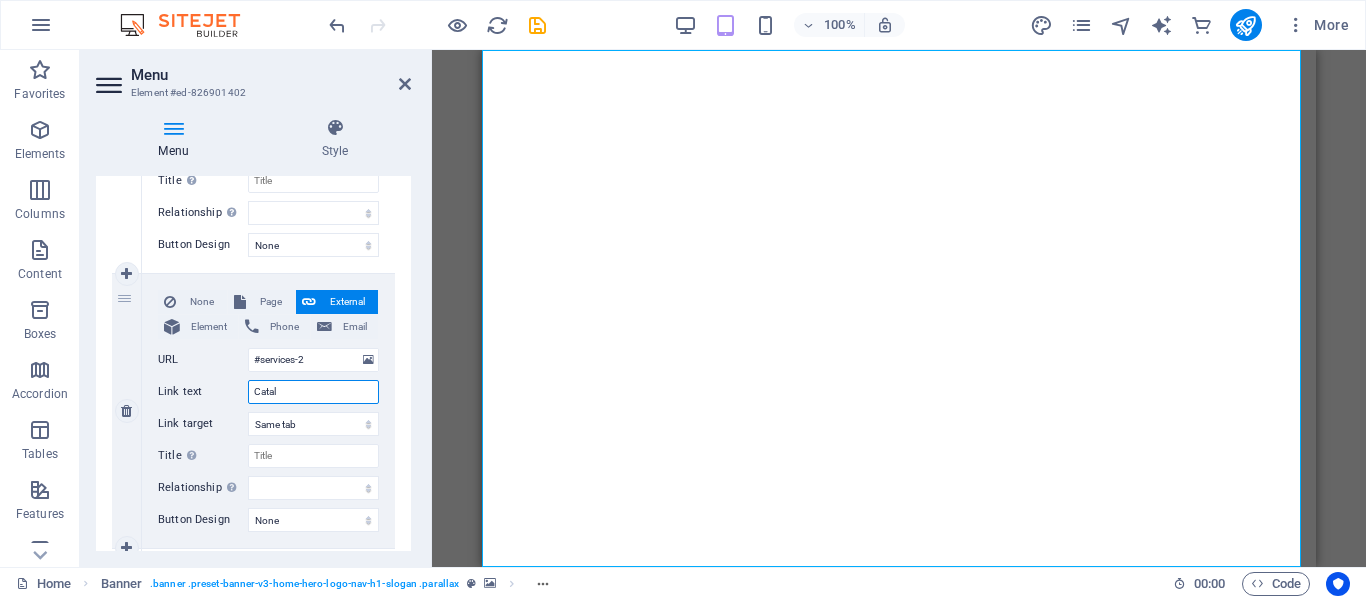 type on "Catalo" 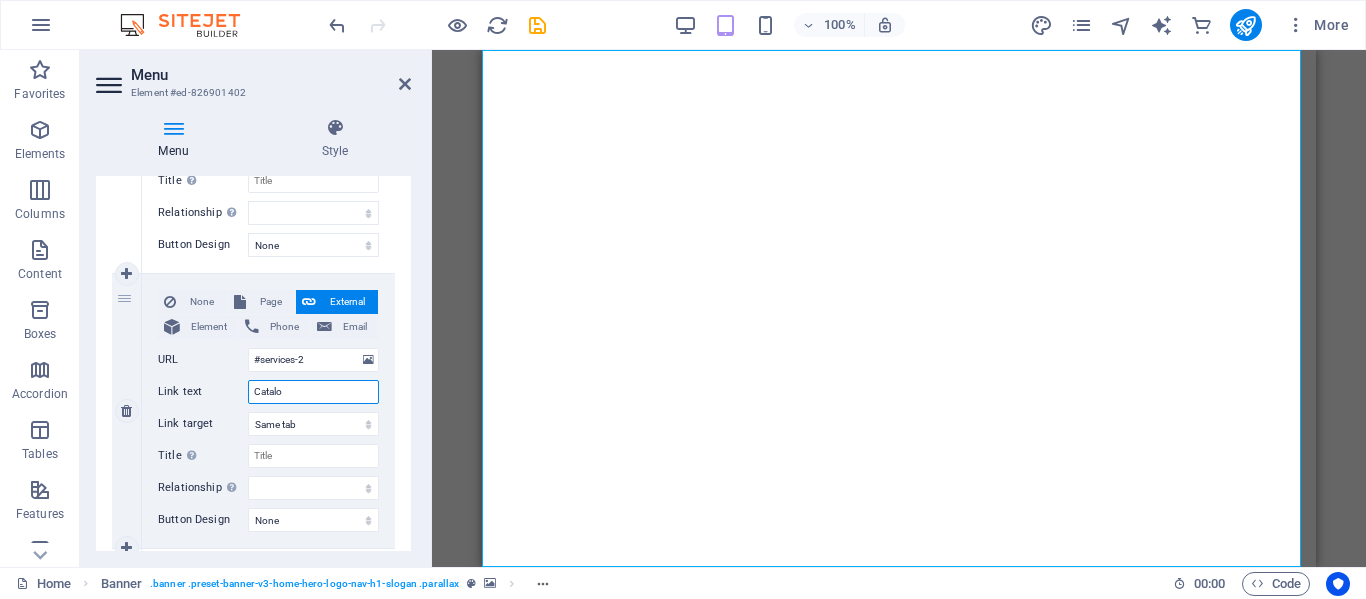 select 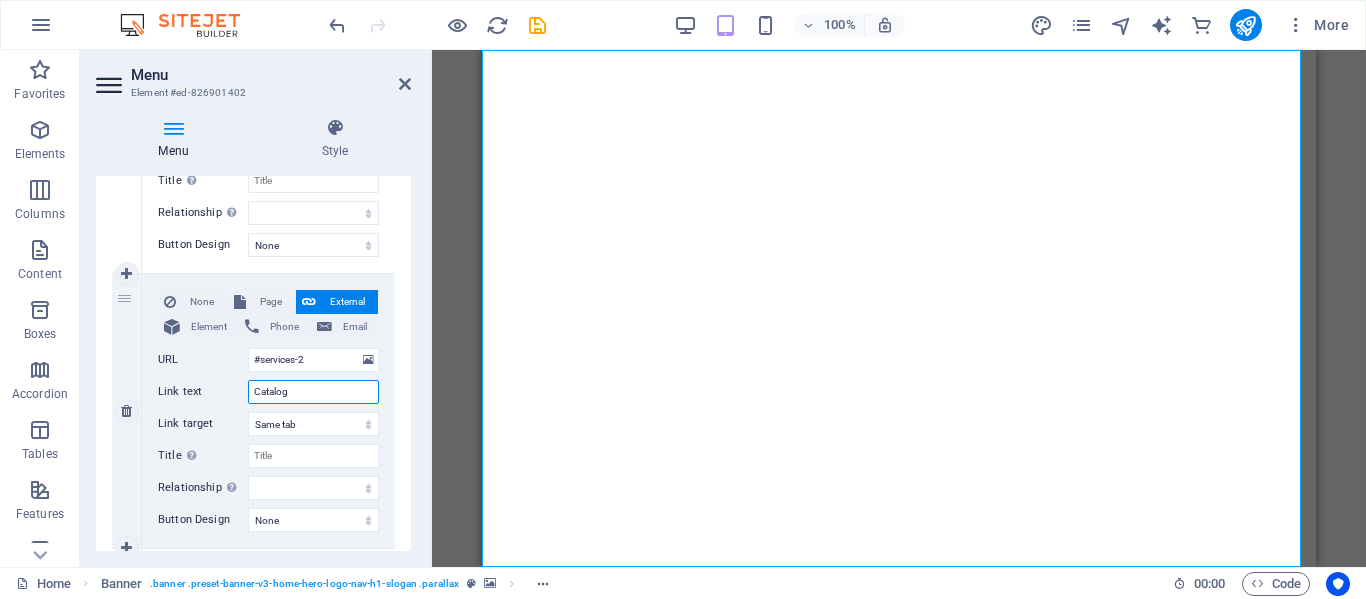 type on "Catalogu" 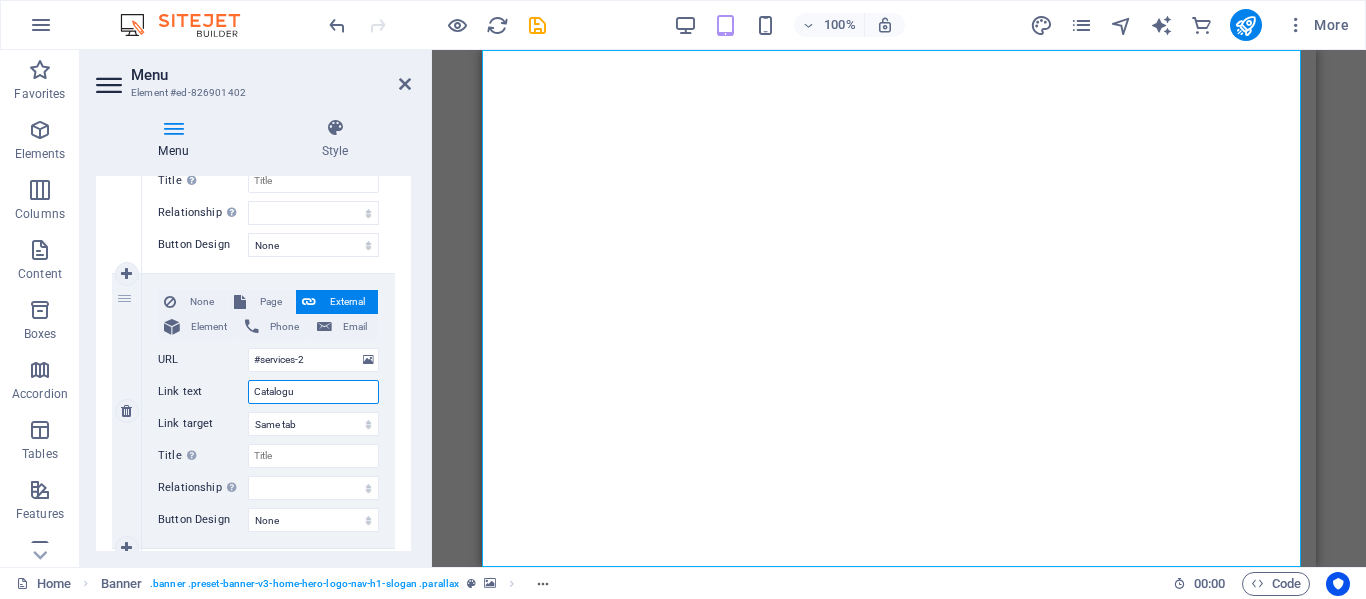 select 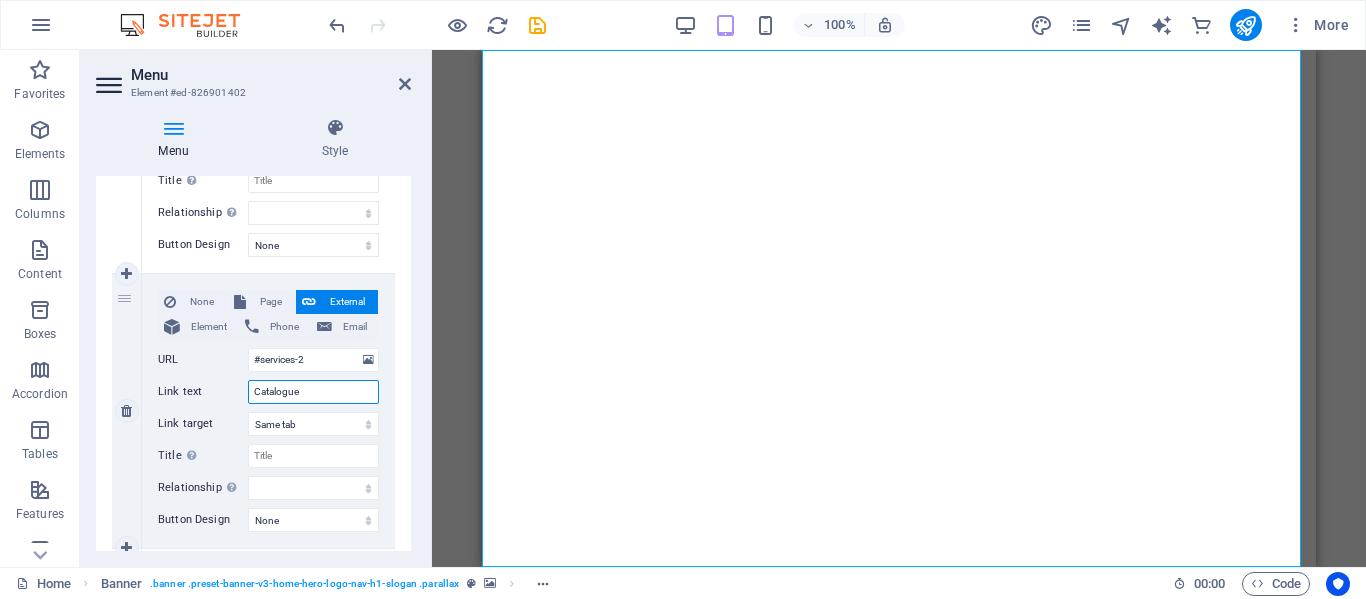 select 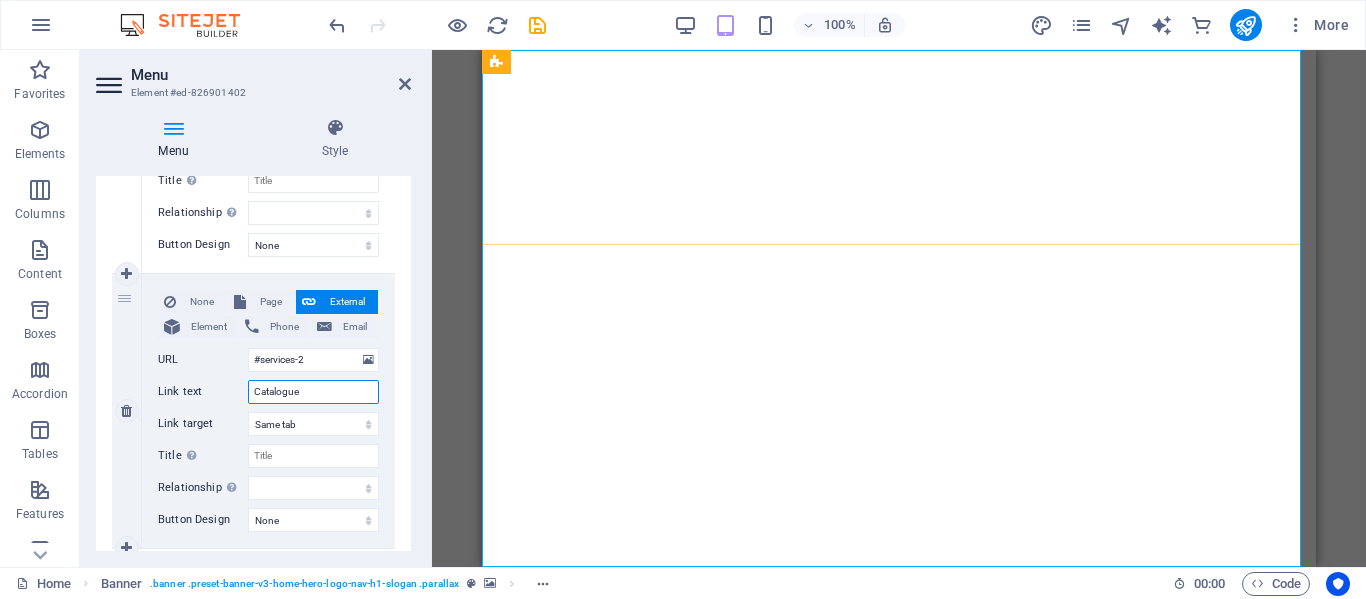 type on "Catalogue" 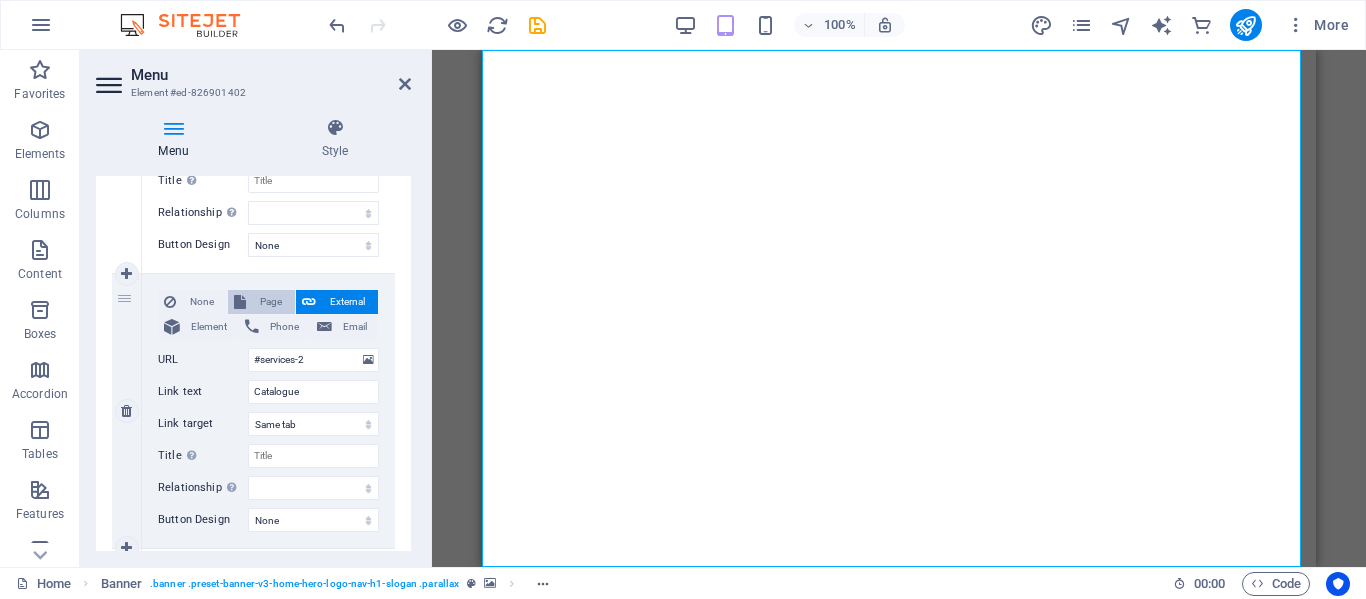 click on "Page" at bounding box center [270, 302] 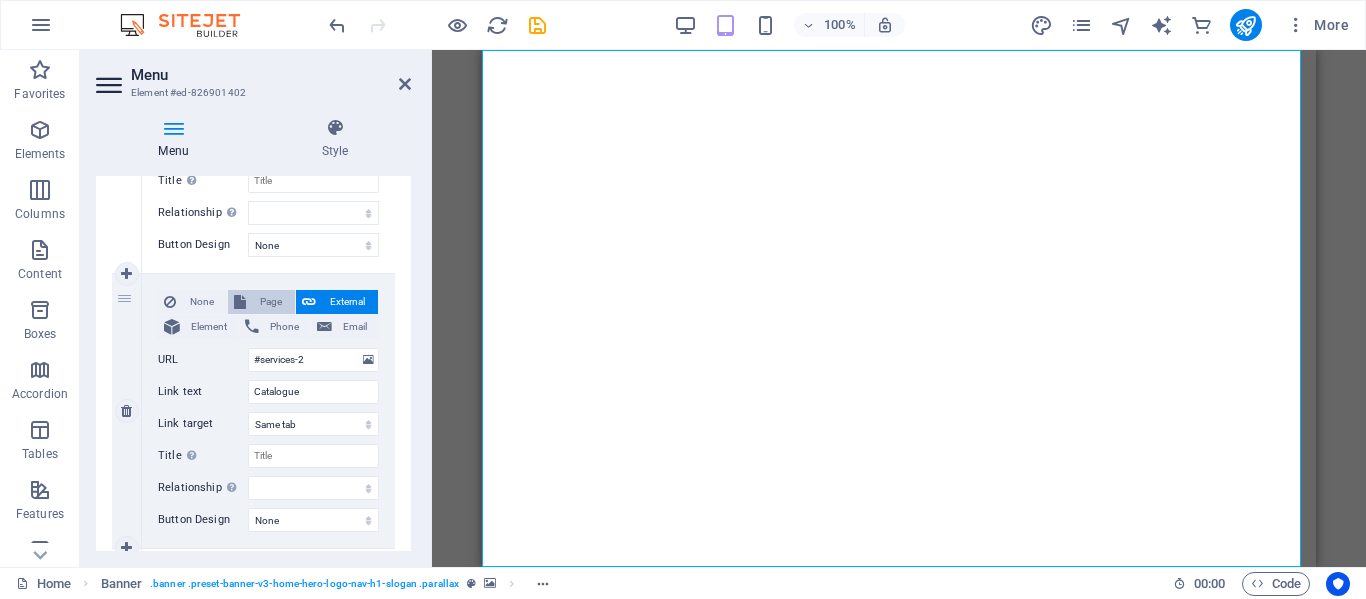 select 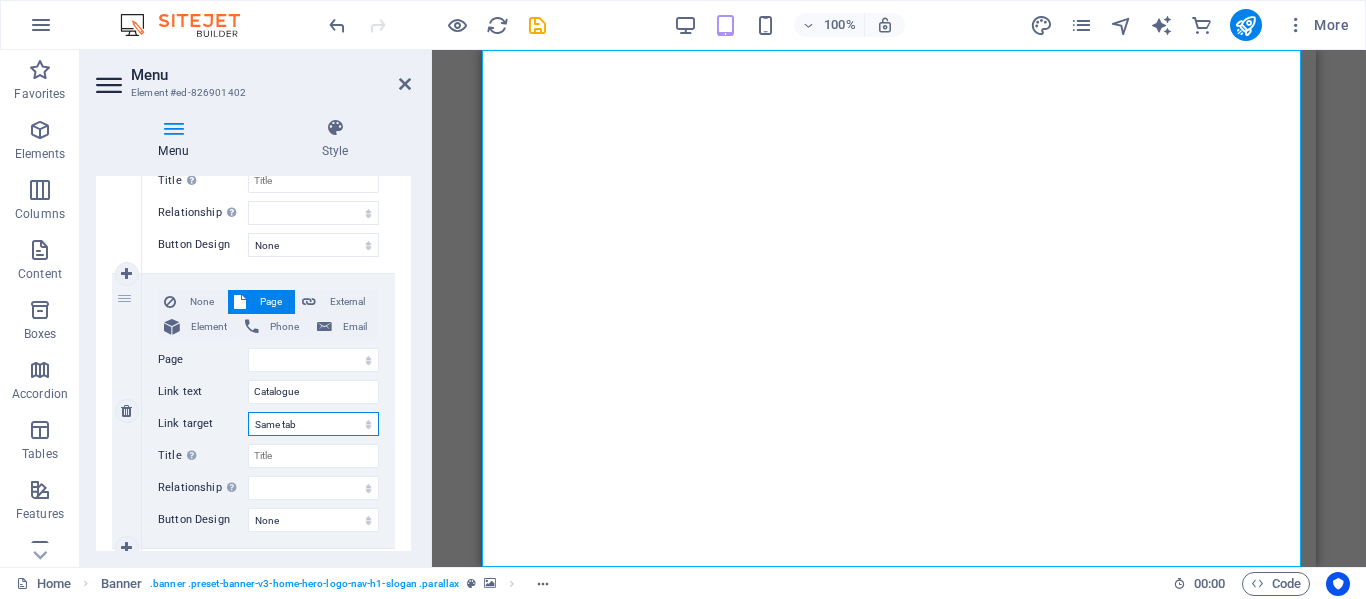 click on "New tab Same tab Overlay" at bounding box center [313, 424] 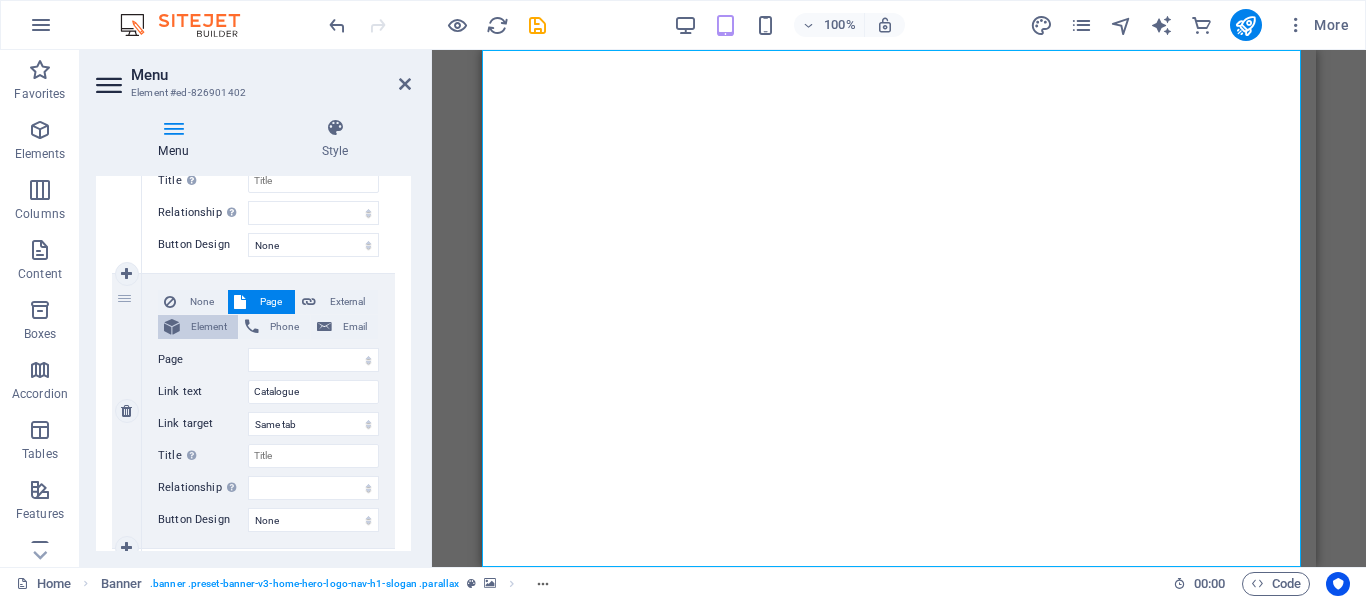 click on "Element" at bounding box center (209, 327) 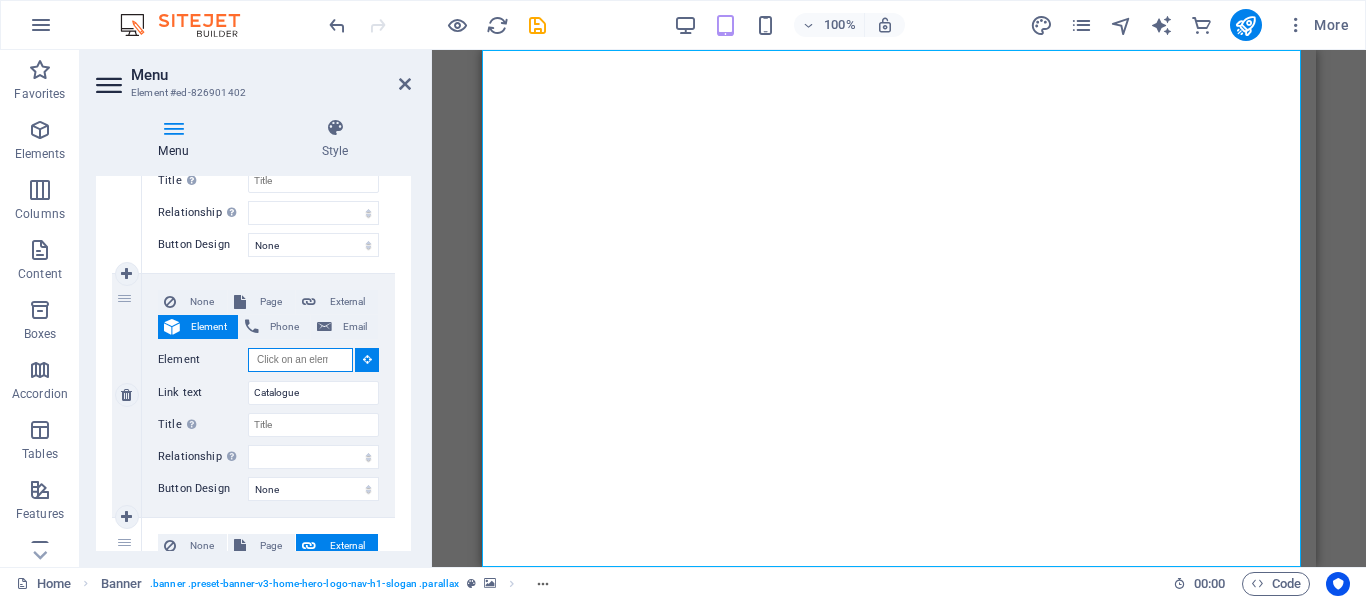 select 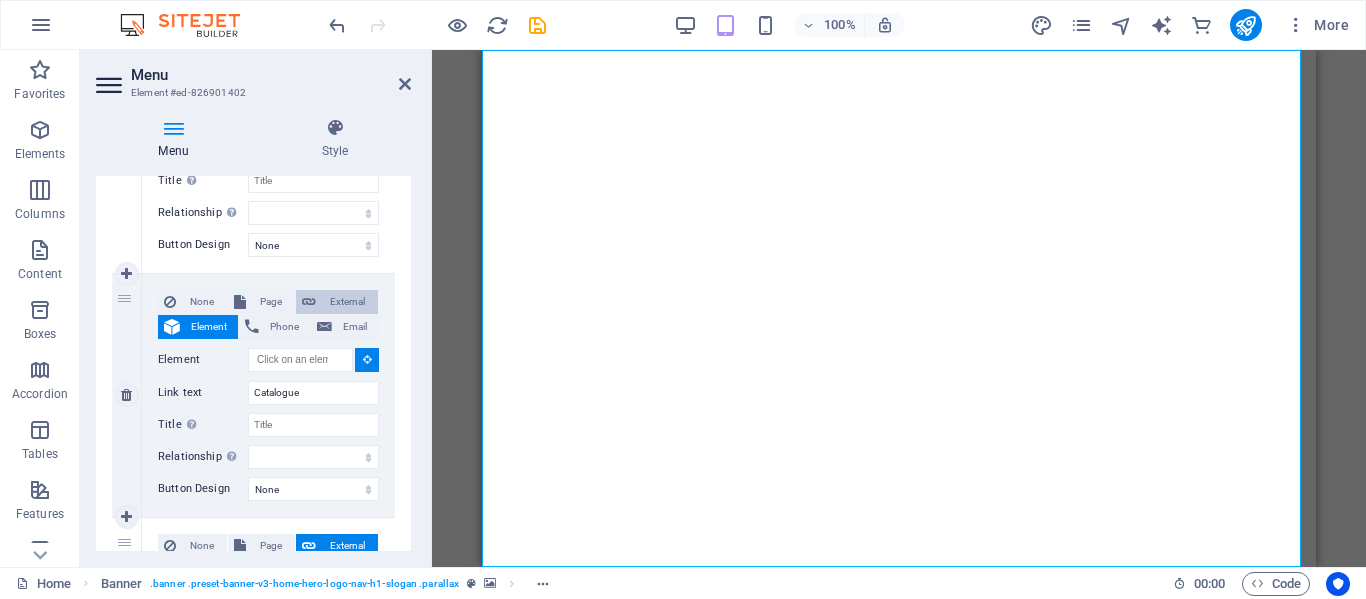 click on "External" at bounding box center [347, 302] 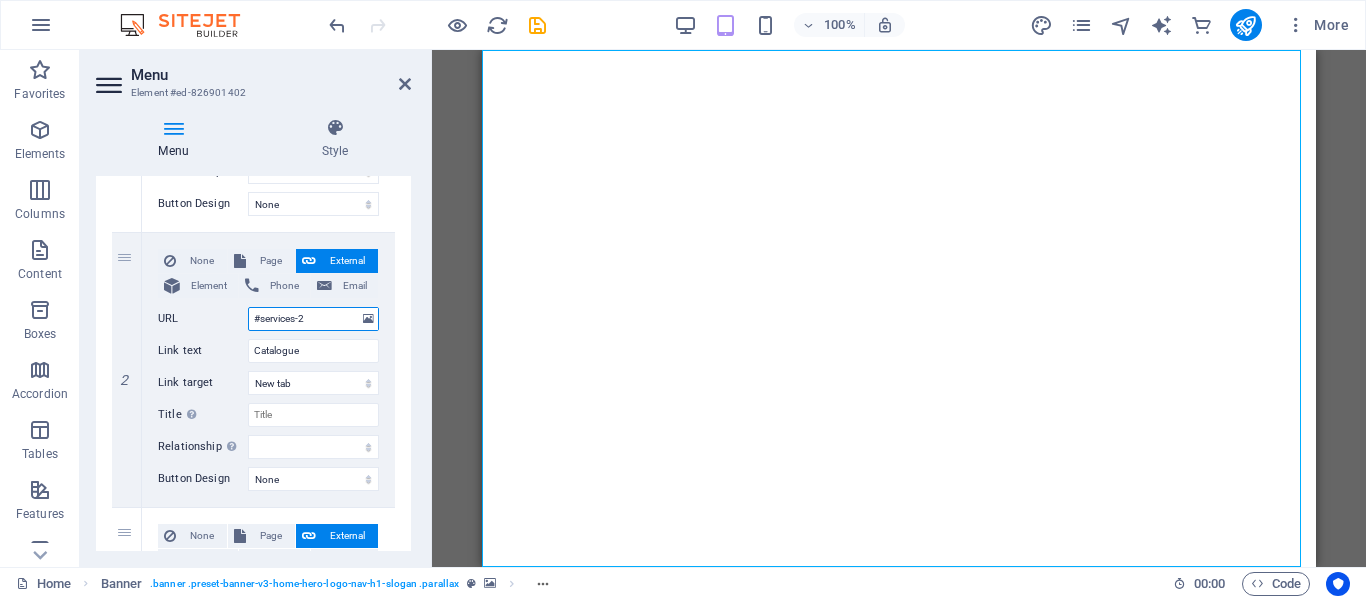 scroll, scrollTop: 438, scrollLeft: 0, axis: vertical 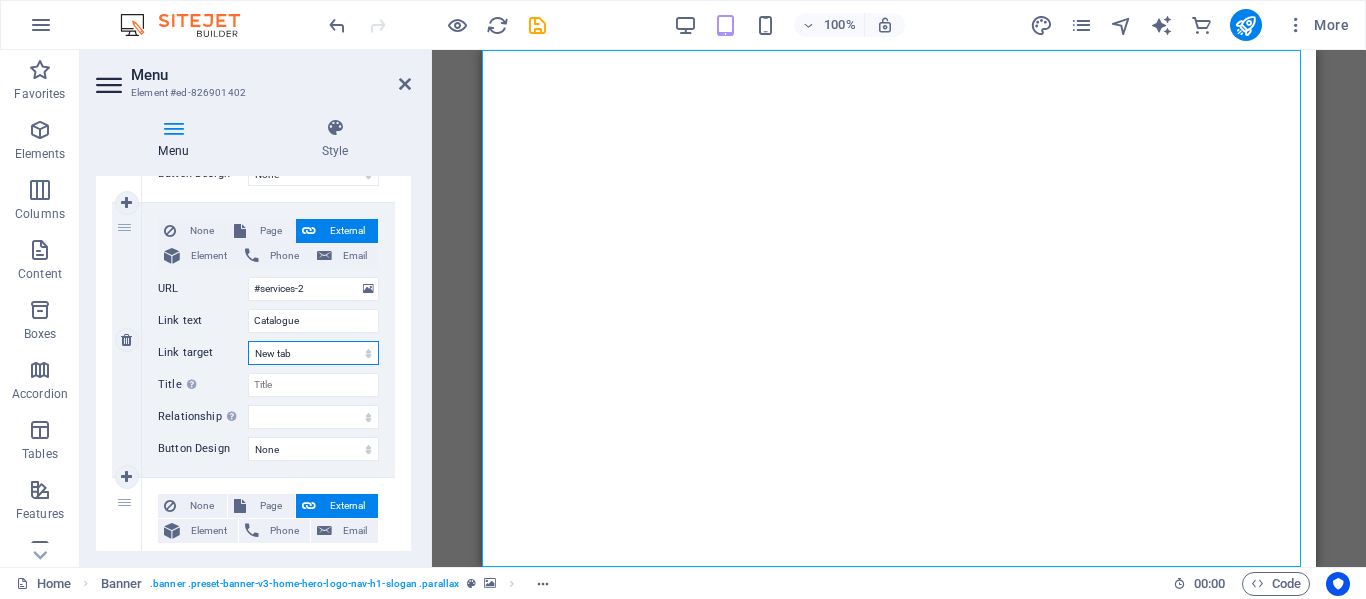 click on "New tab Same tab Overlay" at bounding box center (313, 353) 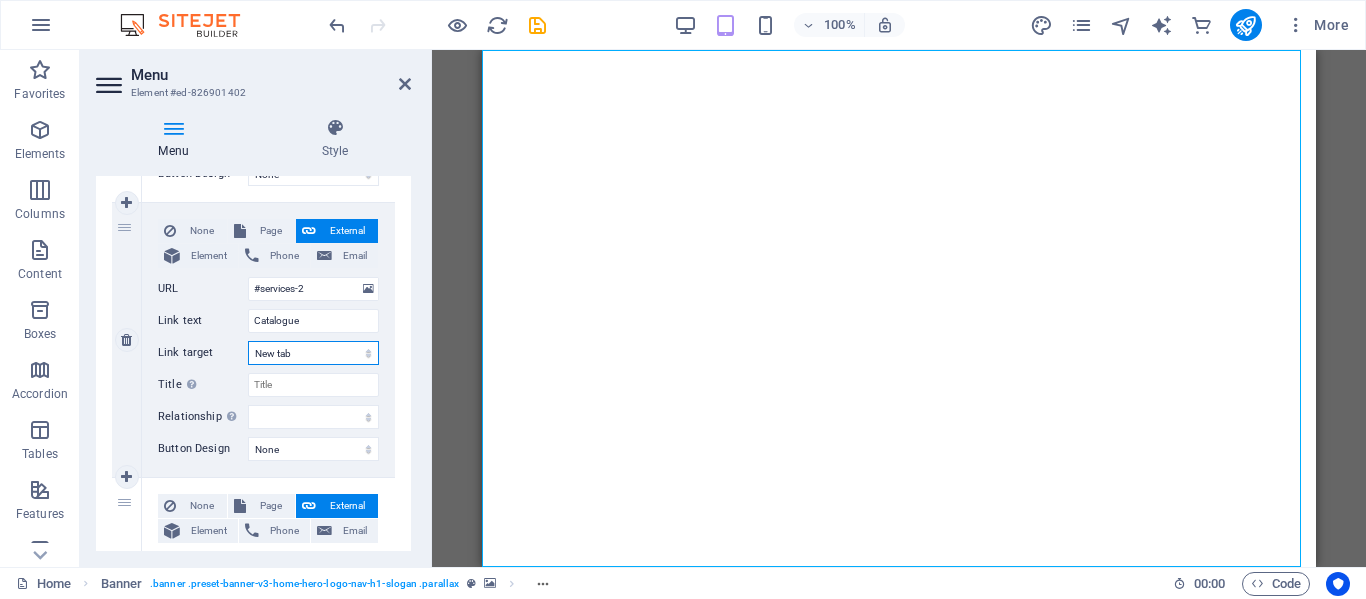 click on "New tab Same tab Overlay" at bounding box center (313, 353) 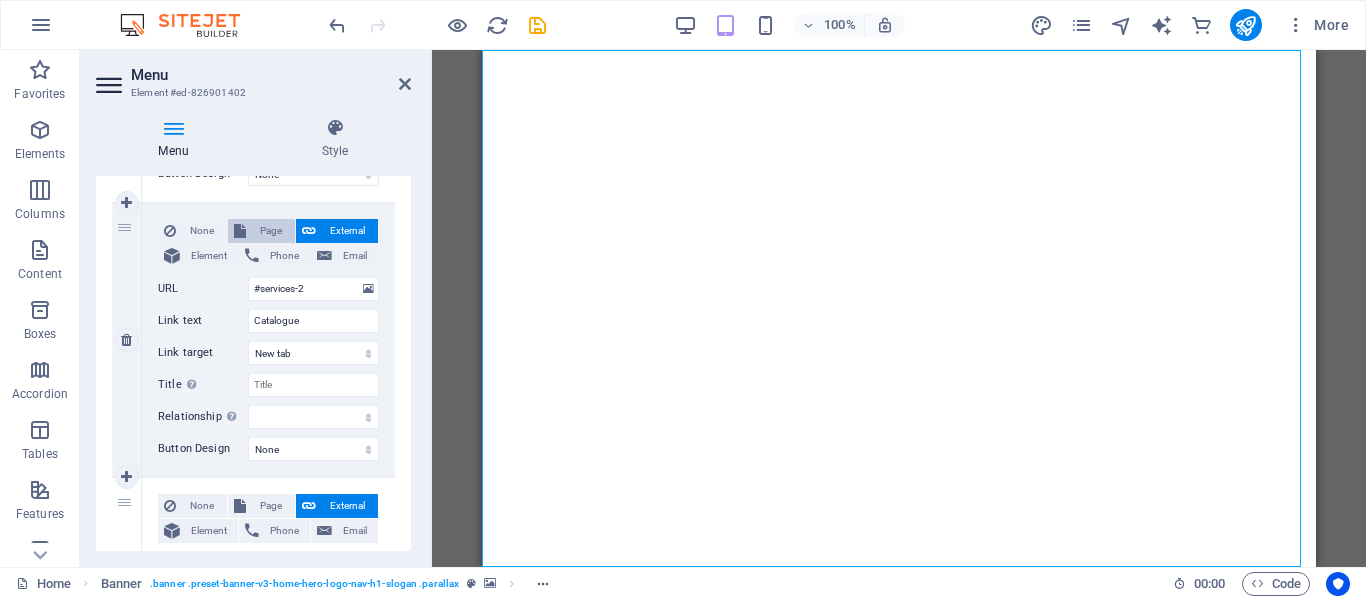click on "Page" at bounding box center (270, 231) 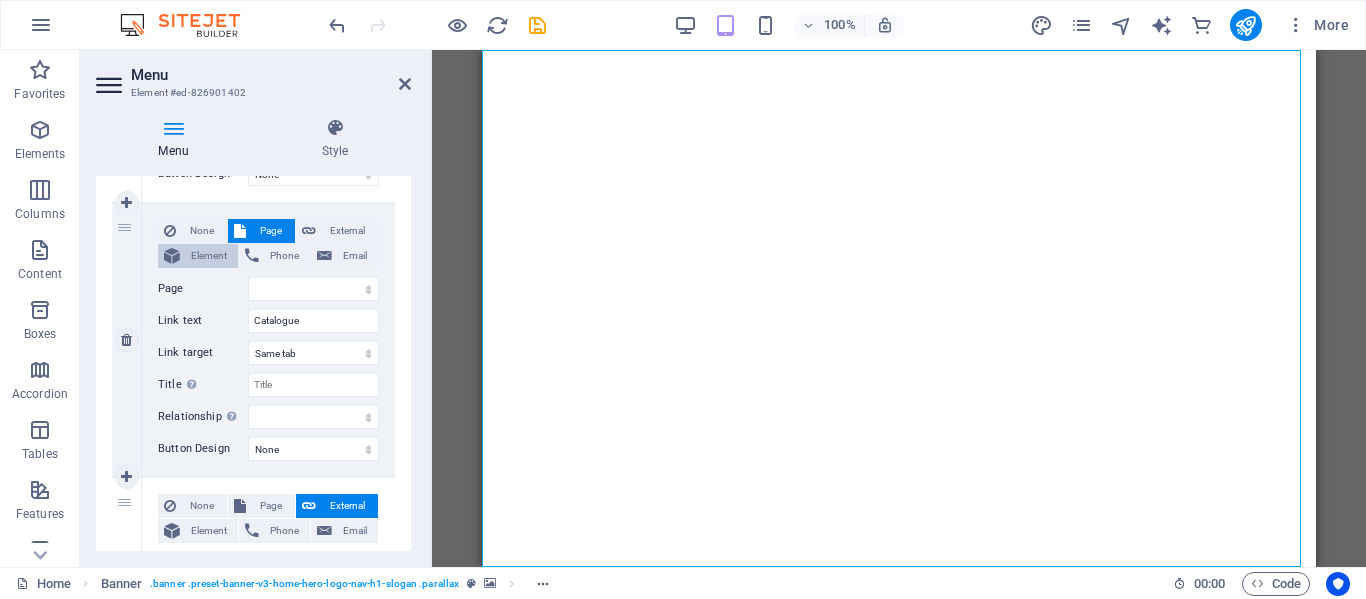 click on "Element" at bounding box center [209, 256] 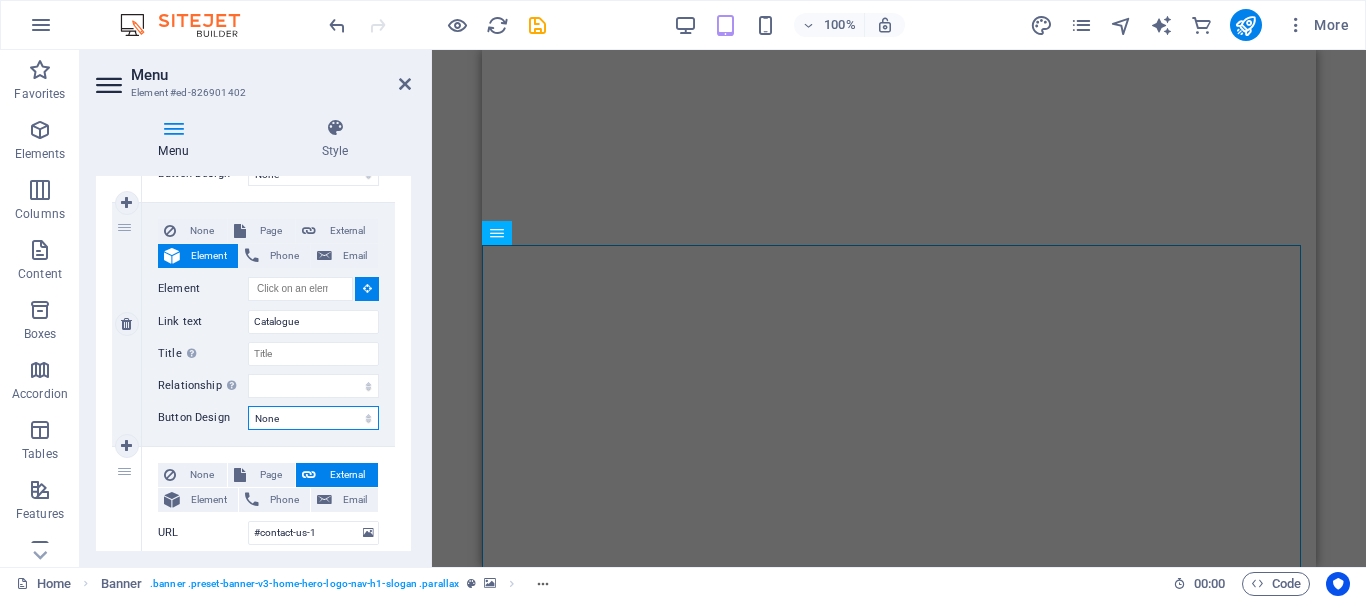 click on "None Default Primary Secondary" at bounding box center (313, 418) 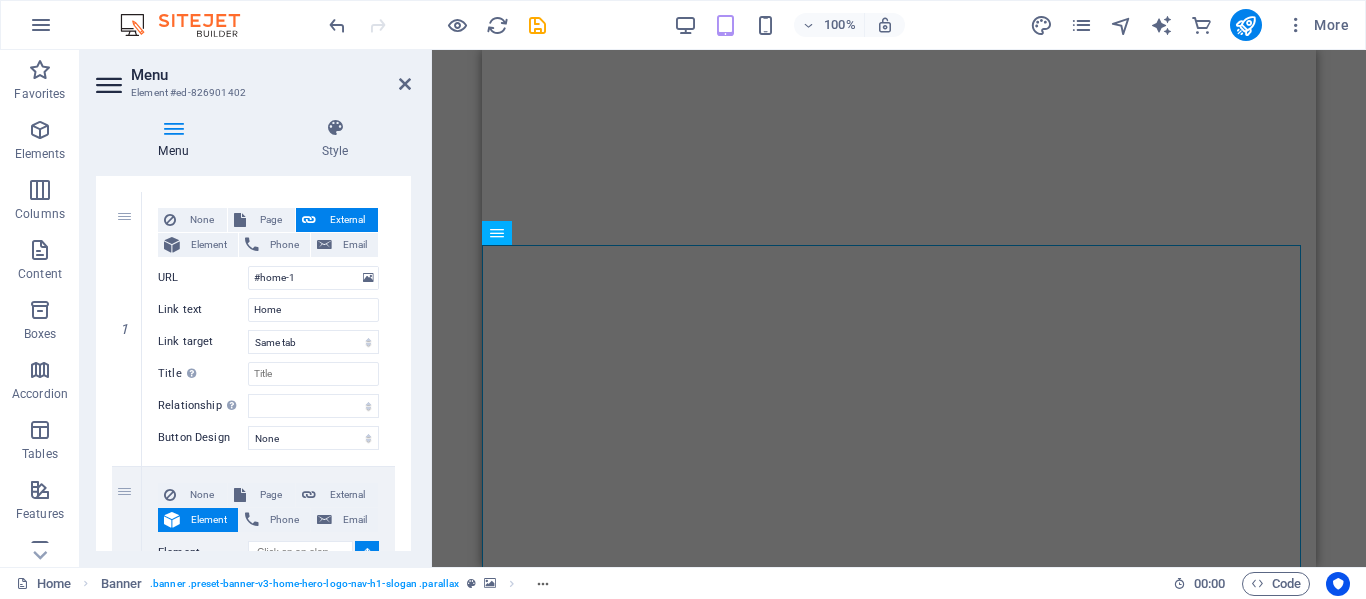 scroll, scrollTop: 169, scrollLeft: 0, axis: vertical 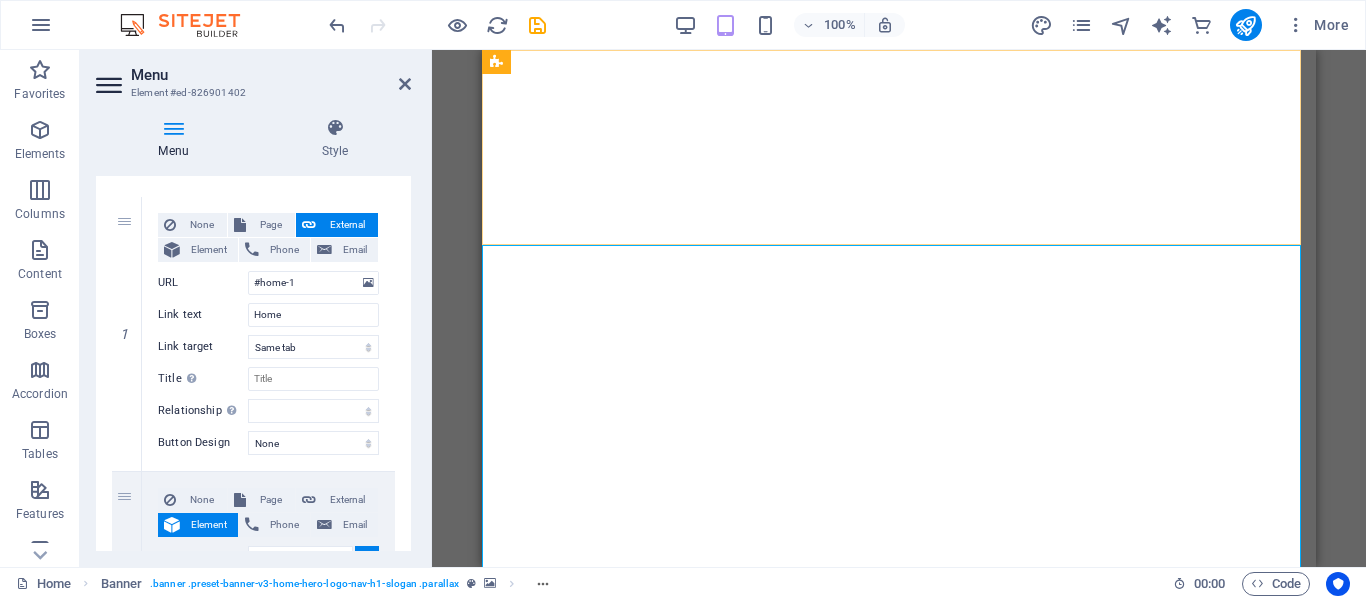 select 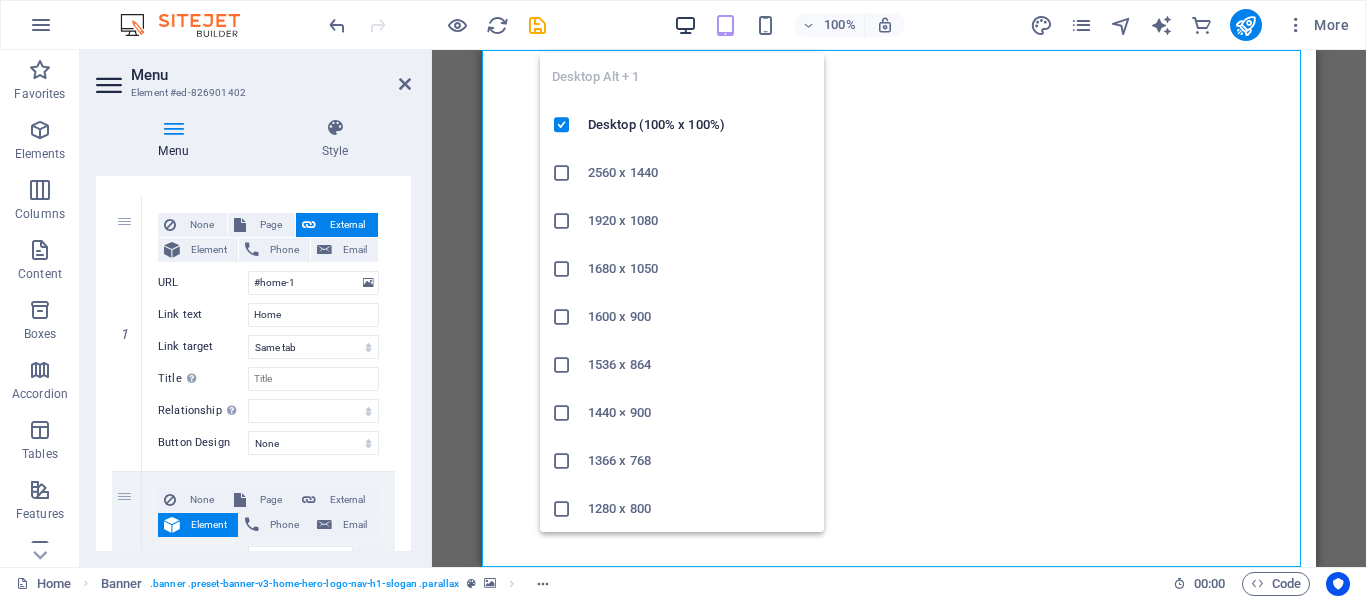 click at bounding box center [685, 25] 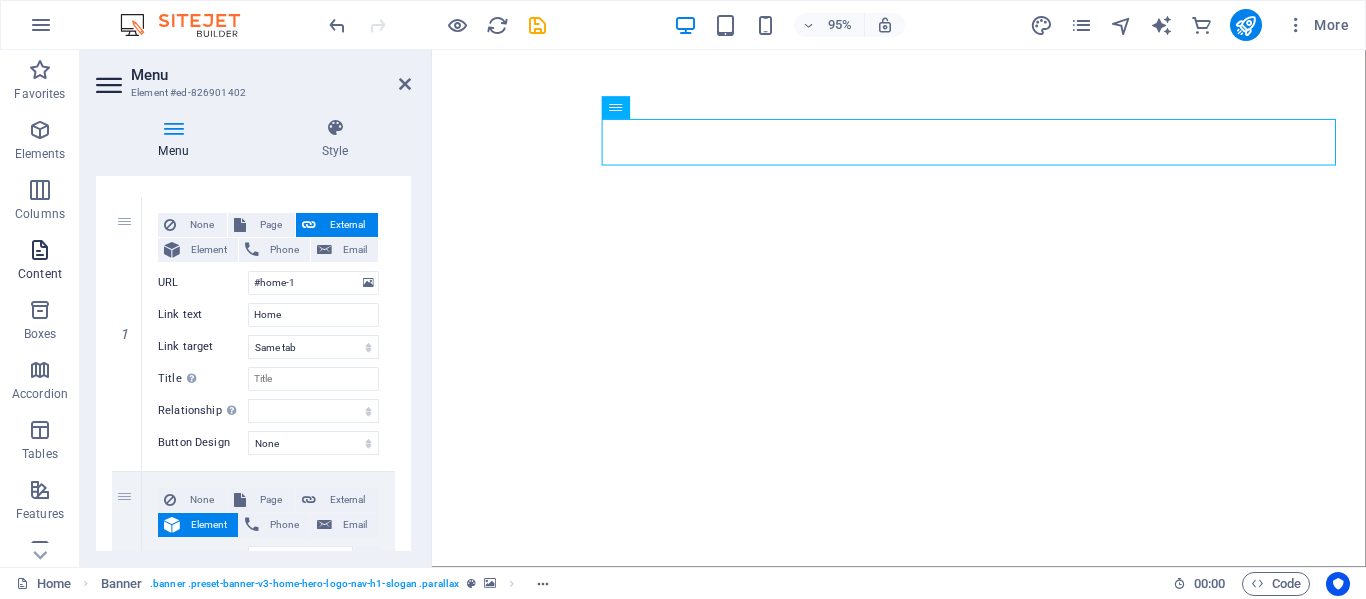 click on "Content" at bounding box center (40, 274) 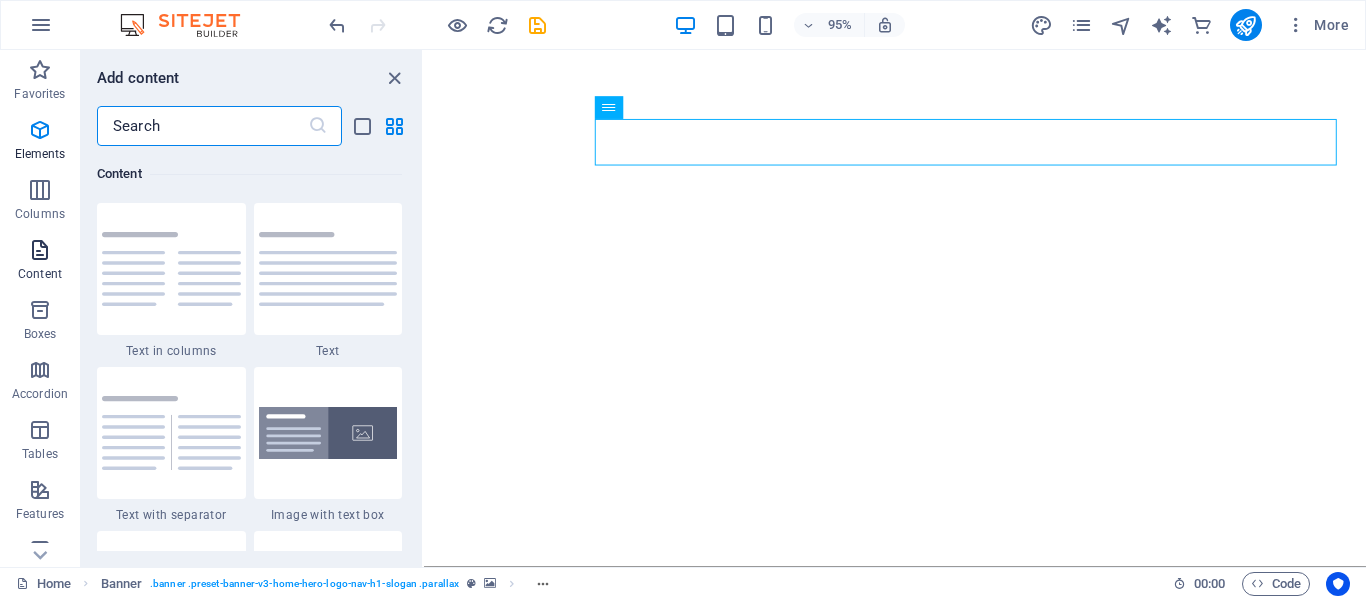 scroll, scrollTop: 3499, scrollLeft: 0, axis: vertical 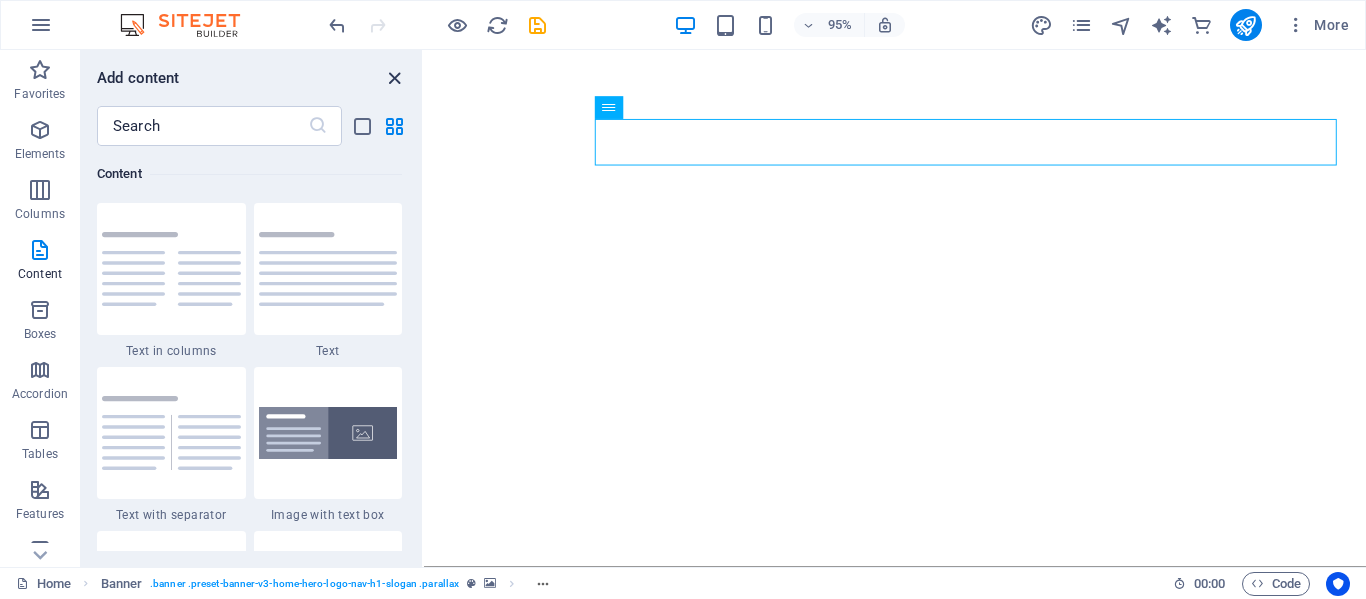 click at bounding box center (394, 78) 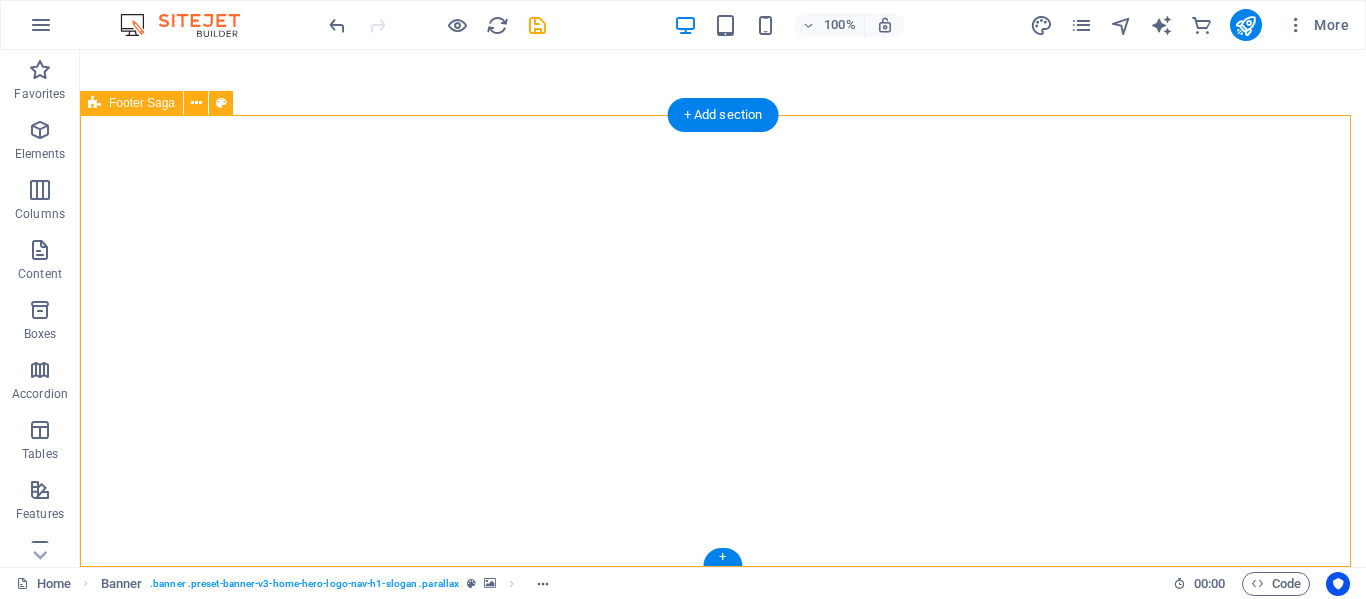 select on "footer" 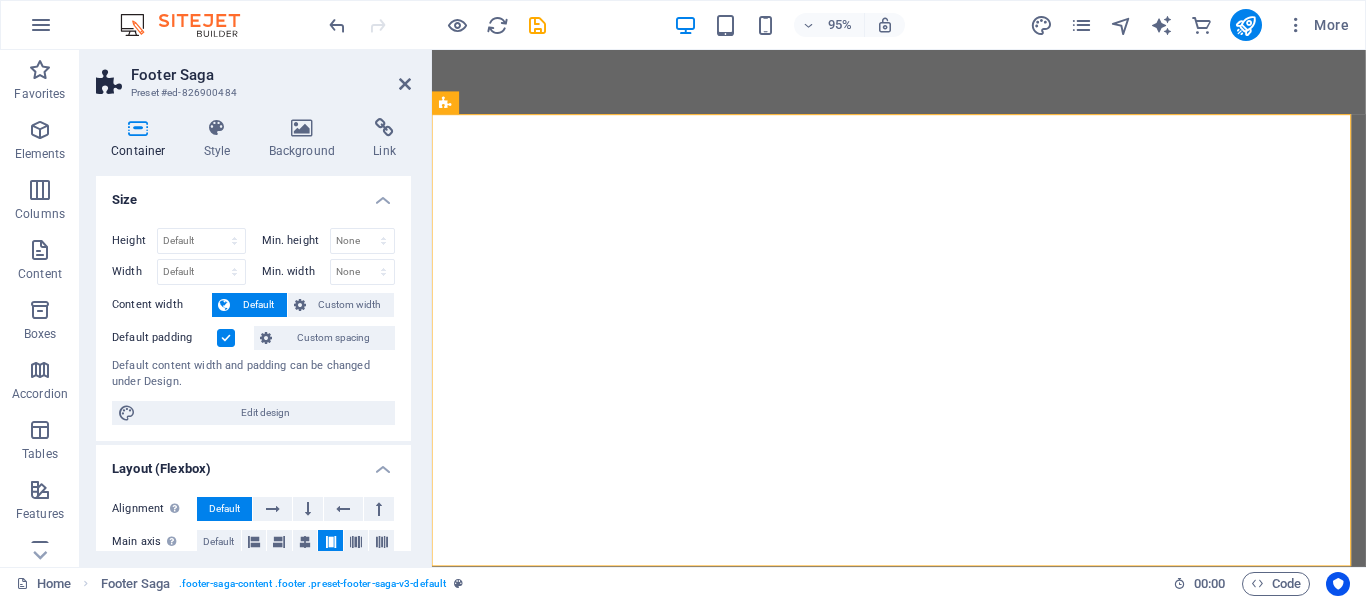 drag, startPoint x: 402, startPoint y: 289, endPoint x: 401, endPoint y: 308, distance: 19.026299 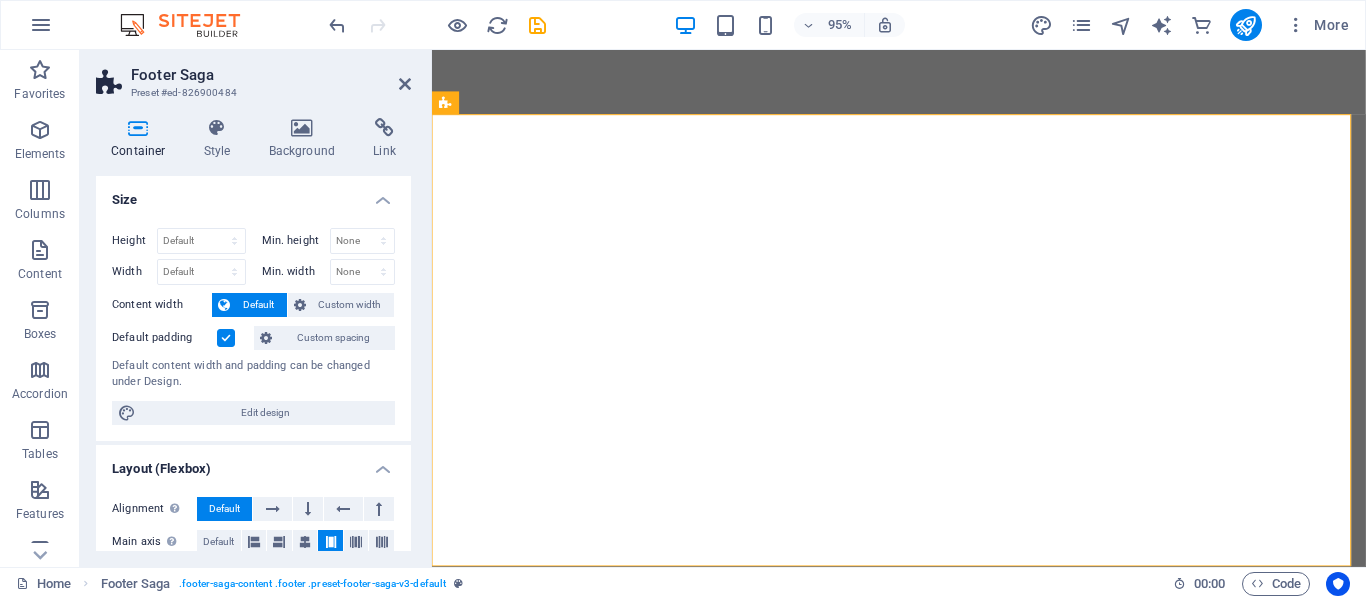 click on "Height Default px rem % vh vw Min. height None px rem % vh vw Width Default px rem % em vh vw Min. width None px rem % vh vw Content width Default Custom width Width Default px rem % em vh vw Min. width None px rem % vh vw Default padding Custom spacing Default content width and padding can be changed under Design. Edit design" at bounding box center [253, 326] 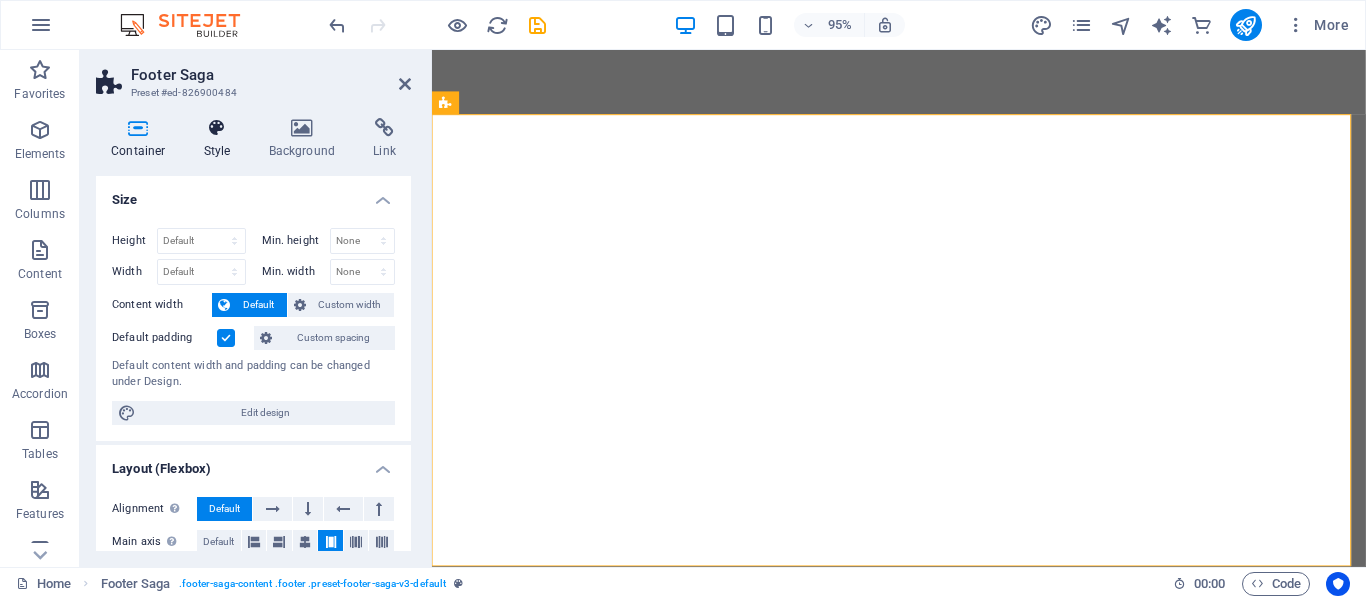click at bounding box center (217, 128) 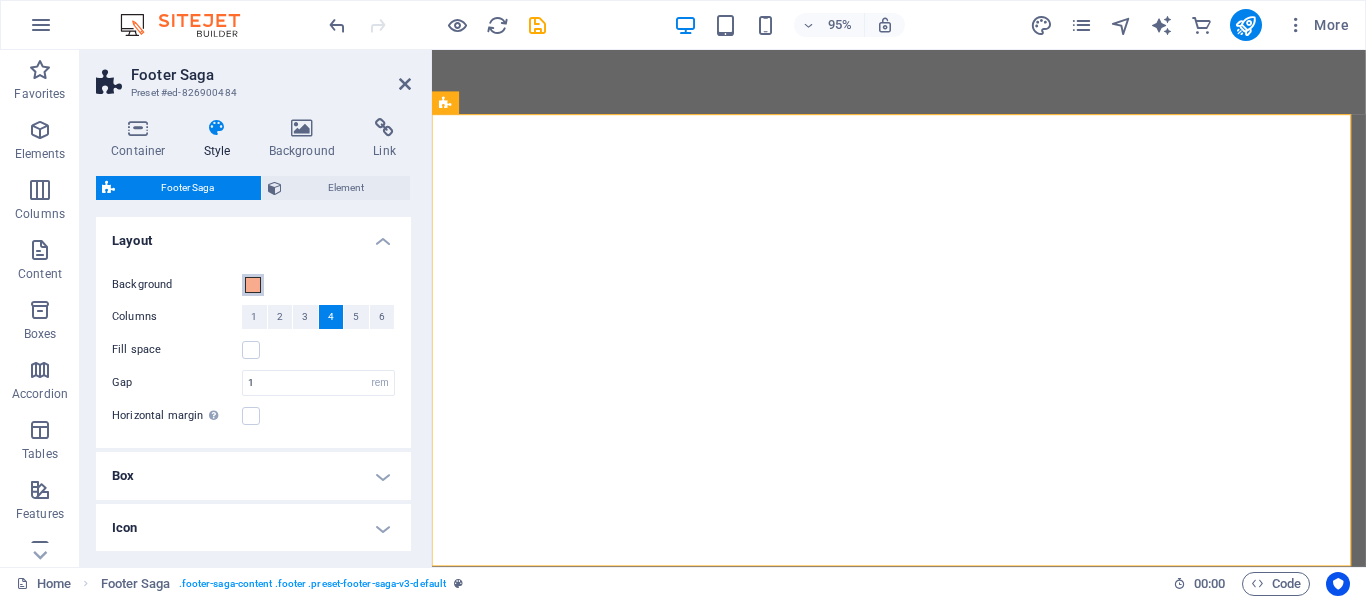 click at bounding box center [253, 285] 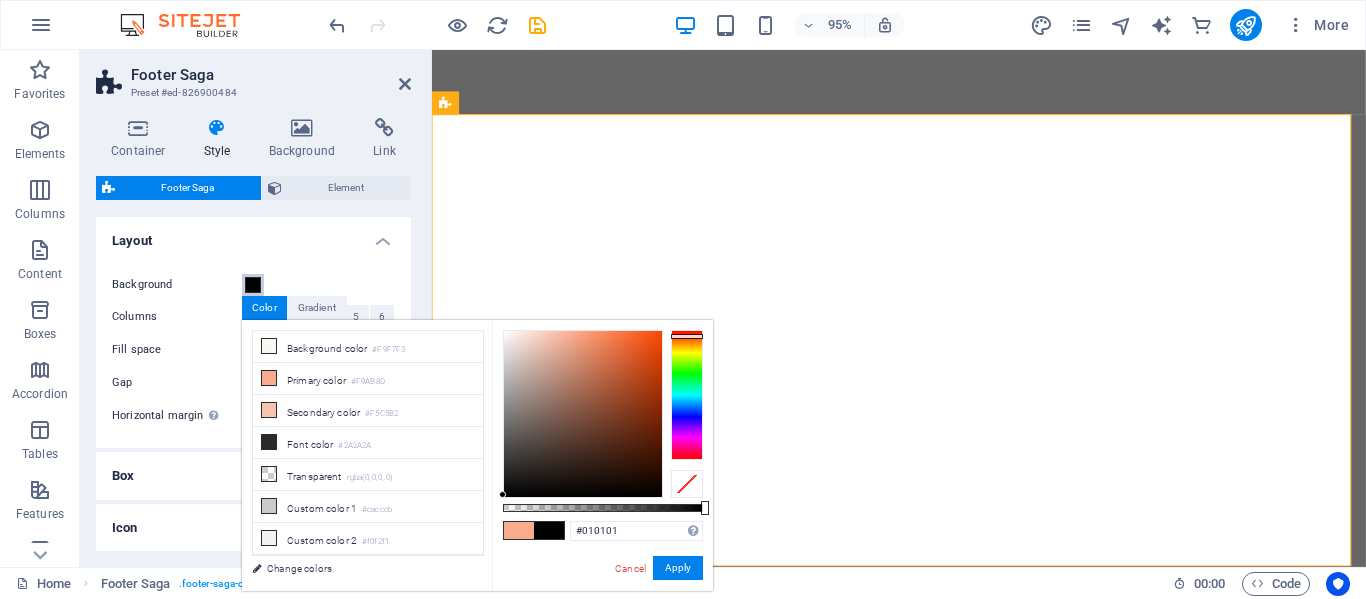 type on "#000000" 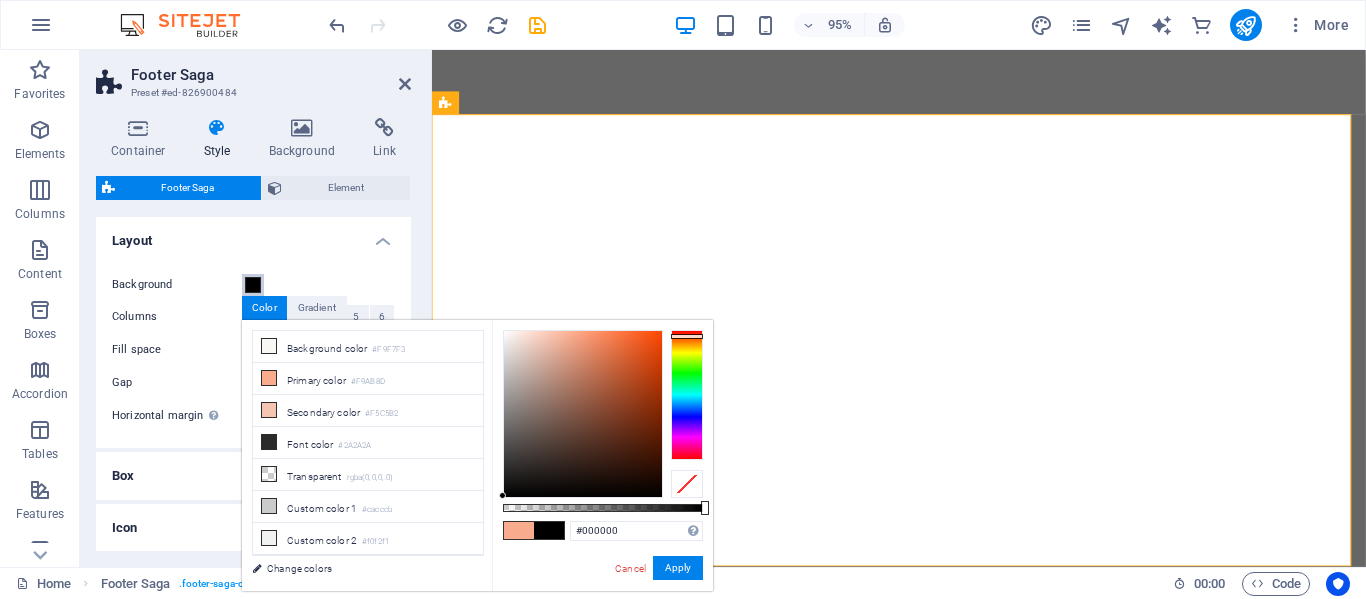 drag, startPoint x: 570, startPoint y: 330, endPoint x: 497, endPoint y: 574, distance: 254.68608 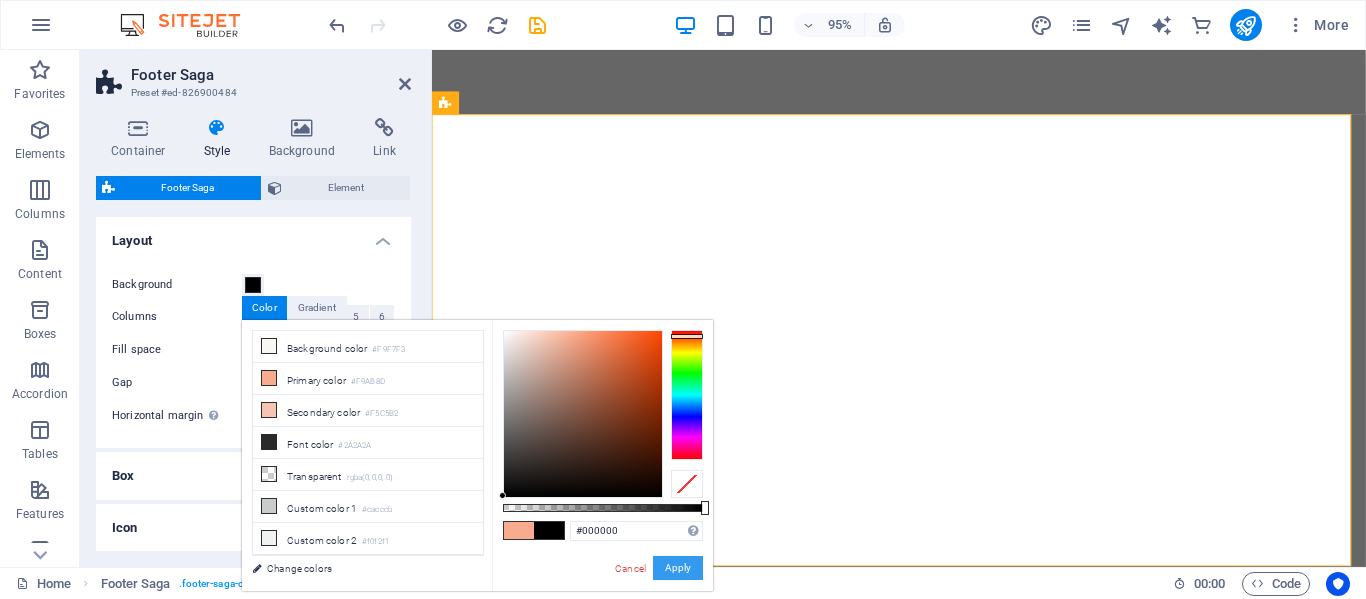 click on "Apply" at bounding box center (678, 568) 